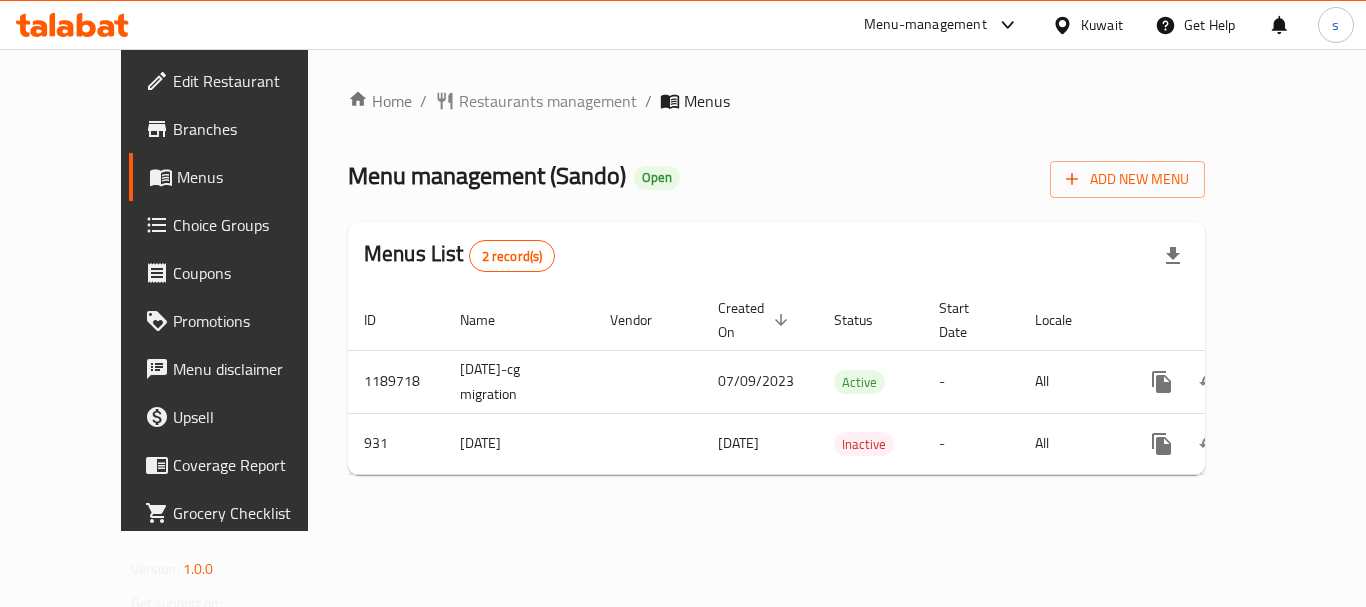 scroll, scrollTop: 0, scrollLeft: 0, axis: both 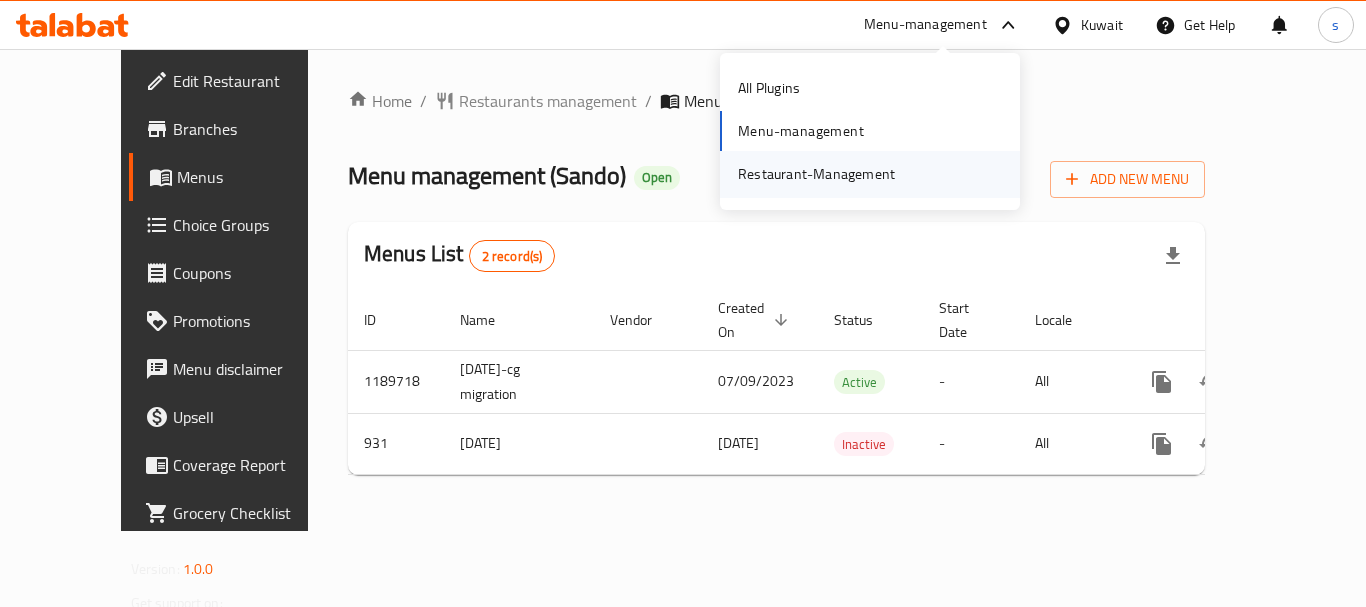 click on "Restaurant-Management" at bounding box center (816, 174) 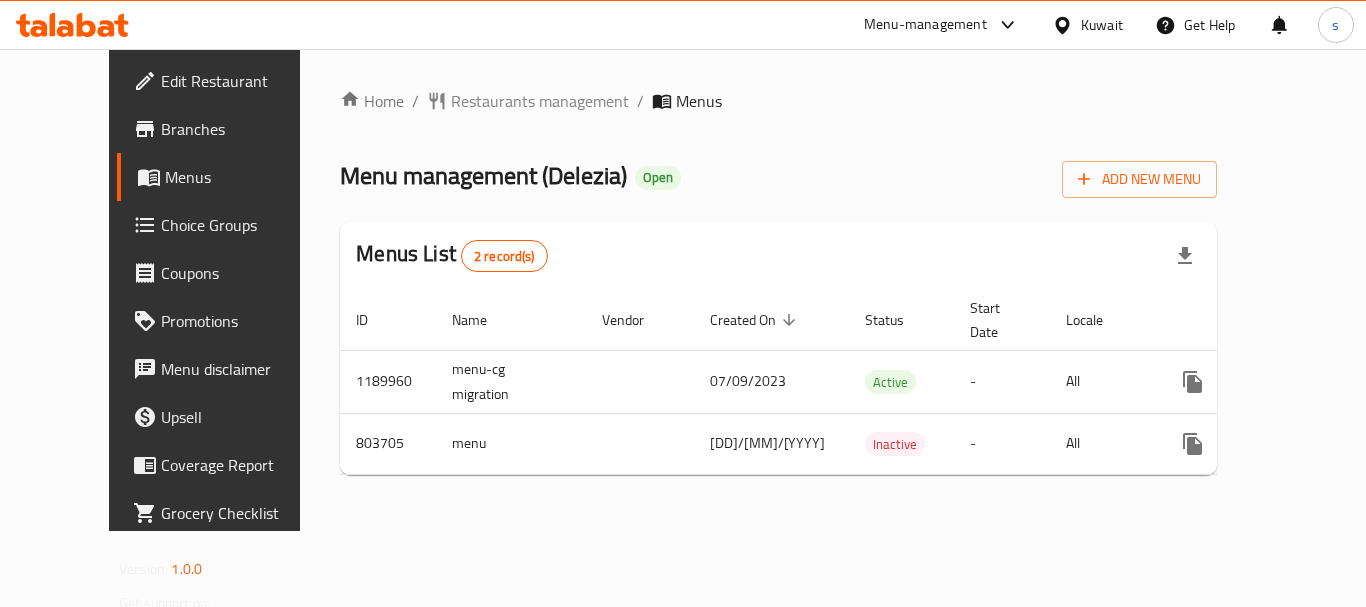 scroll, scrollTop: 0, scrollLeft: 0, axis: both 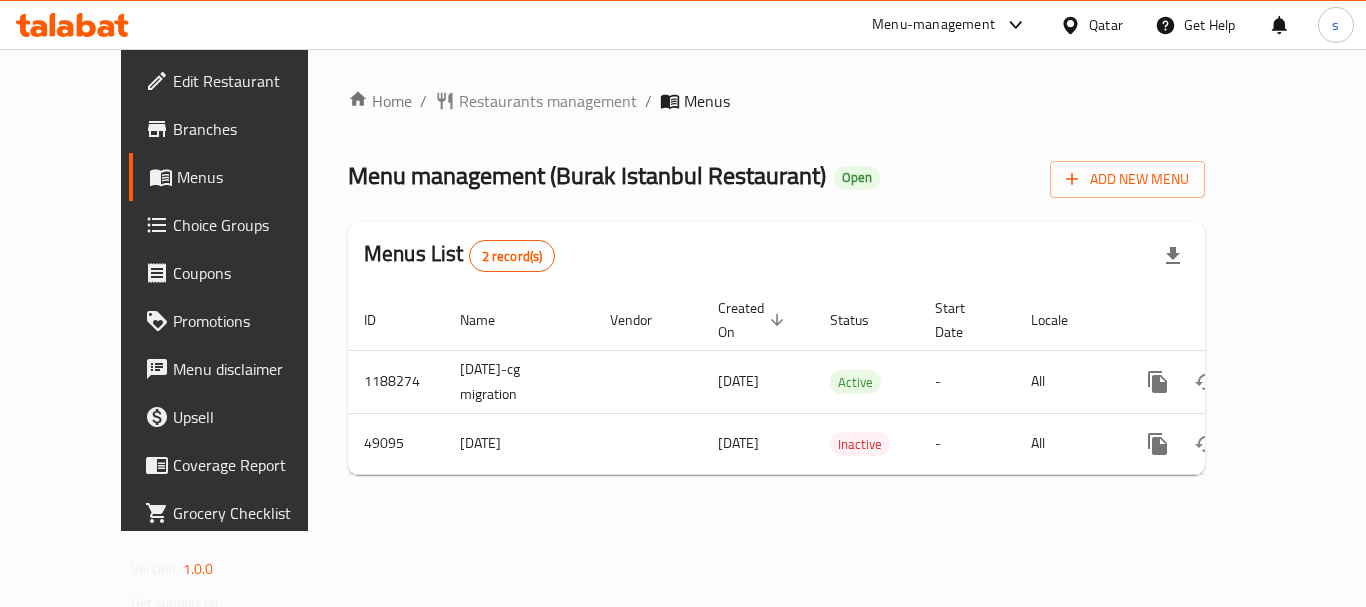 click on "Menu-management" at bounding box center (933, 25) 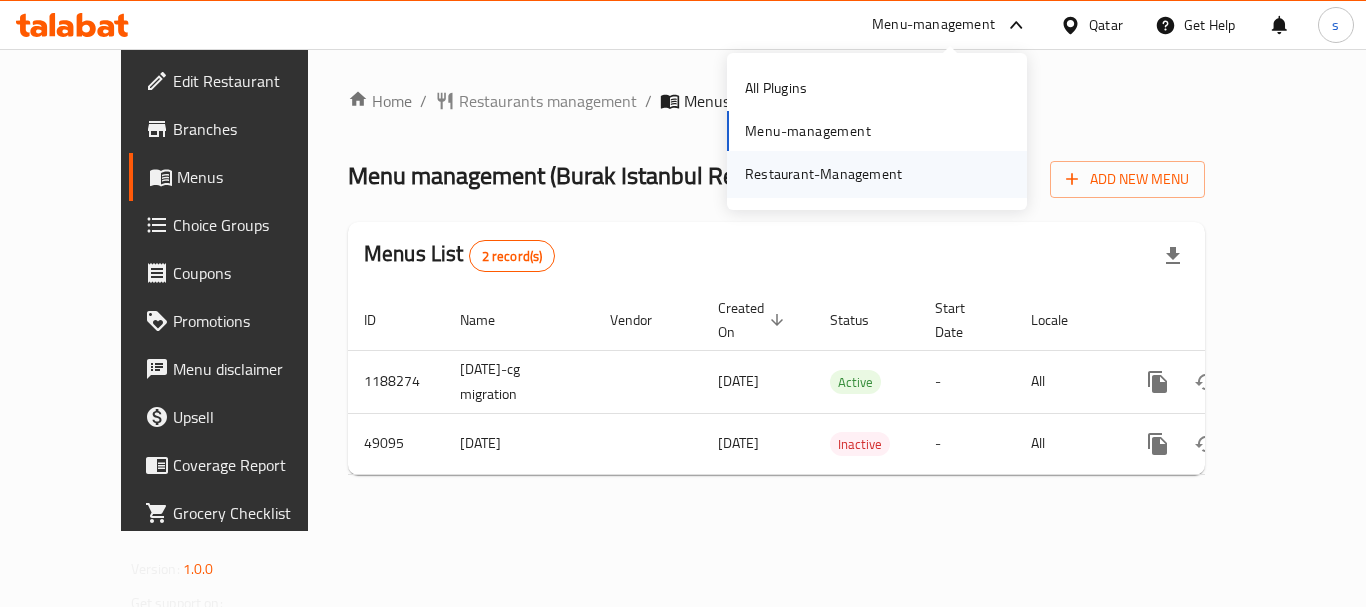 click on "Restaurant-Management" at bounding box center [823, 174] 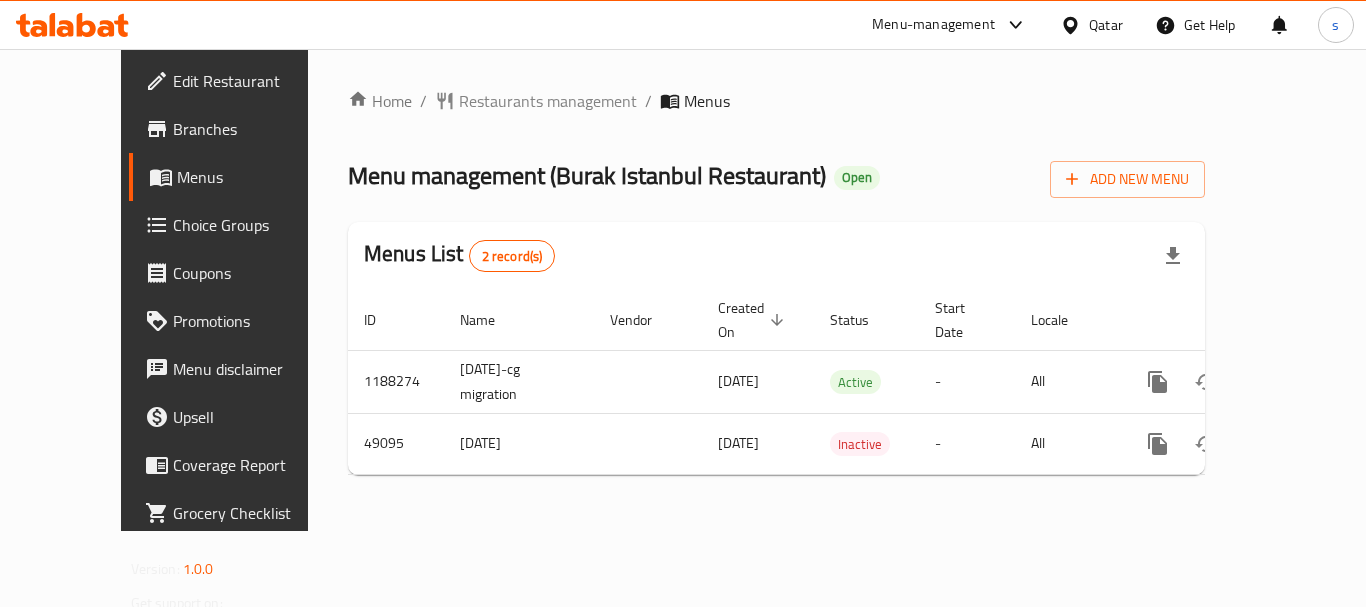 scroll, scrollTop: 0, scrollLeft: 0, axis: both 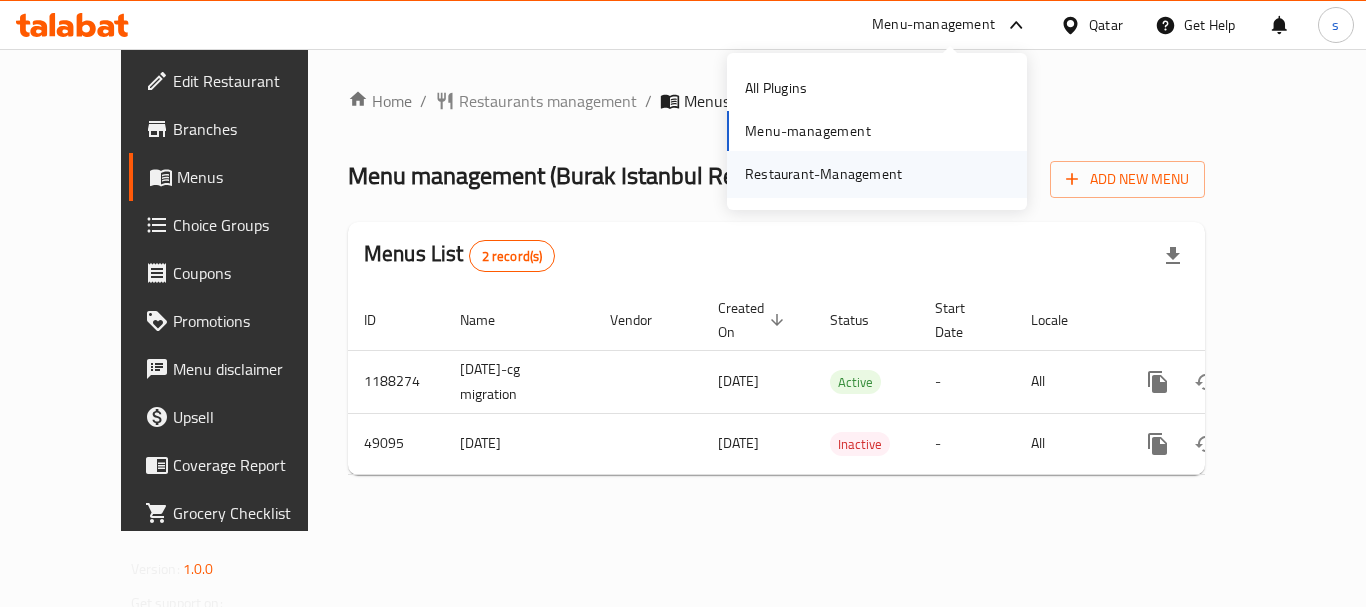 click on "Restaurant-Management" at bounding box center (823, 174) 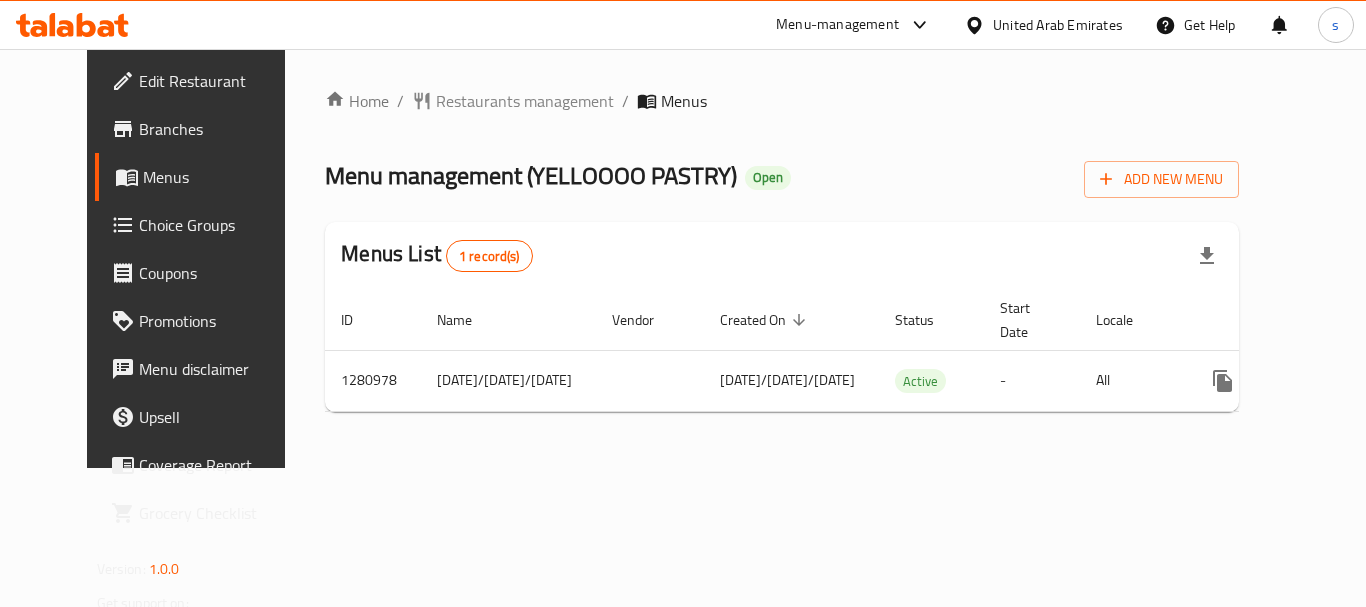 scroll, scrollTop: 0, scrollLeft: 0, axis: both 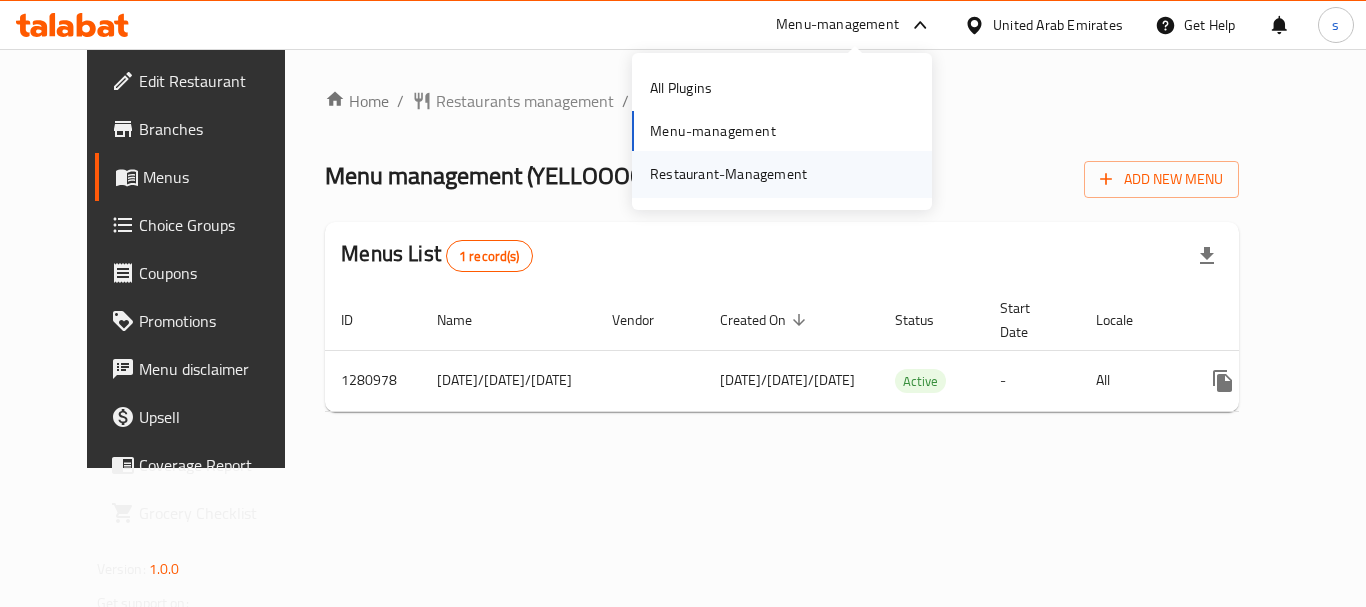 click on "Restaurant-Management" at bounding box center (728, 174) 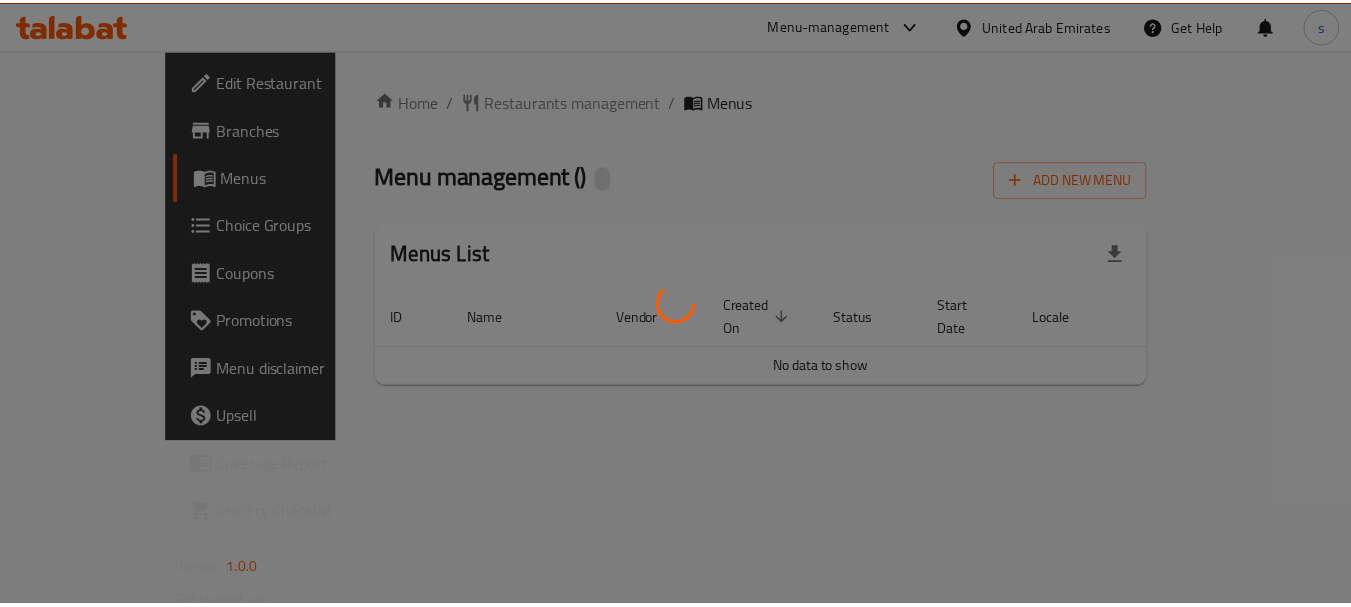 scroll, scrollTop: 0, scrollLeft: 0, axis: both 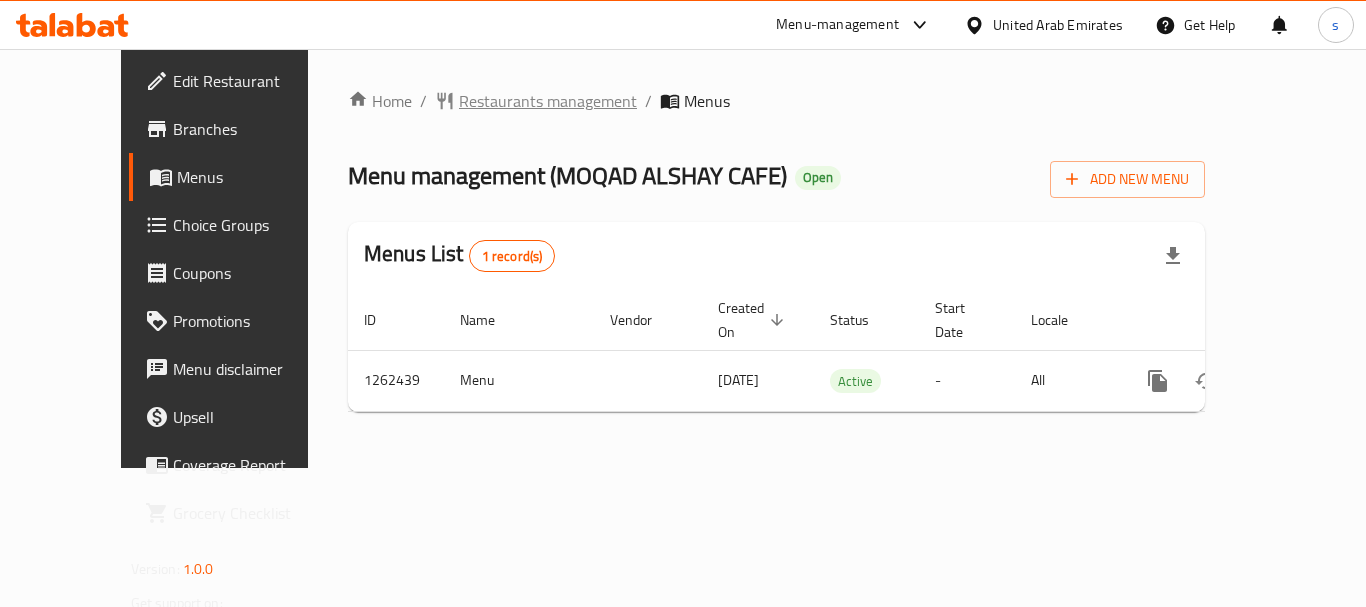 click on "Restaurants management" at bounding box center (548, 101) 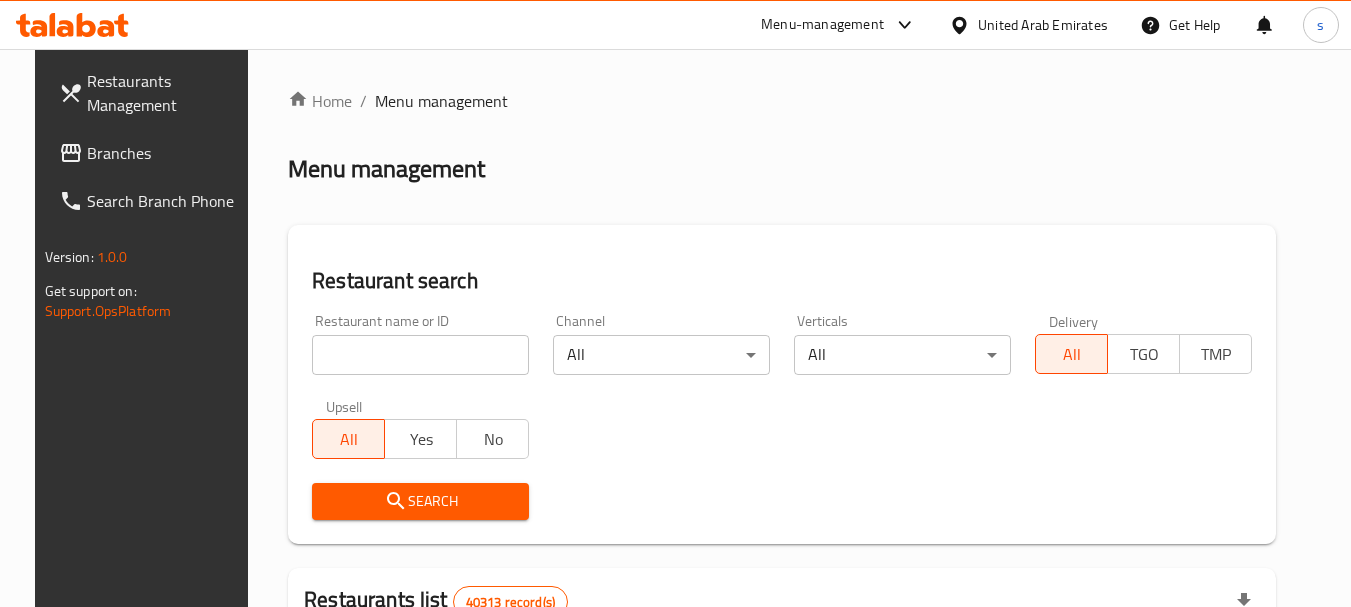 click at bounding box center [420, 355] 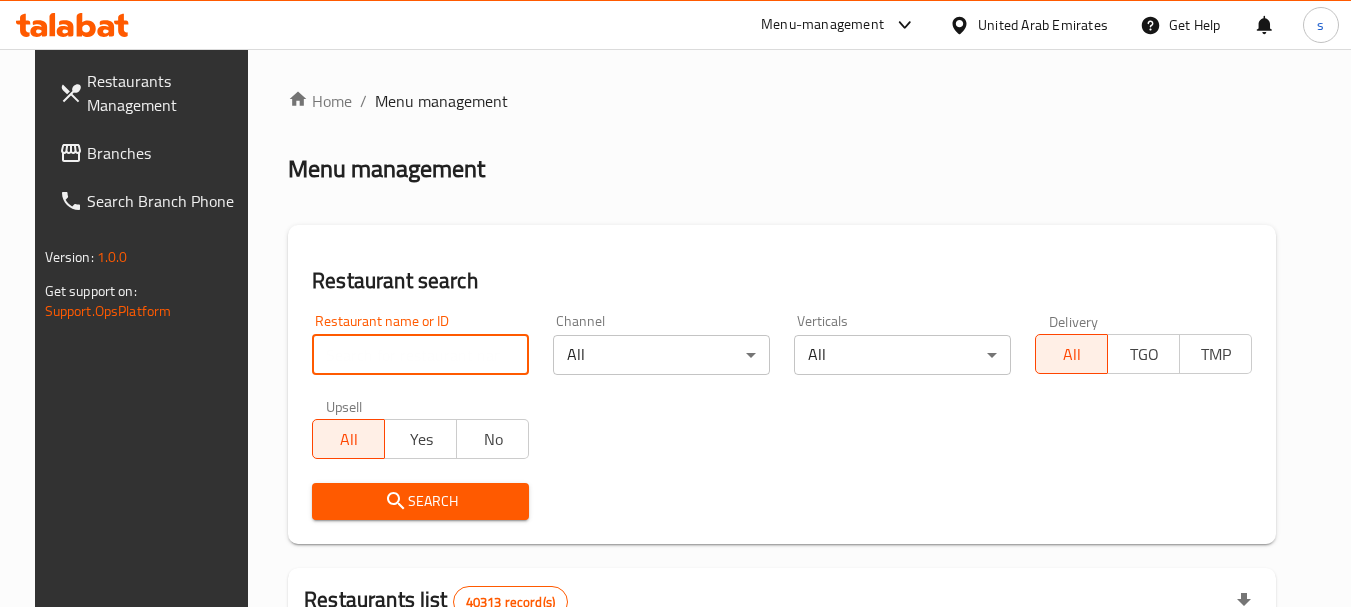 paste on "685545" 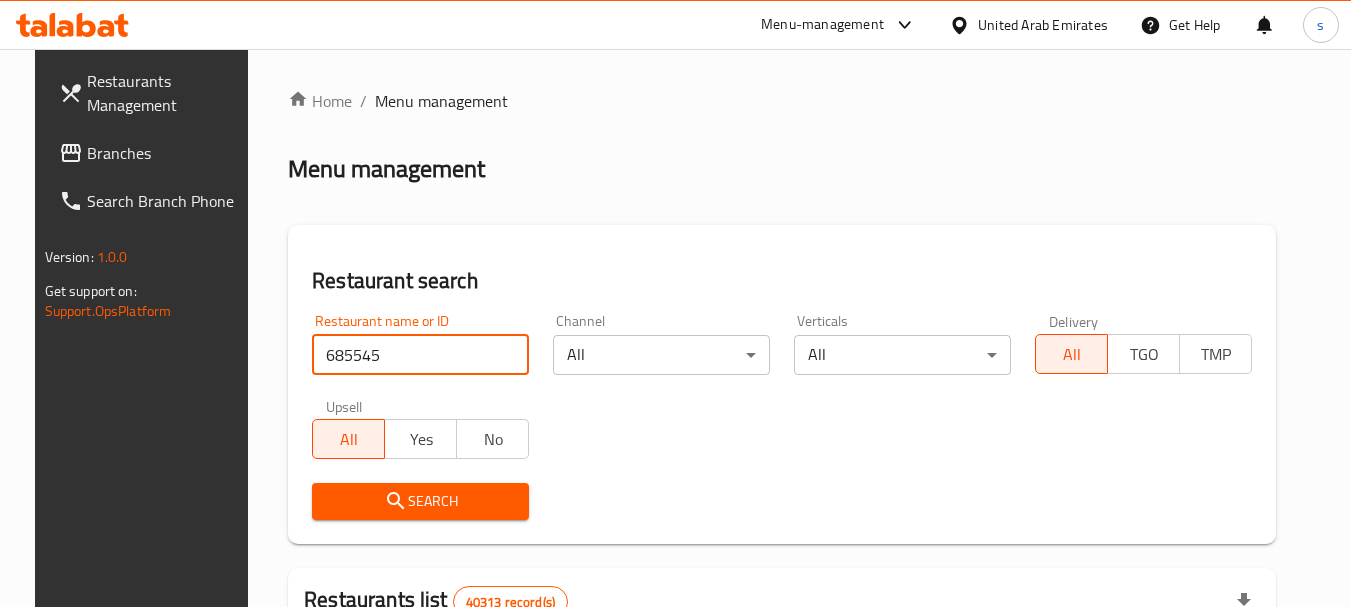 type on "685545" 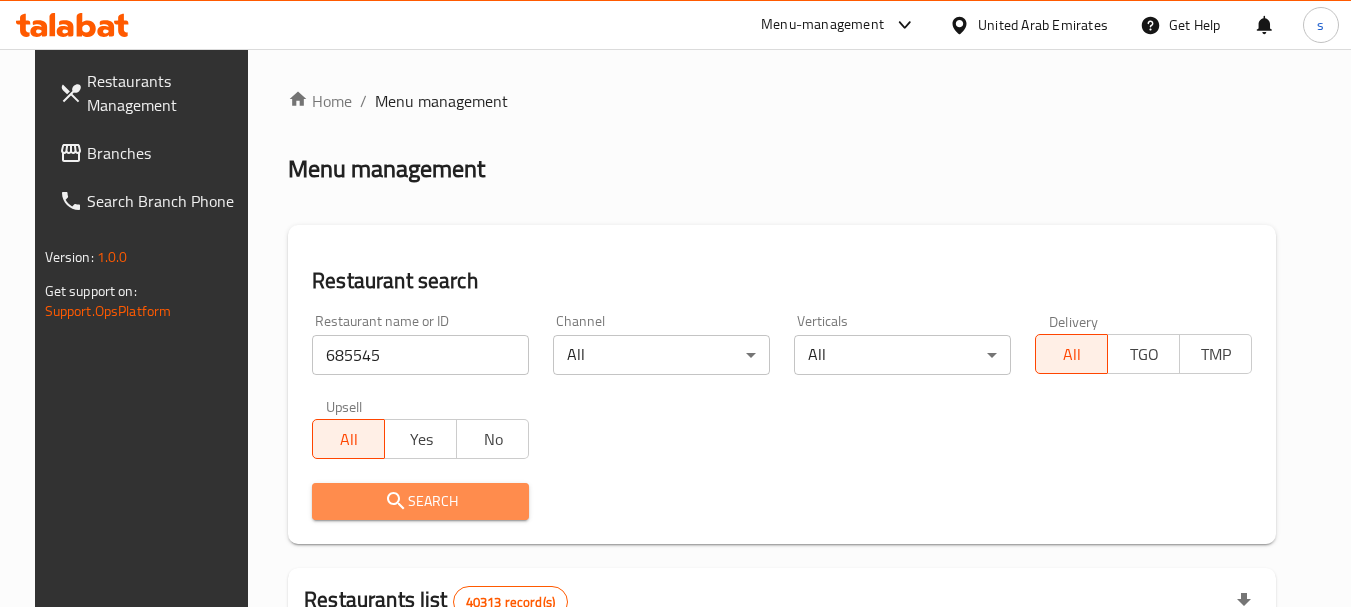 click 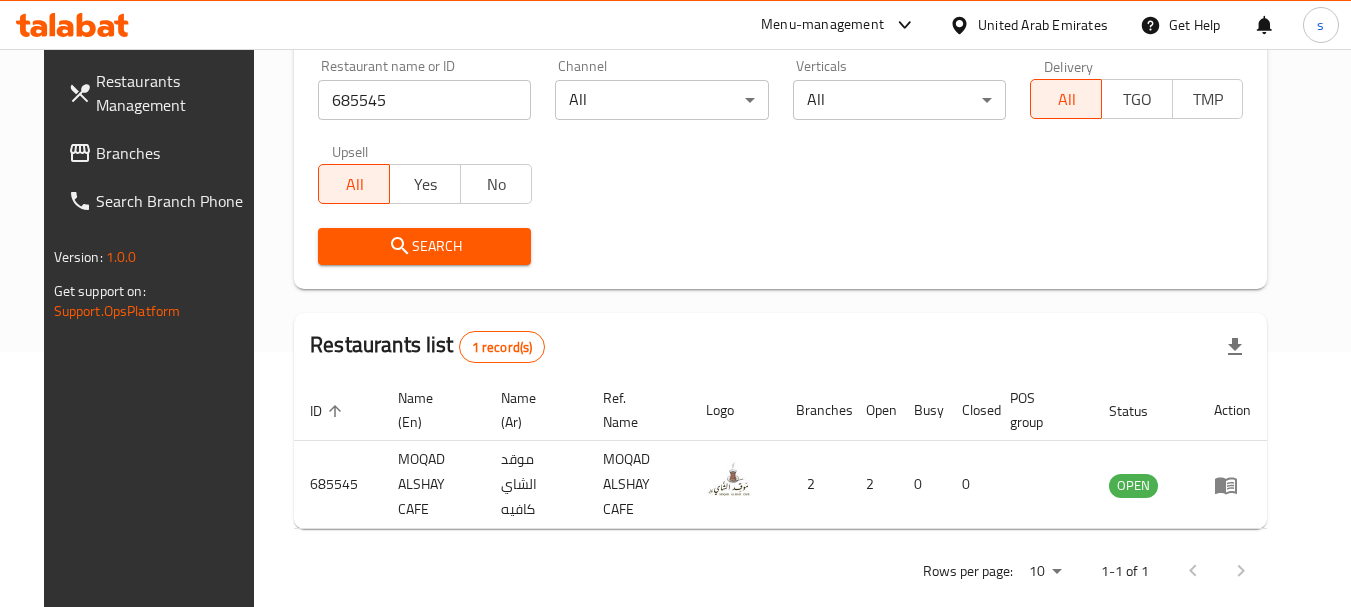scroll, scrollTop: 268, scrollLeft: 0, axis: vertical 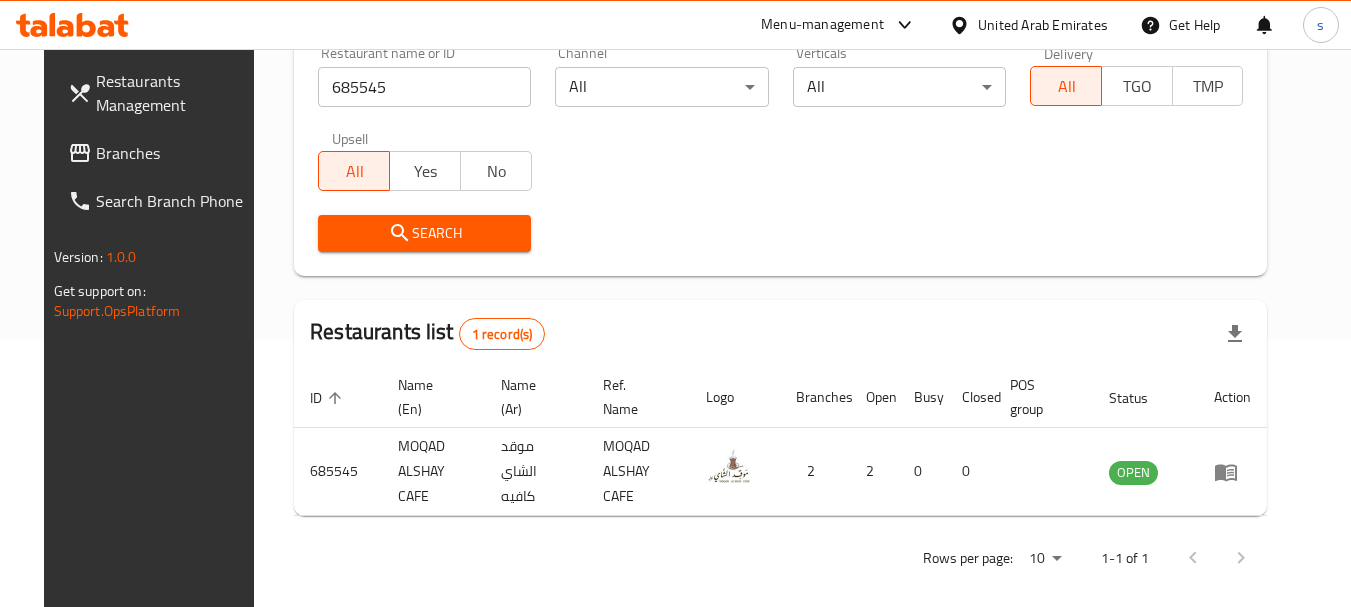 click on "Branches" at bounding box center (175, 153) 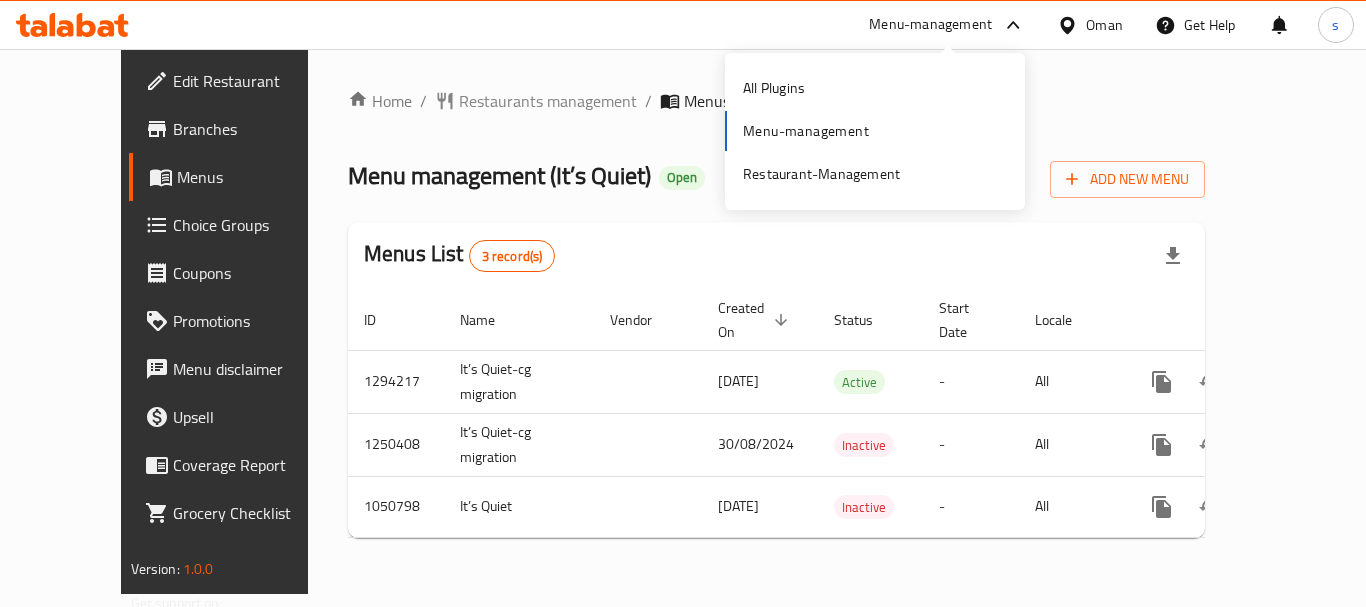 scroll, scrollTop: 0, scrollLeft: 0, axis: both 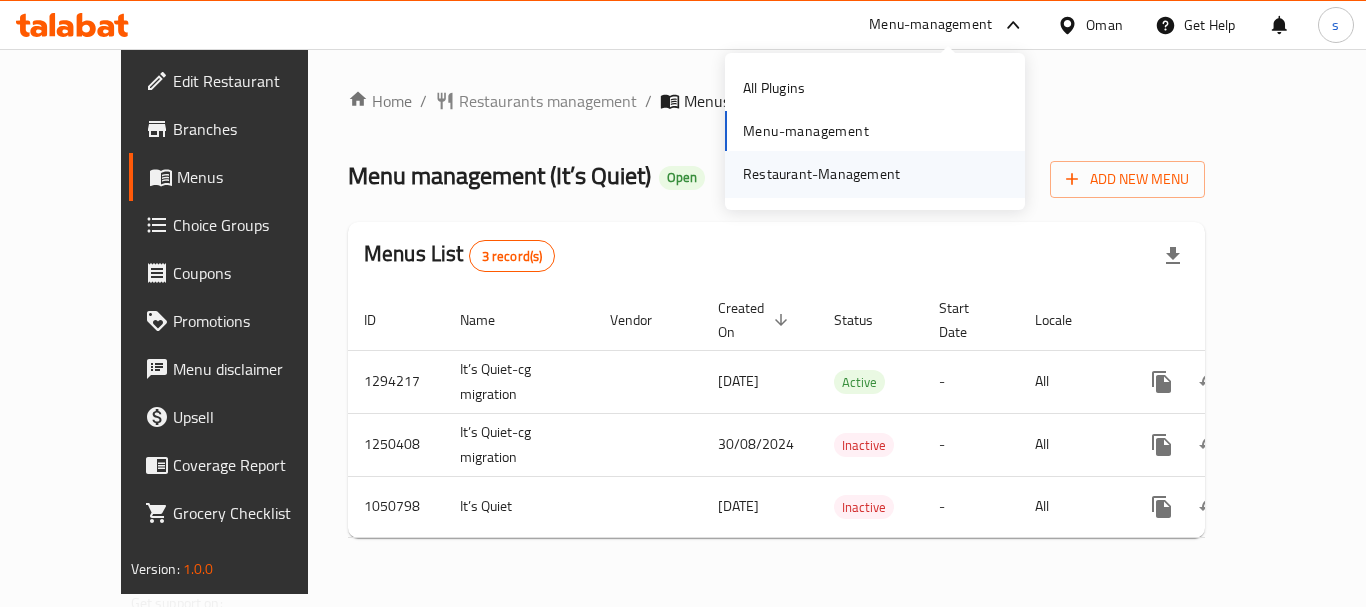 click on "Restaurant-Management" at bounding box center (821, 174) 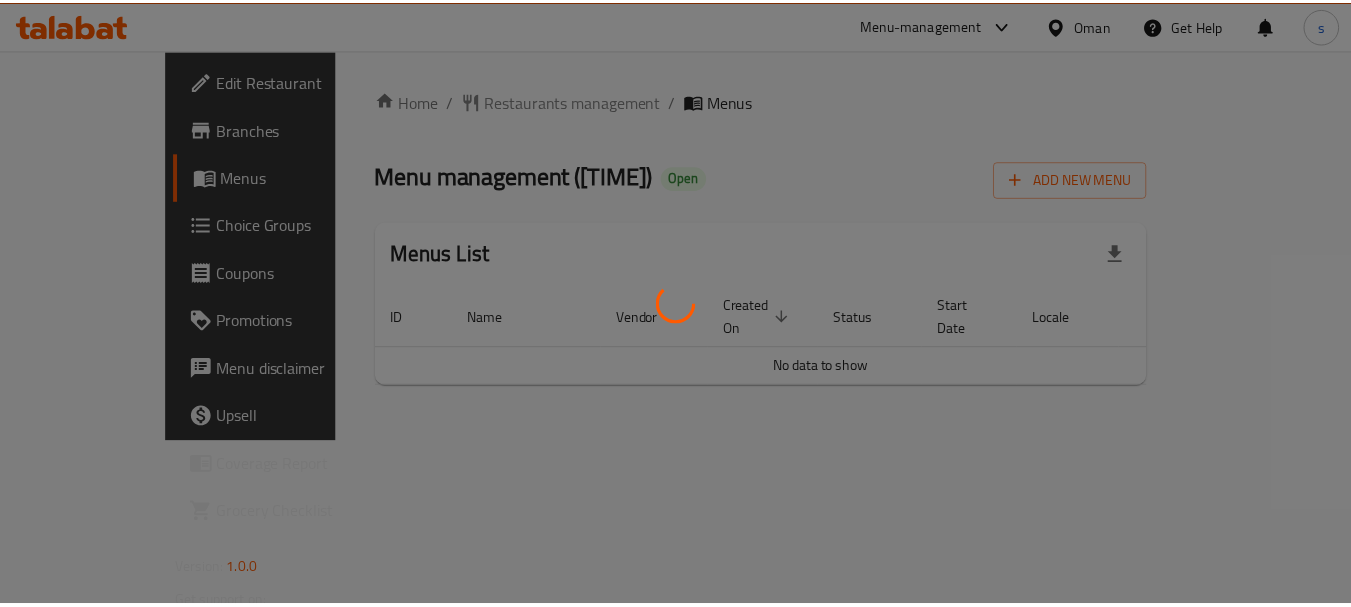 scroll, scrollTop: 0, scrollLeft: 0, axis: both 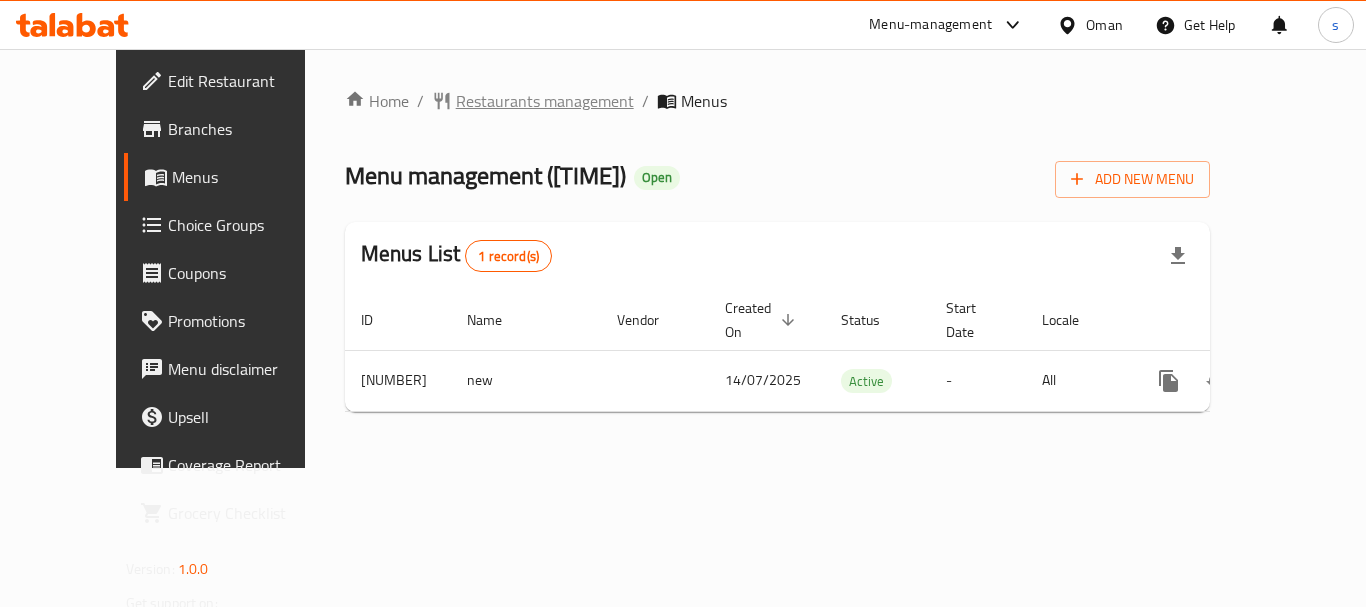 click on "Restaurants management" at bounding box center [545, 101] 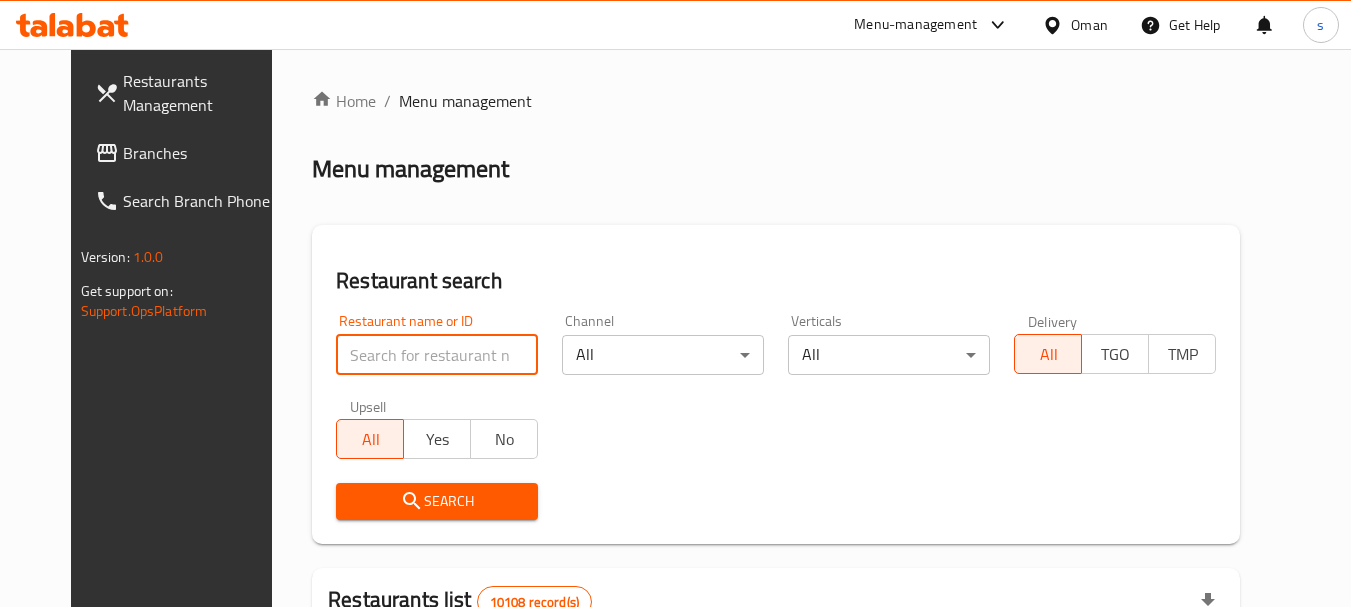 click at bounding box center (437, 355) 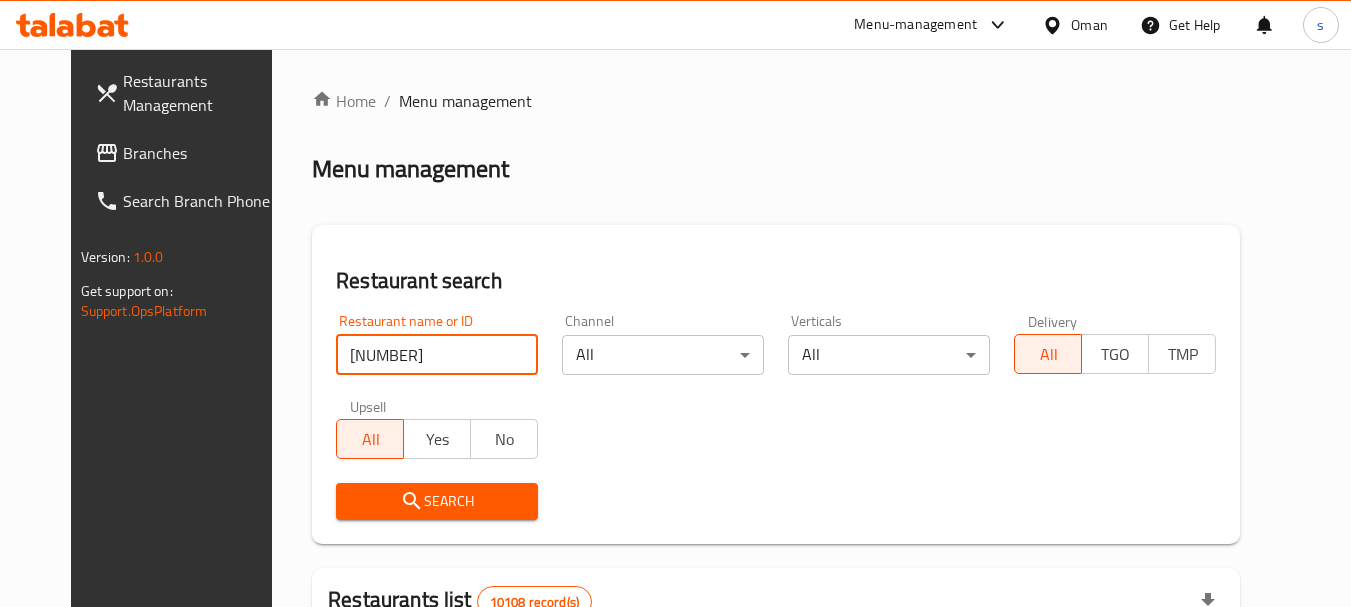 type on "701571" 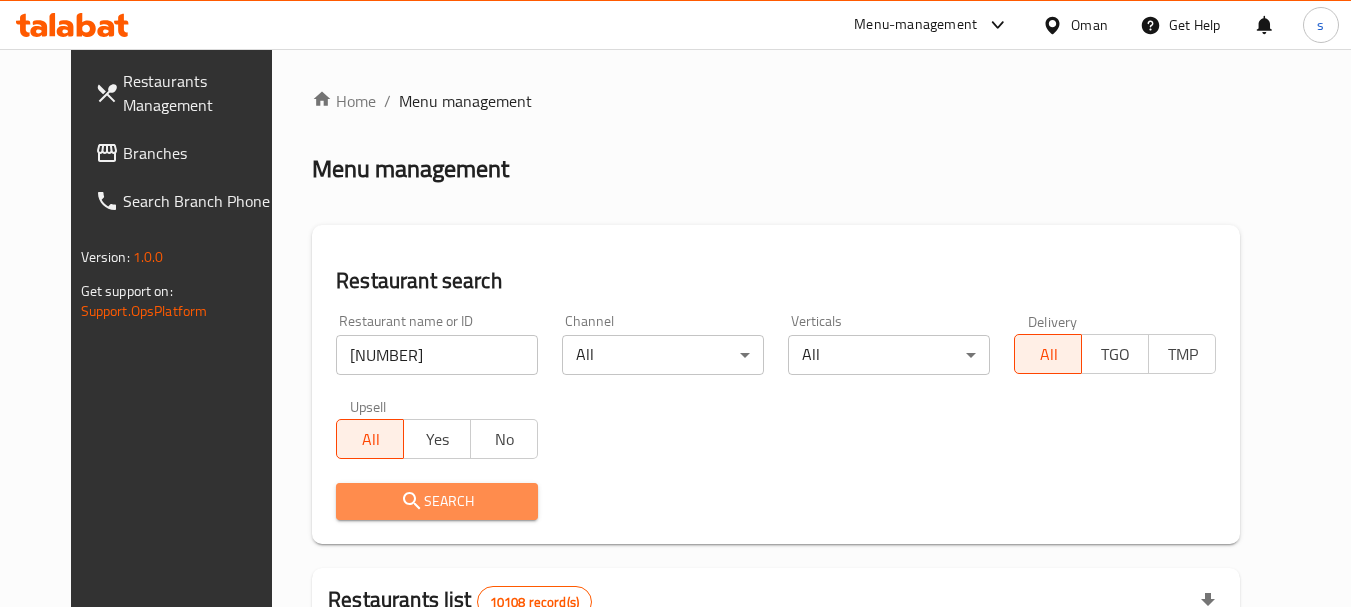 click on "Search" at bounding box center [437, 501] 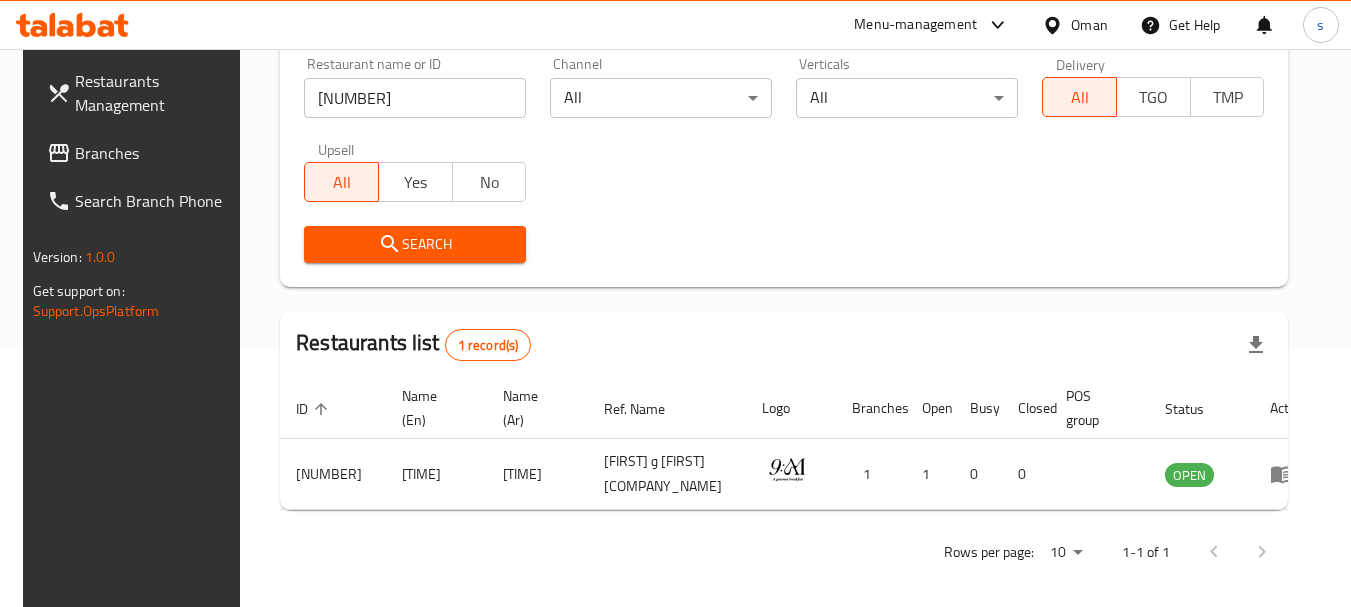 scroll, scrollTop: 268, scrollLeft: 0, axis: vertical 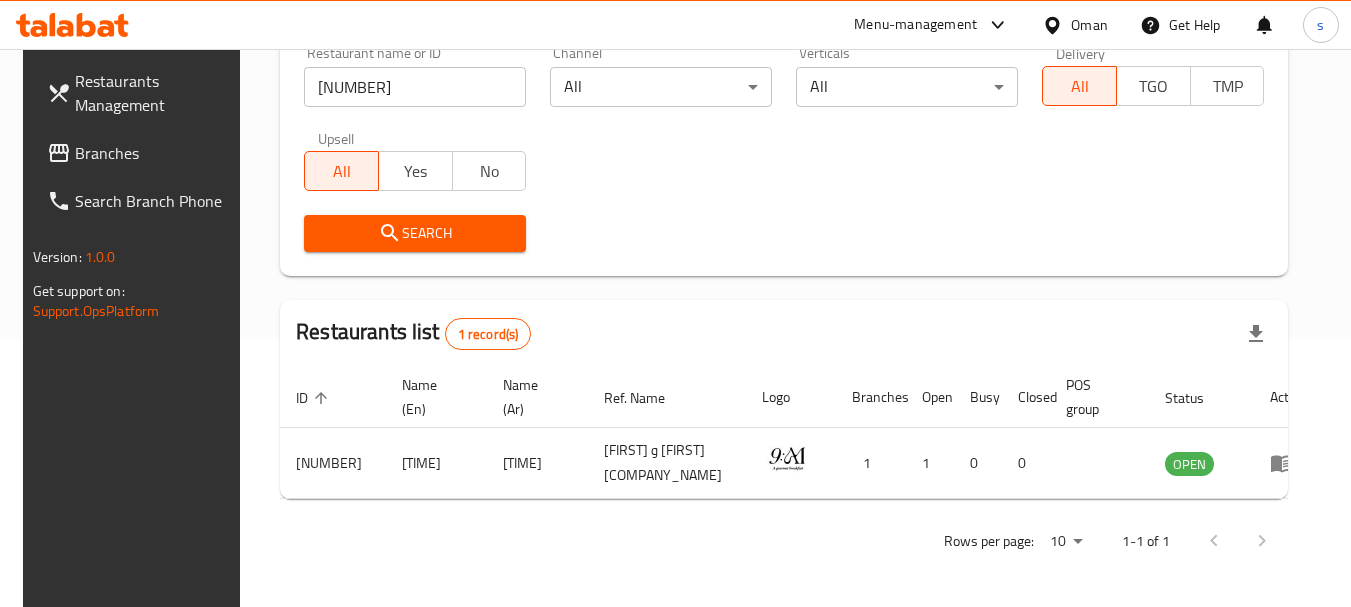 click on "Branches" at bounding box center (154, 153) 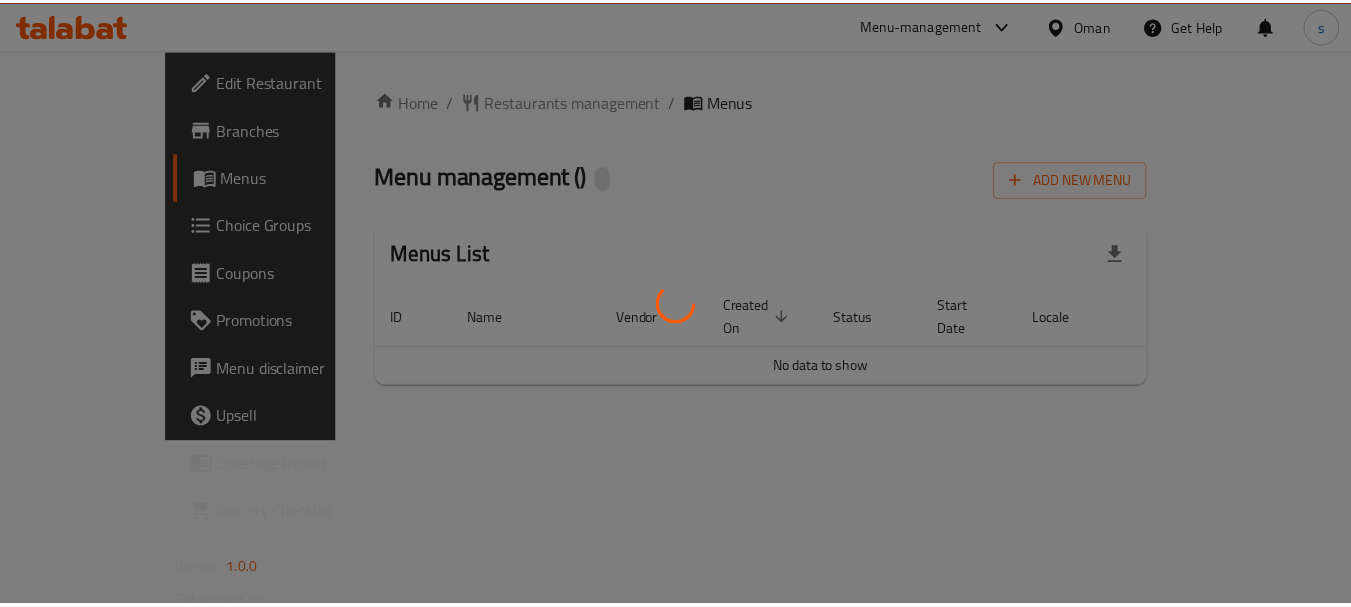 scroll, scrollTop: 0, scrollLeft: 0, axis: both 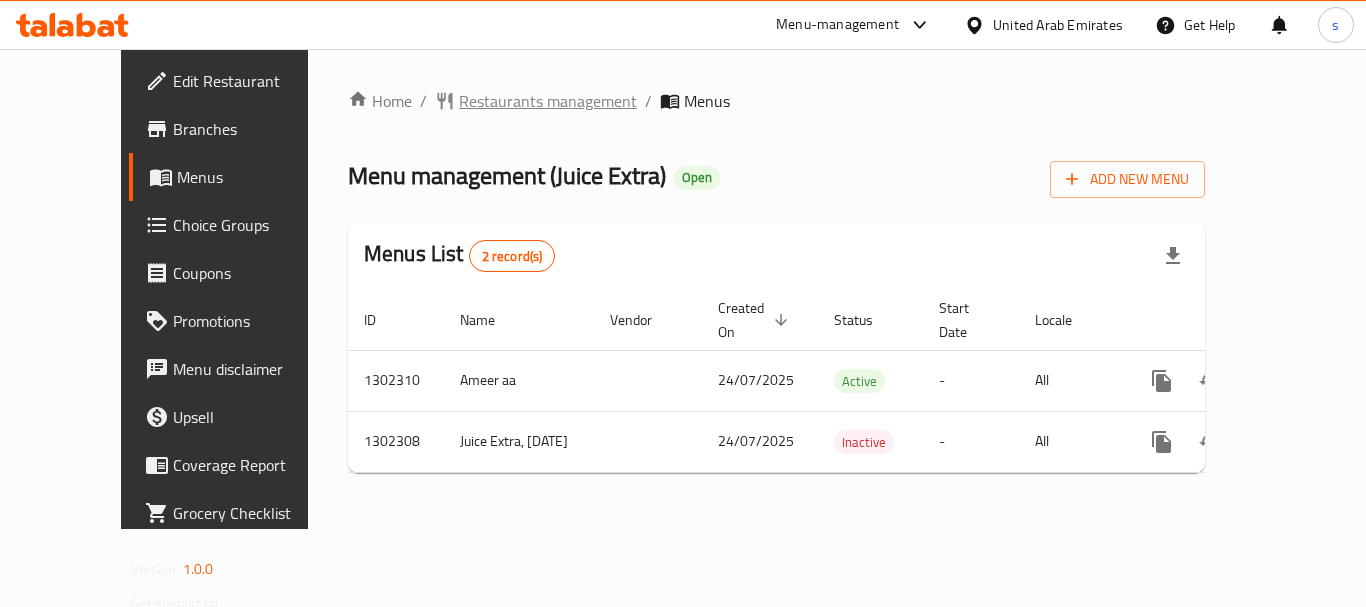click on "Restaurants management" at bounding box center (548, 101) 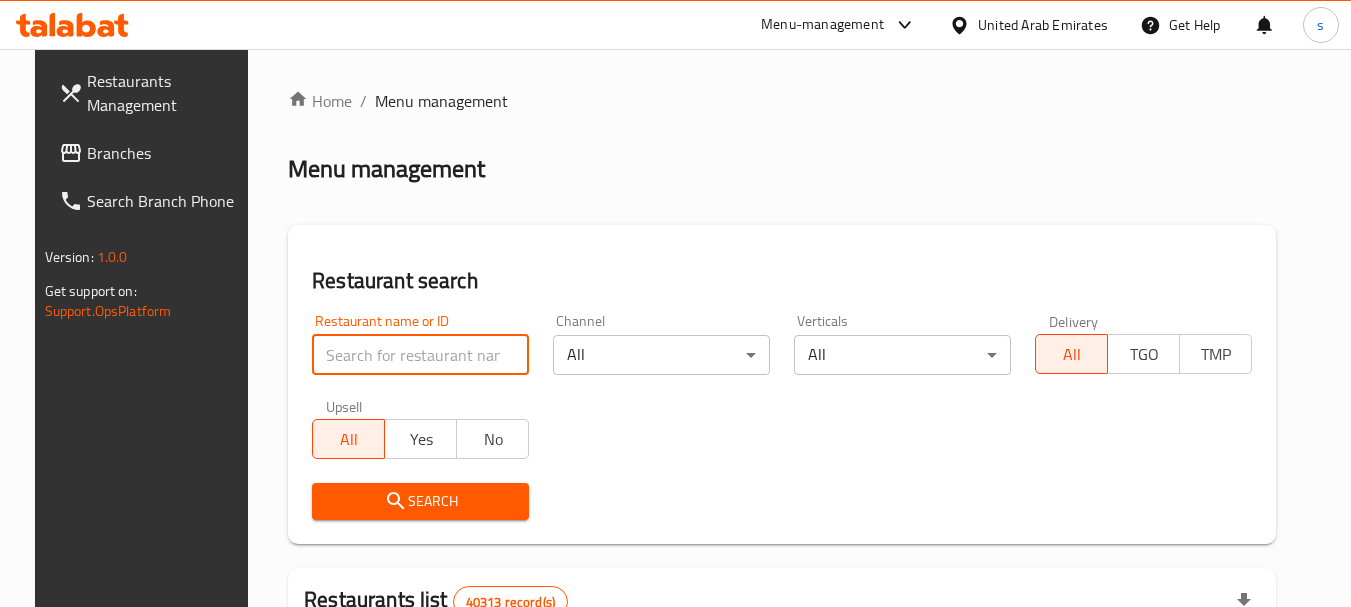 click at bounding box center (420, 355) 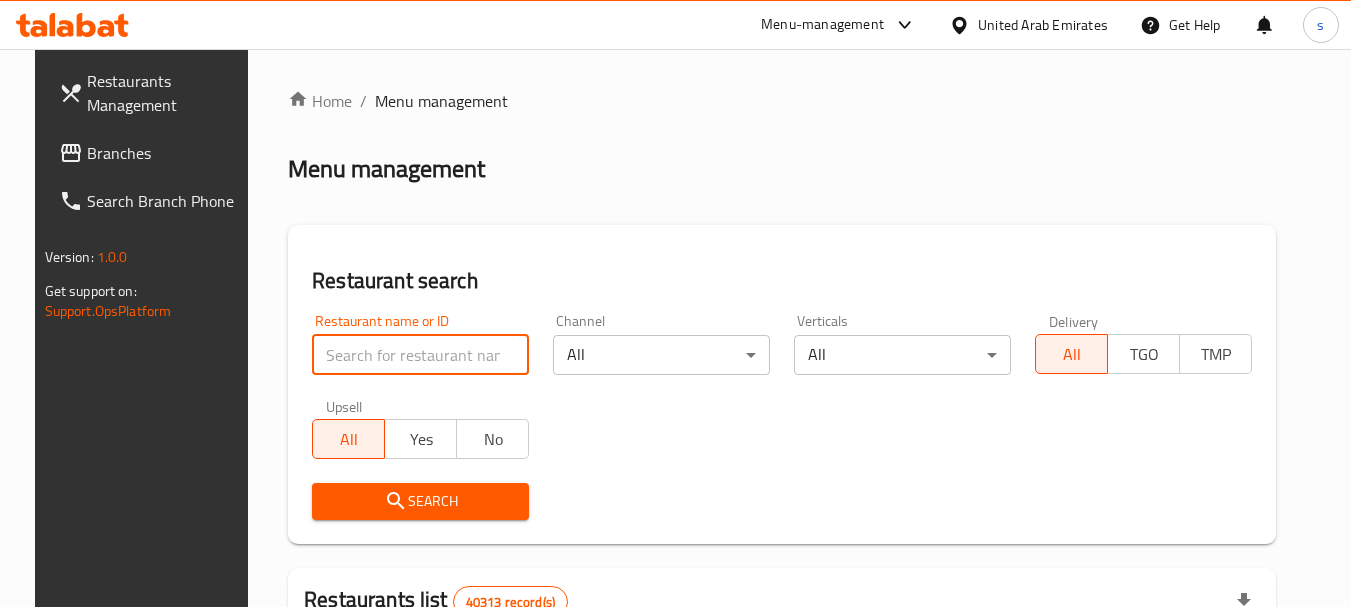 paste on "702378" 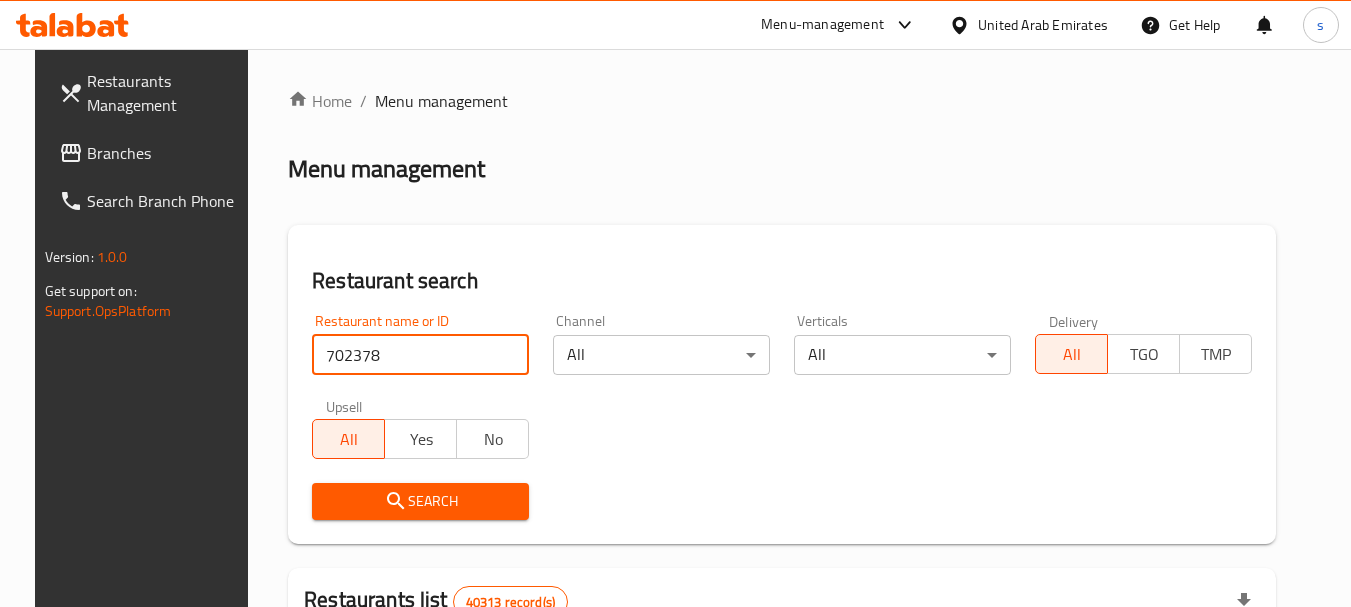 type on "702378" 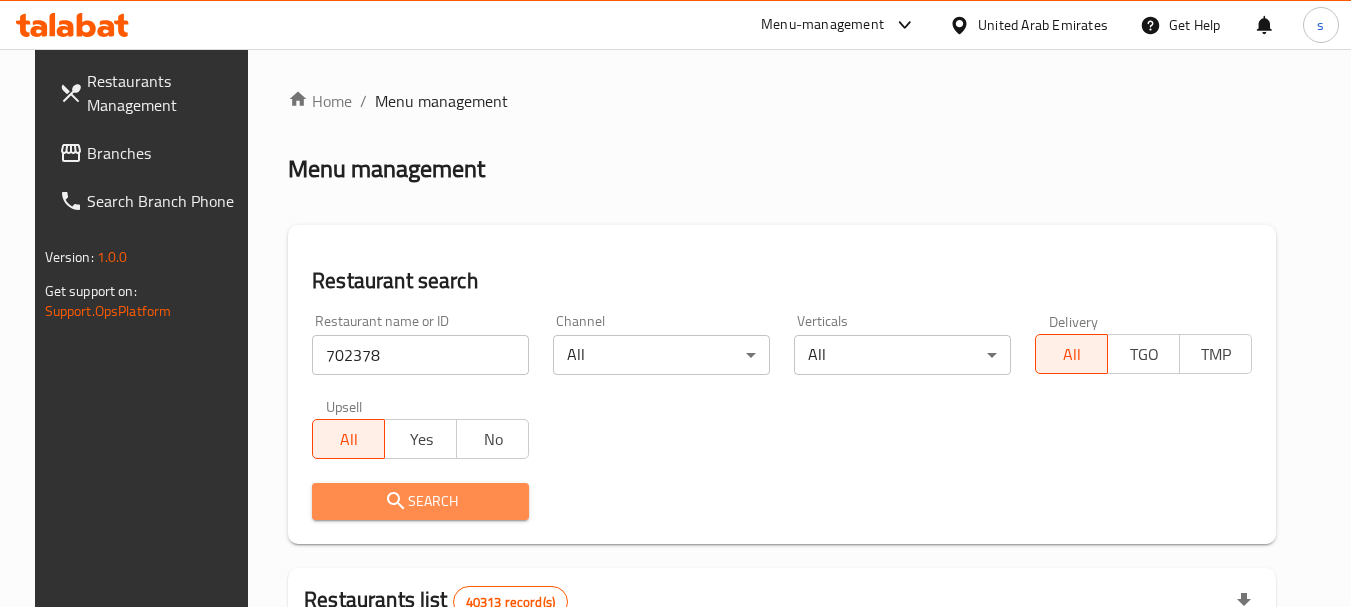 click on "Search" at bounding box center (420, 501) 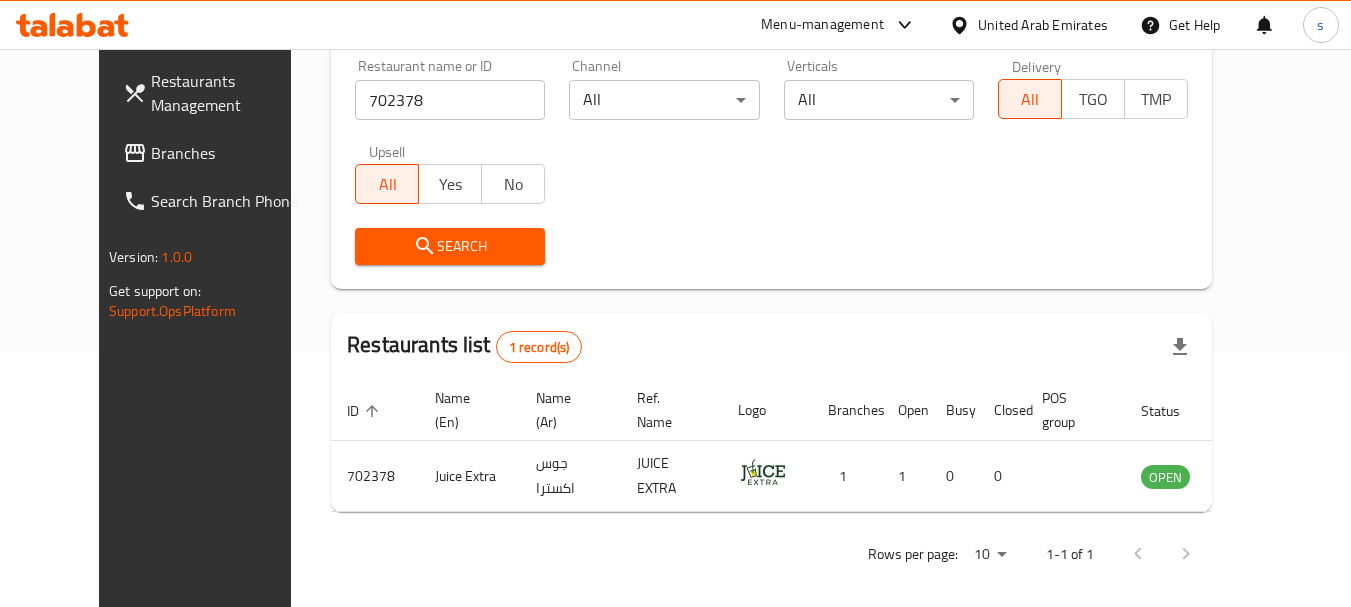 scroll, scrollTop: 268, scrollLeft: 0, axis: vertical 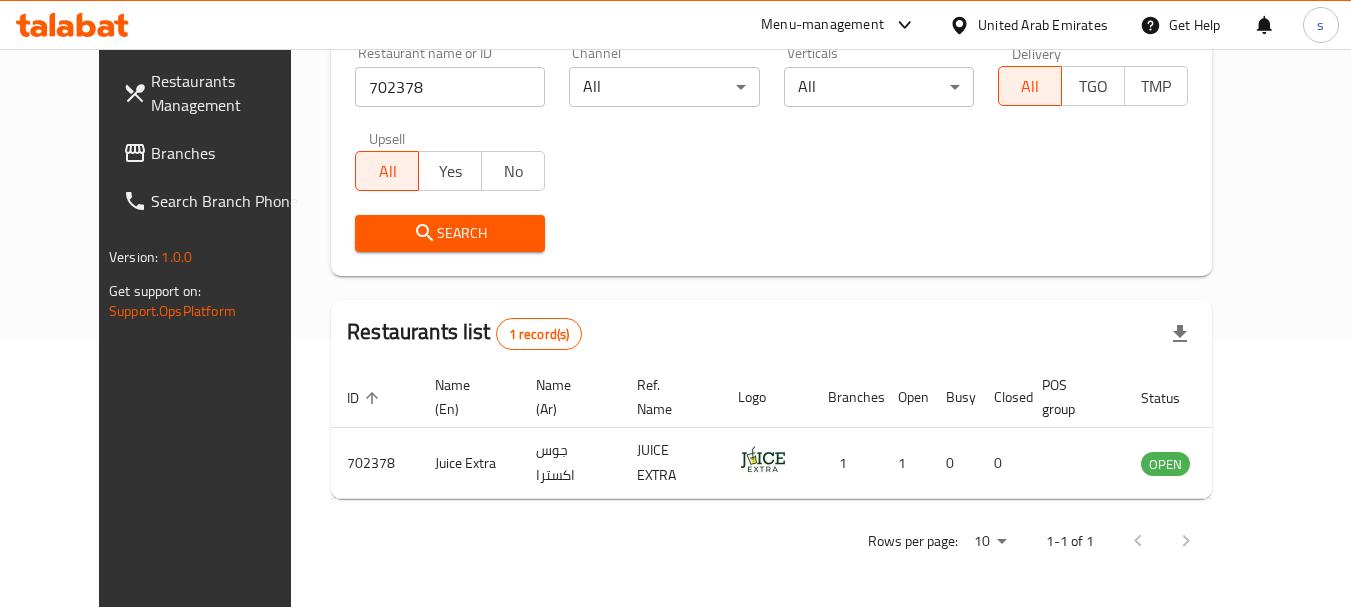 click on "Branches" at bounding box center (230, 153) 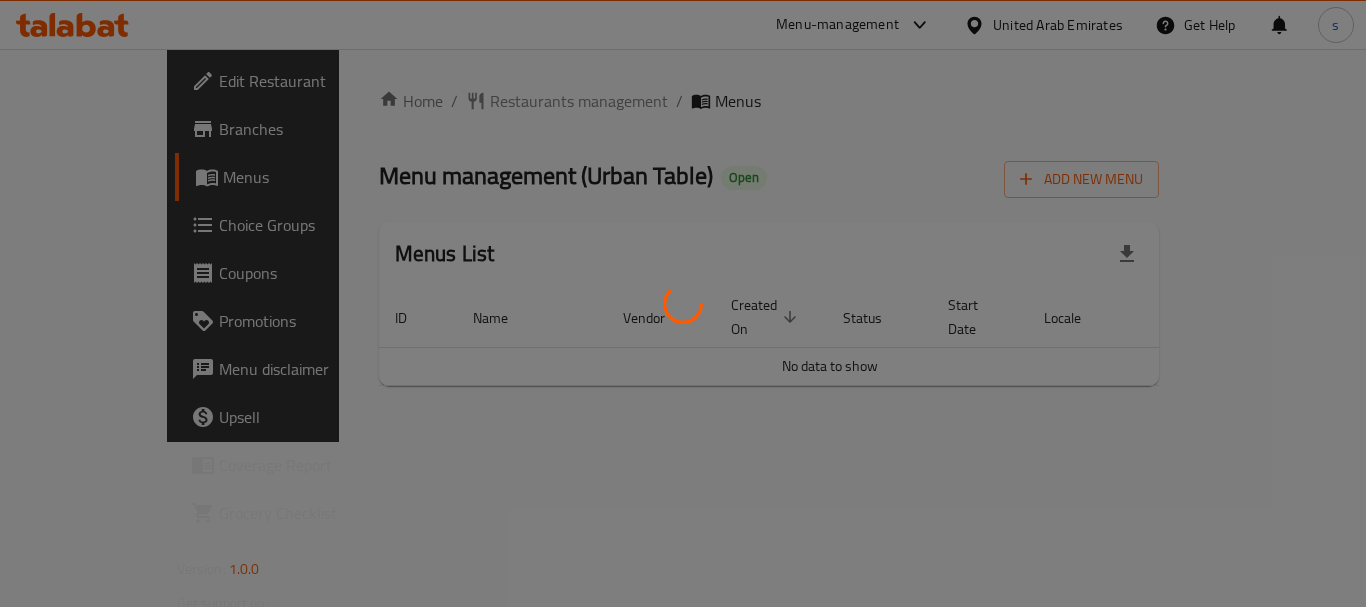 scroll, scrollTop: 0, scrollLeft: 0, axis: both 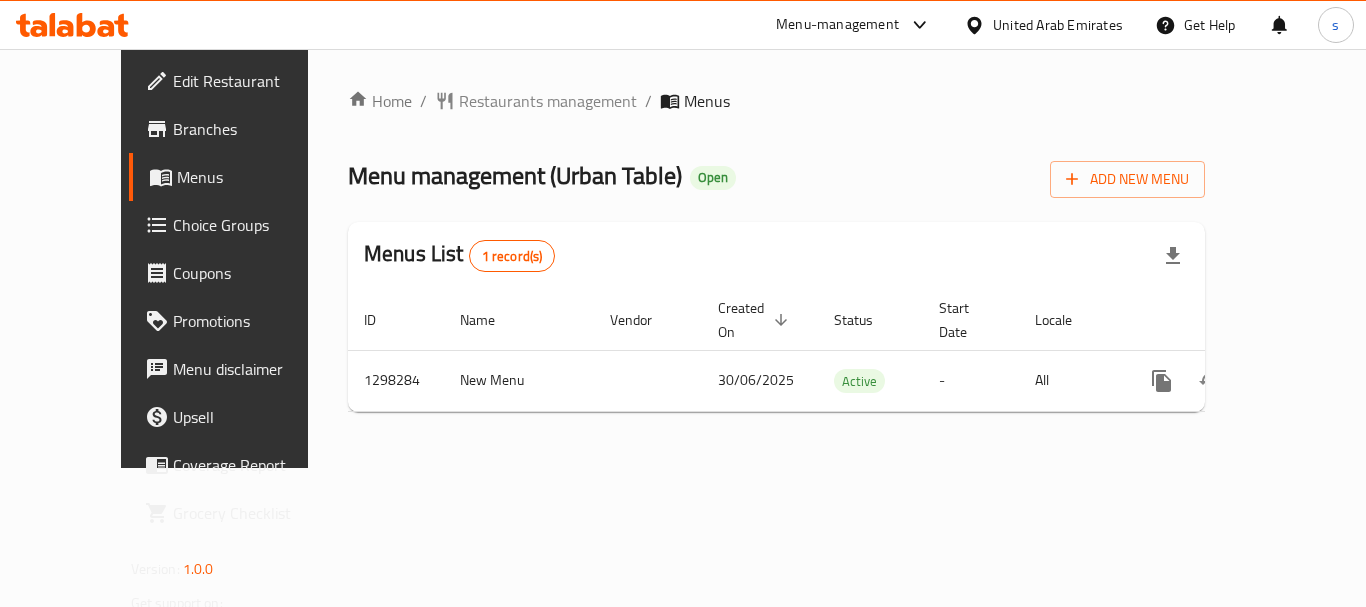 click on "Menu-management" at bounding box center (854, 25) 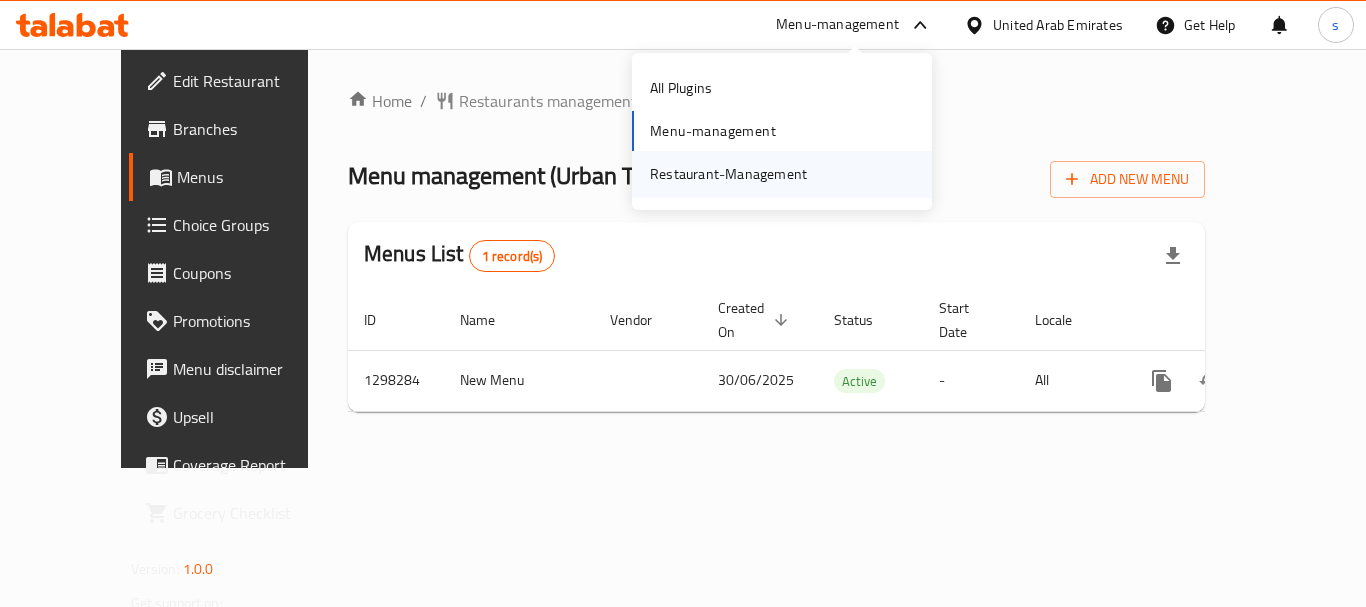 click on "Restaurant-Management" at bounding box center (728, 174) 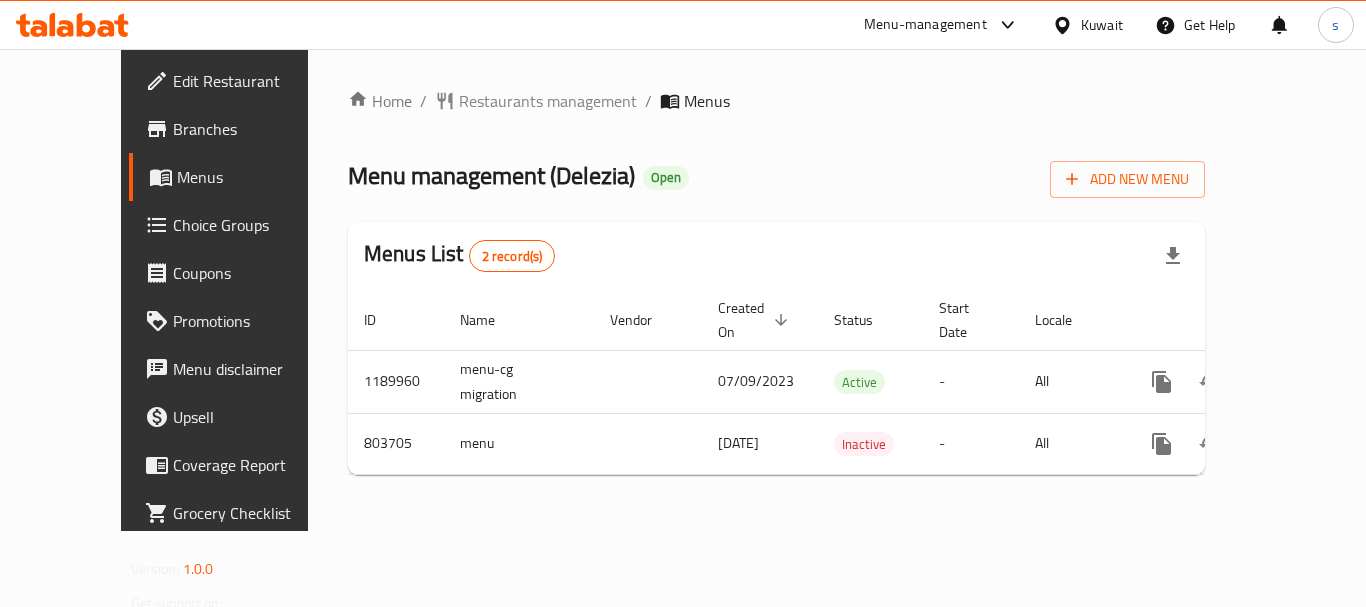 scroll, scrollTop: 0, scrollLeft: 0, axis: both 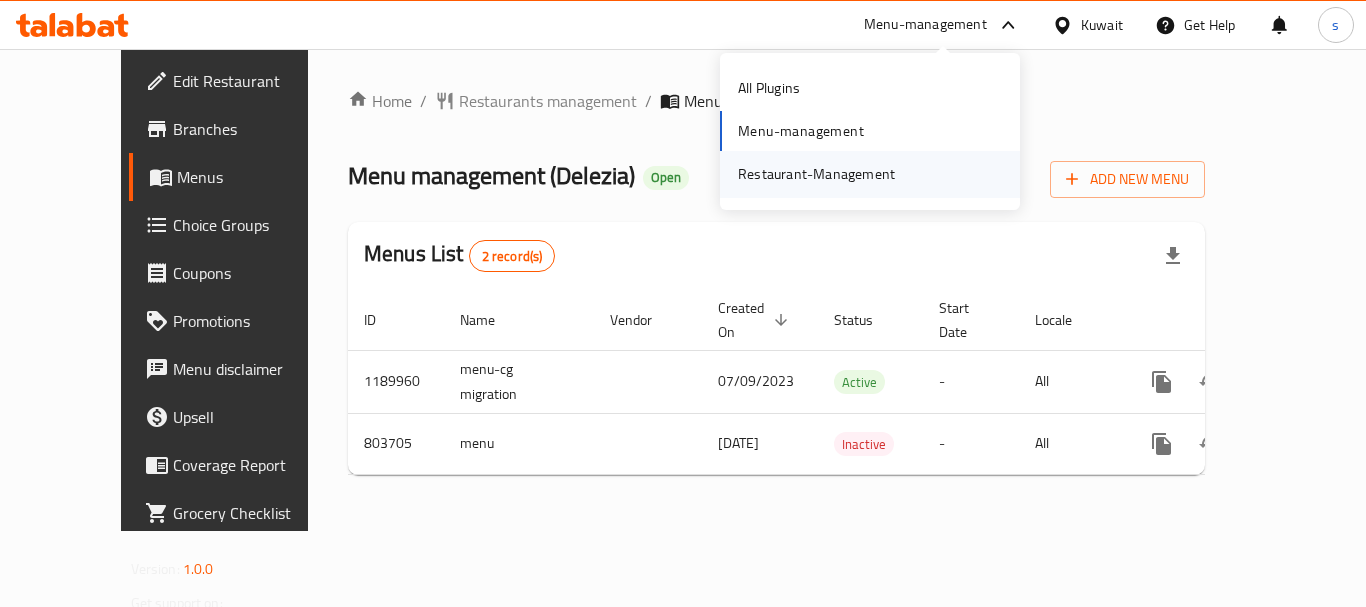 click on "Restaurant-Management" at bounding box center (816, 174) 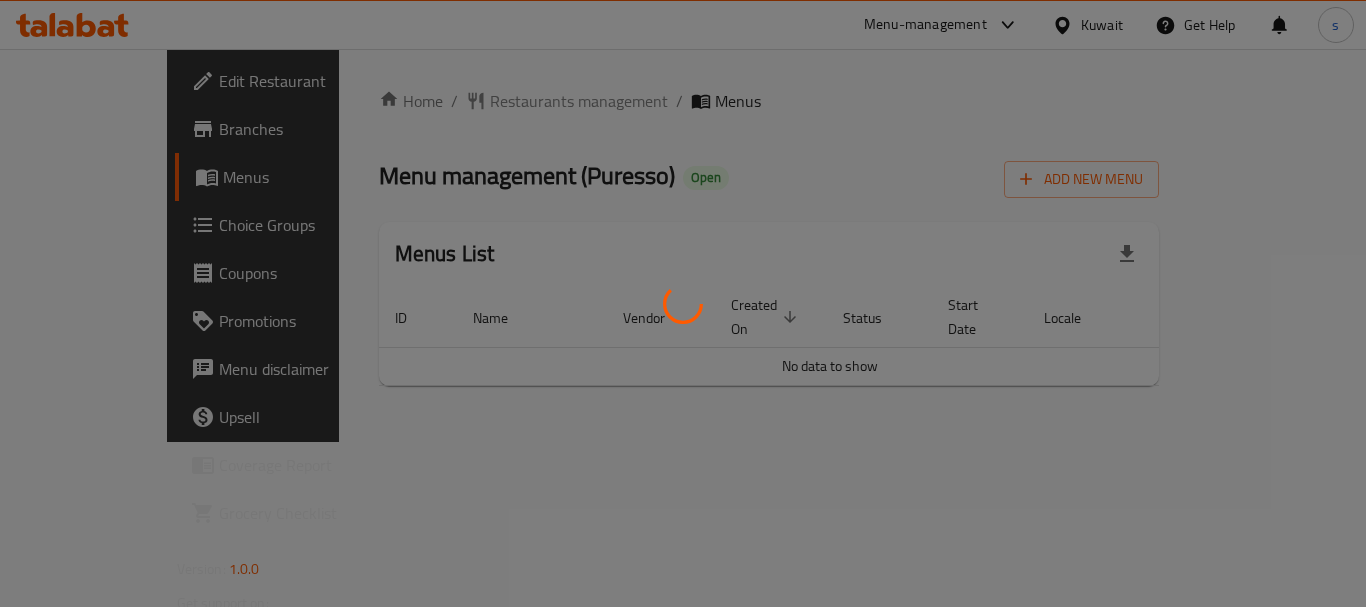 scroll, scrollTop: 0, scrollLeft: 0, axis: both 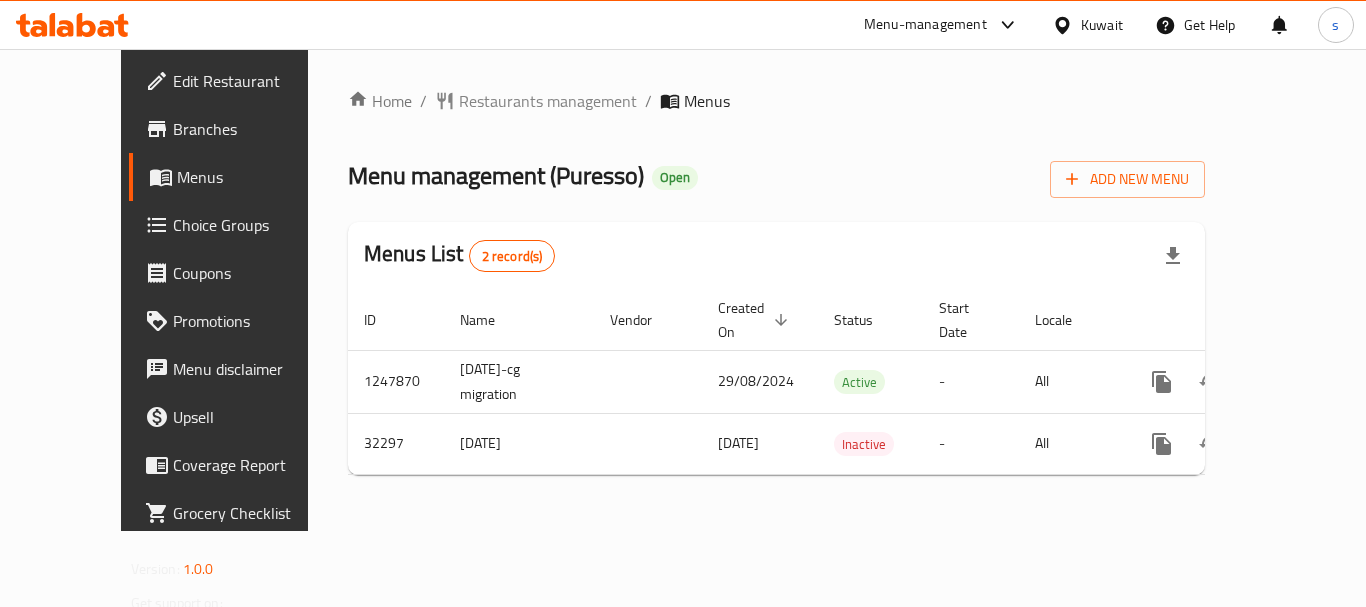 click on "Menu-management" at bounding box center (925, 25) 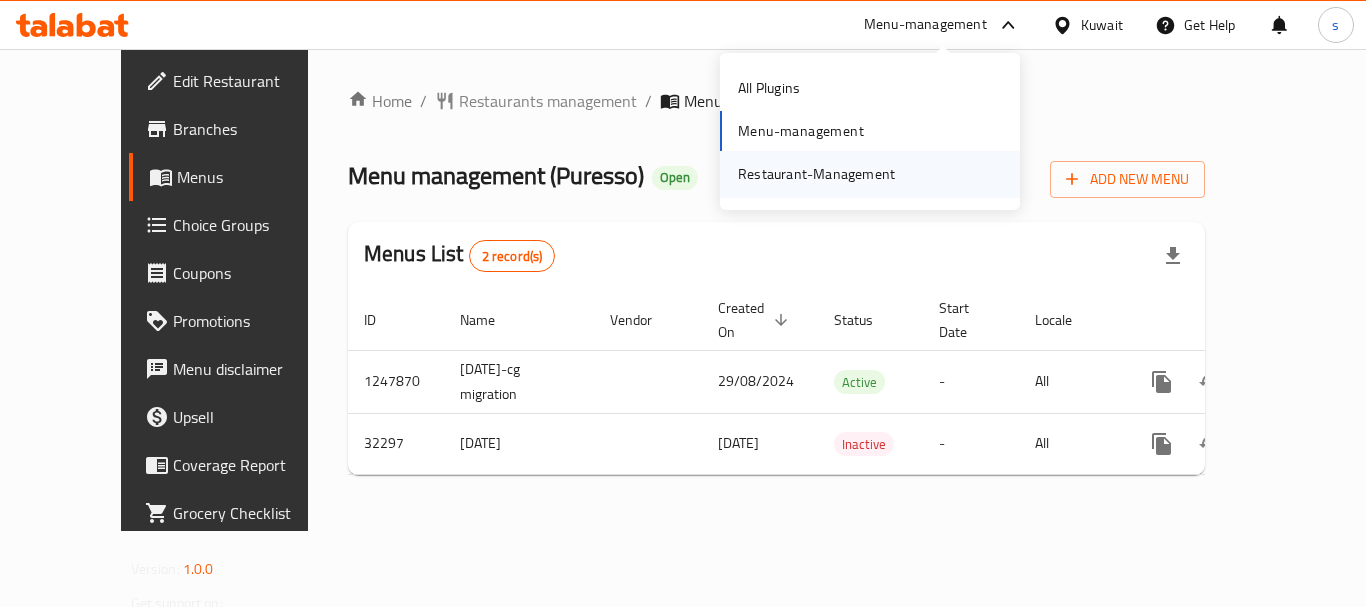 click on "Restaurant-Management" at bounding box center [816, 174] 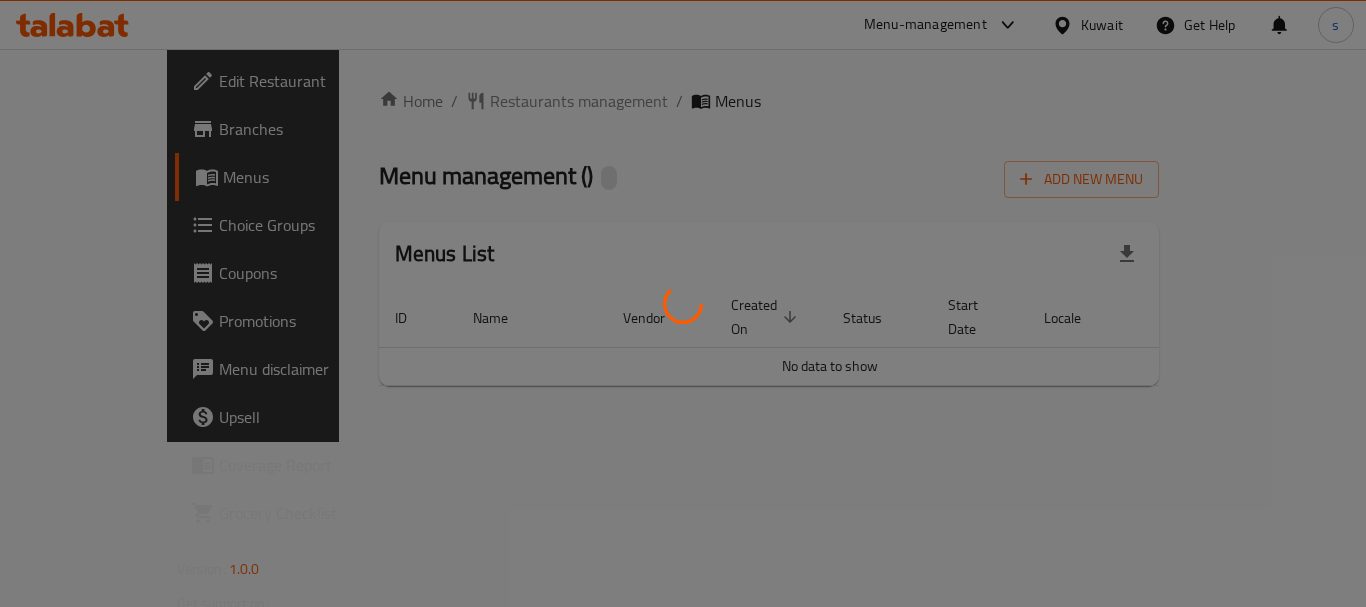 scroll, scrollTop: 0, scrollLeft: 0, axis: both 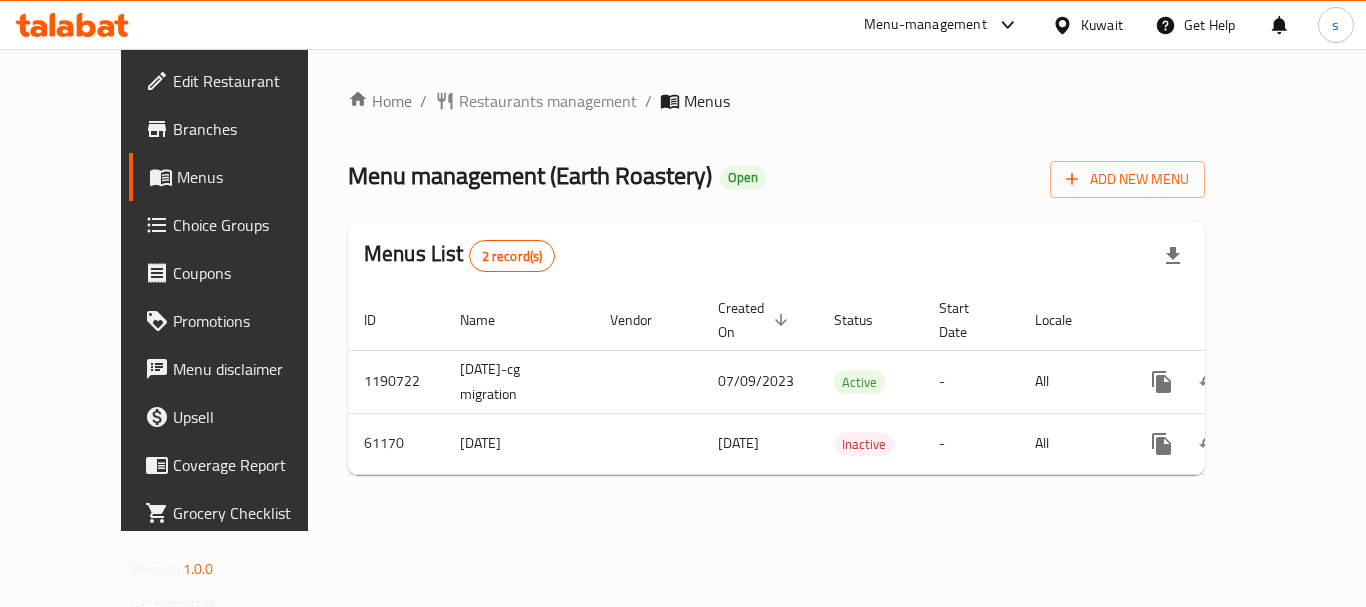 click on "Menu-management" at bounding box center (942, 25) 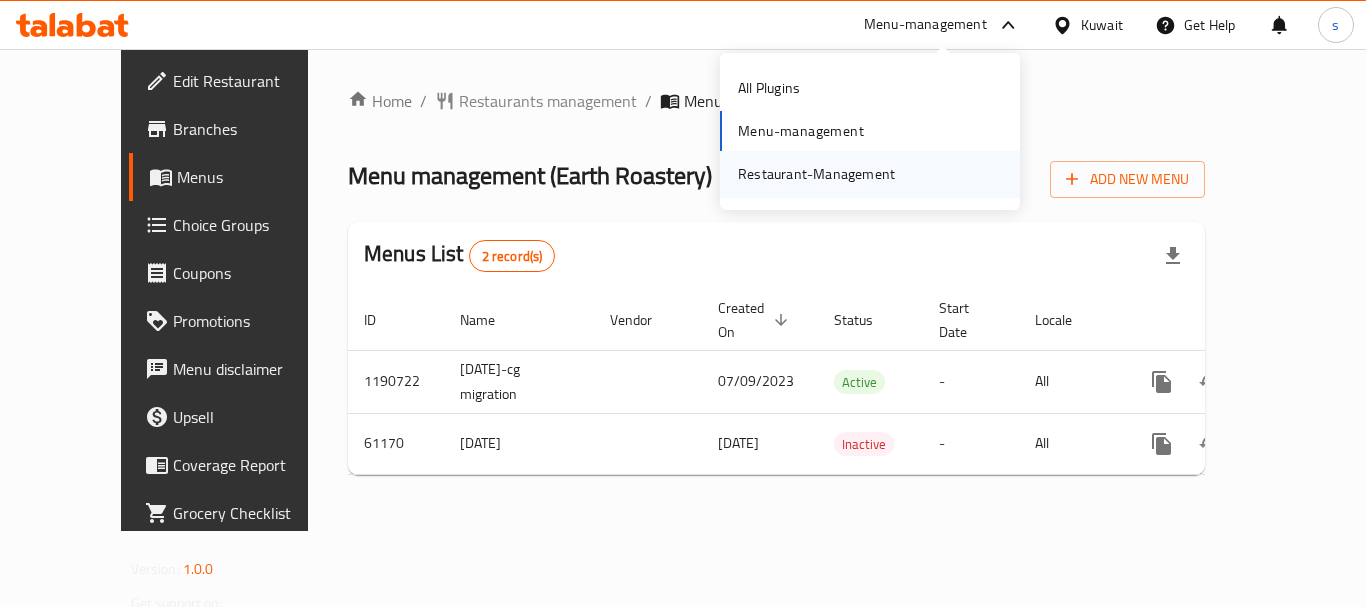 click on "Restaurant-Management" at bounding box center (816, 174) 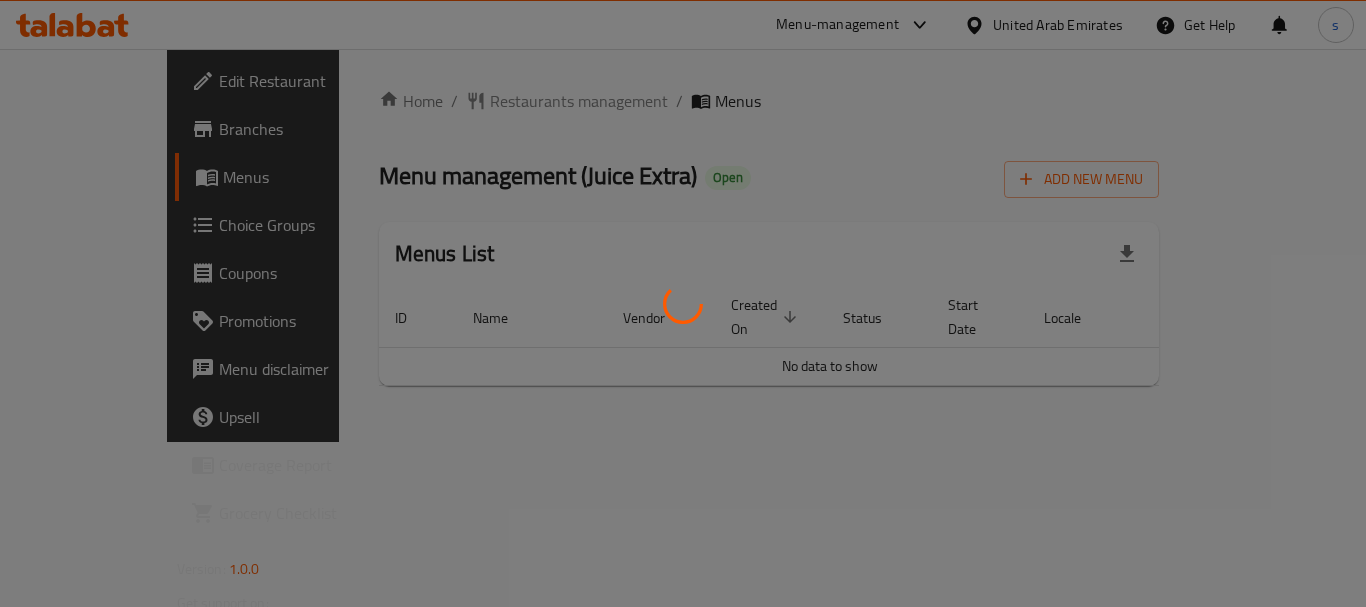 scroll, scrollTop: 0, scrollLeft: 0, axis: both 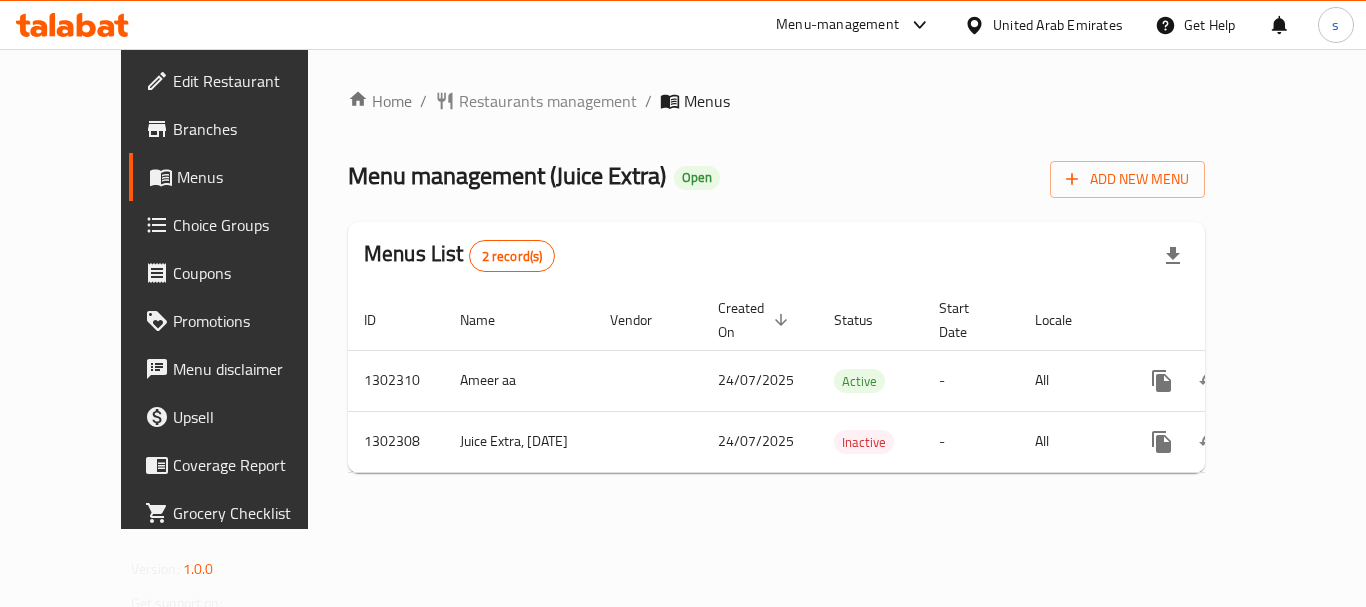 click at bounding box center [915, 25] 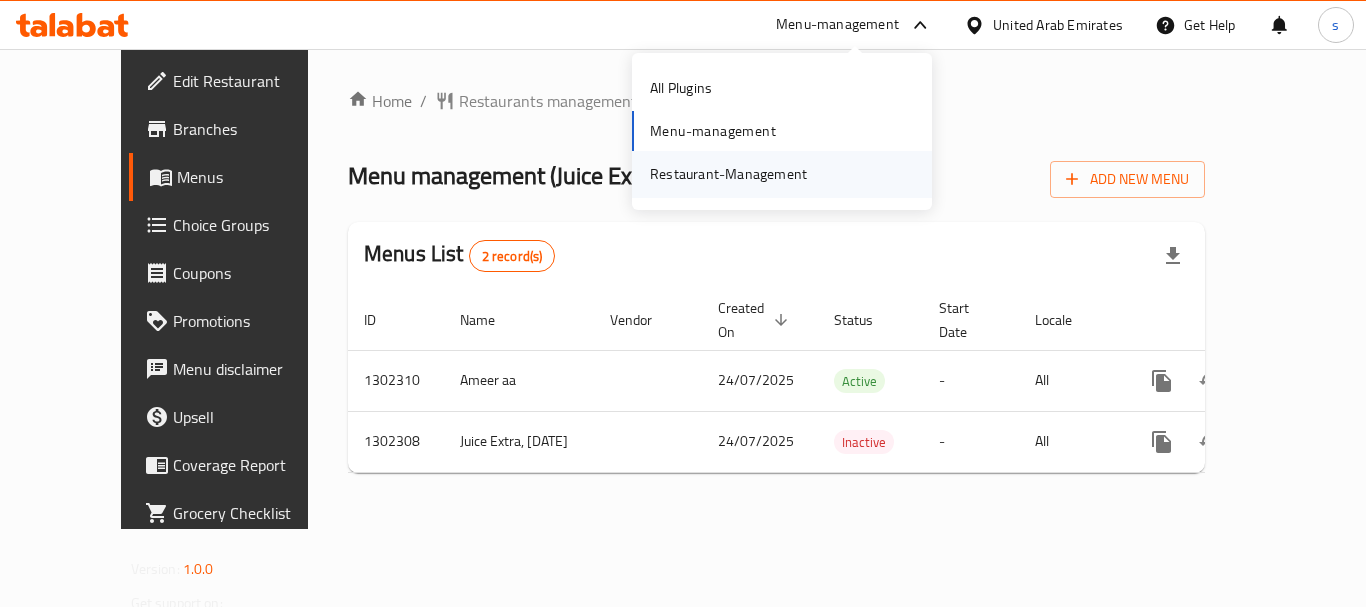 click on "Restaurant-Management" at bounding box center (728, 174) 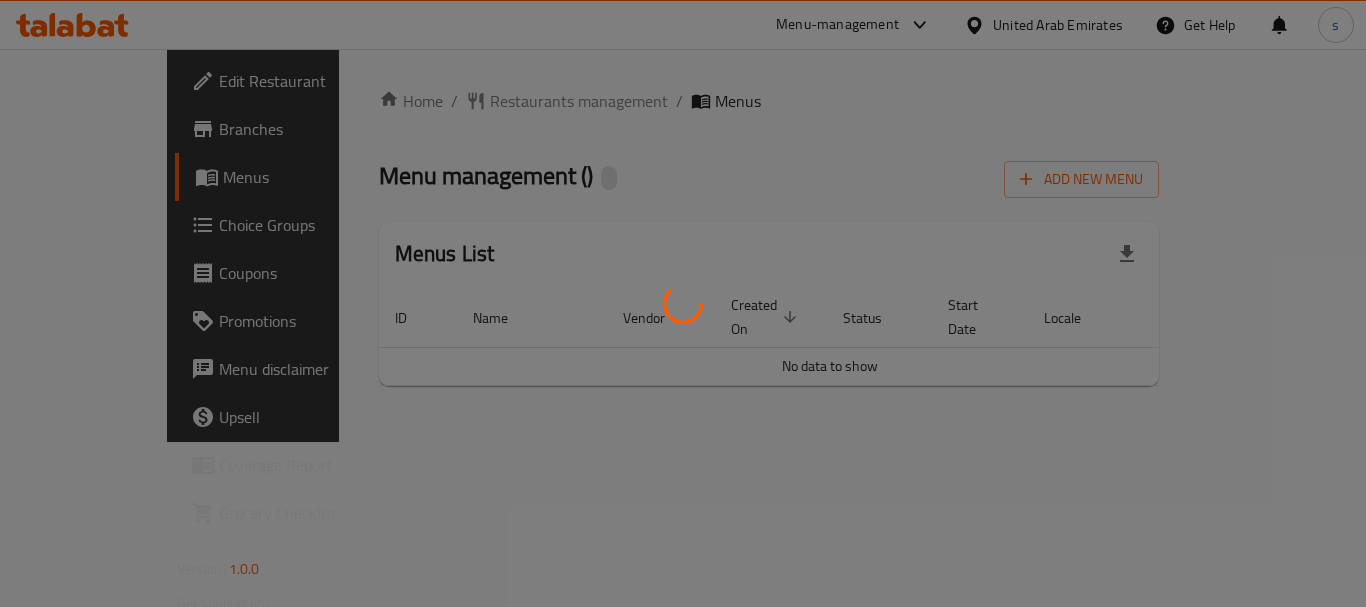 scroll, scrollTop: 0, scrollLeft: 0, axis: both 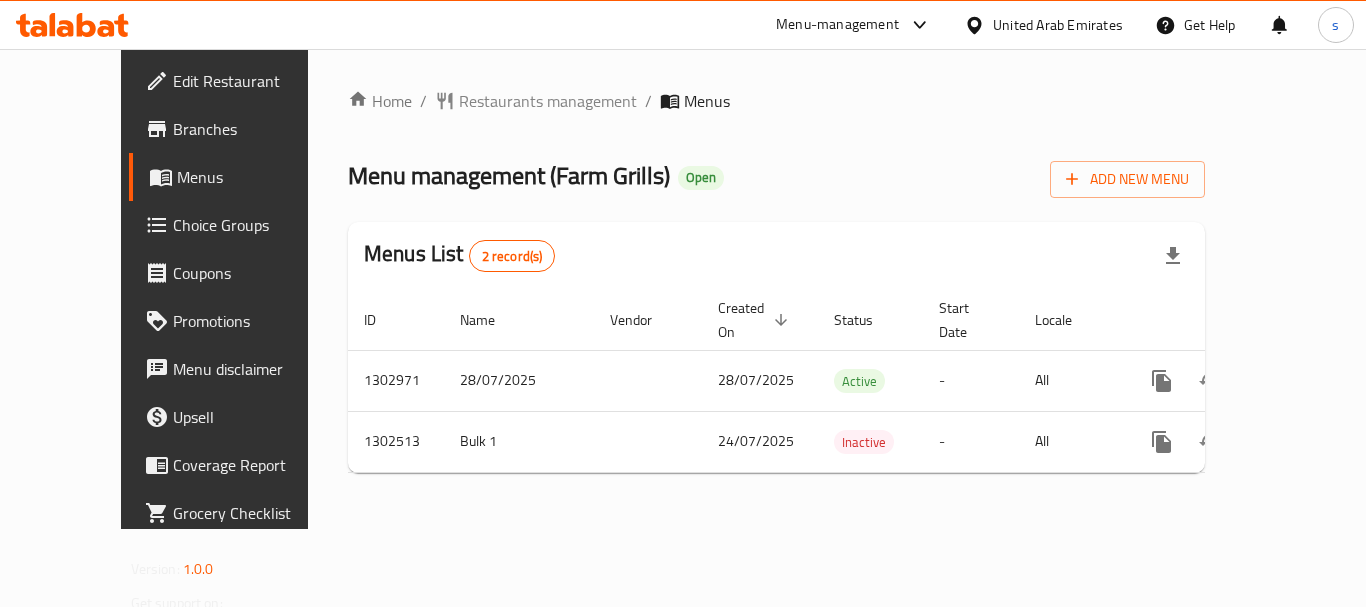 click on "Menu-management" at bounding box center (837, 25) 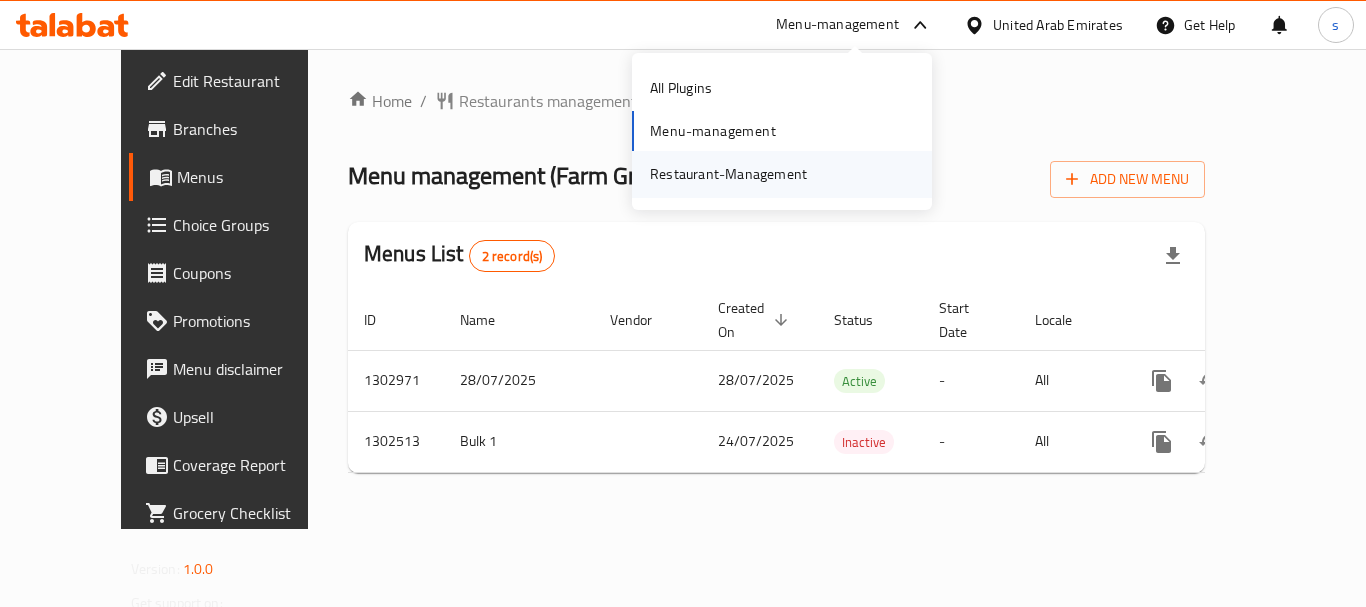 click on "Restaurant-Management" at bounding box center [728, 174] 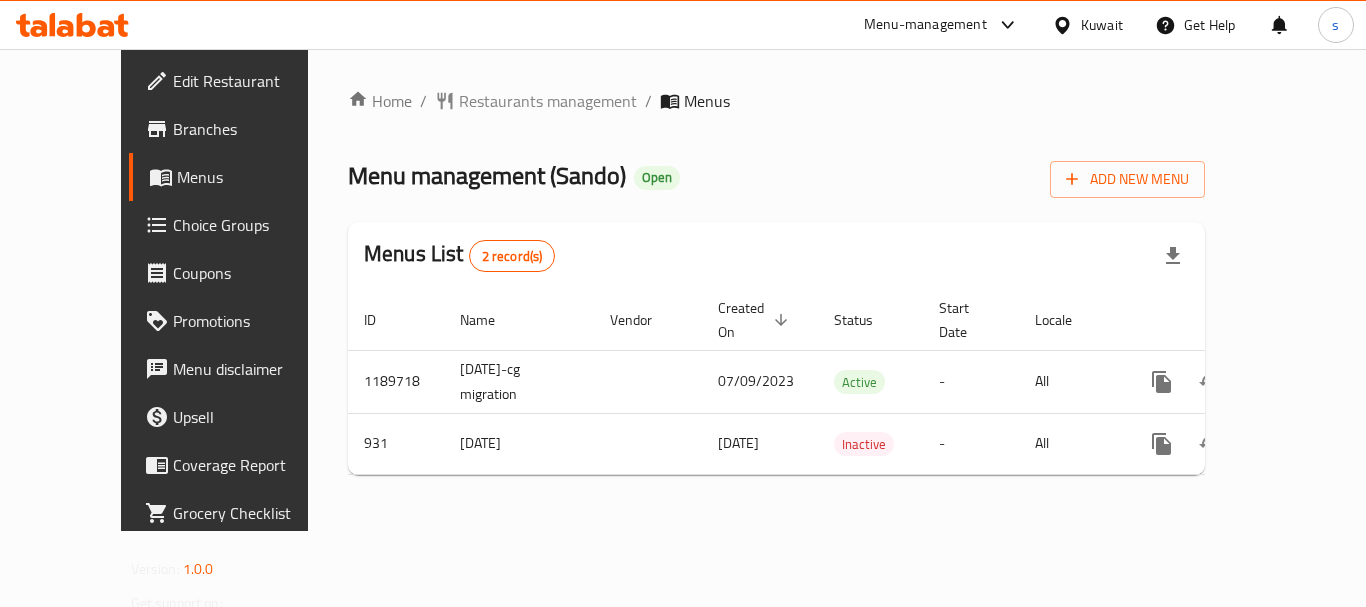 scroll, scrollTop: 0, scrollLeft: 0, axis: both 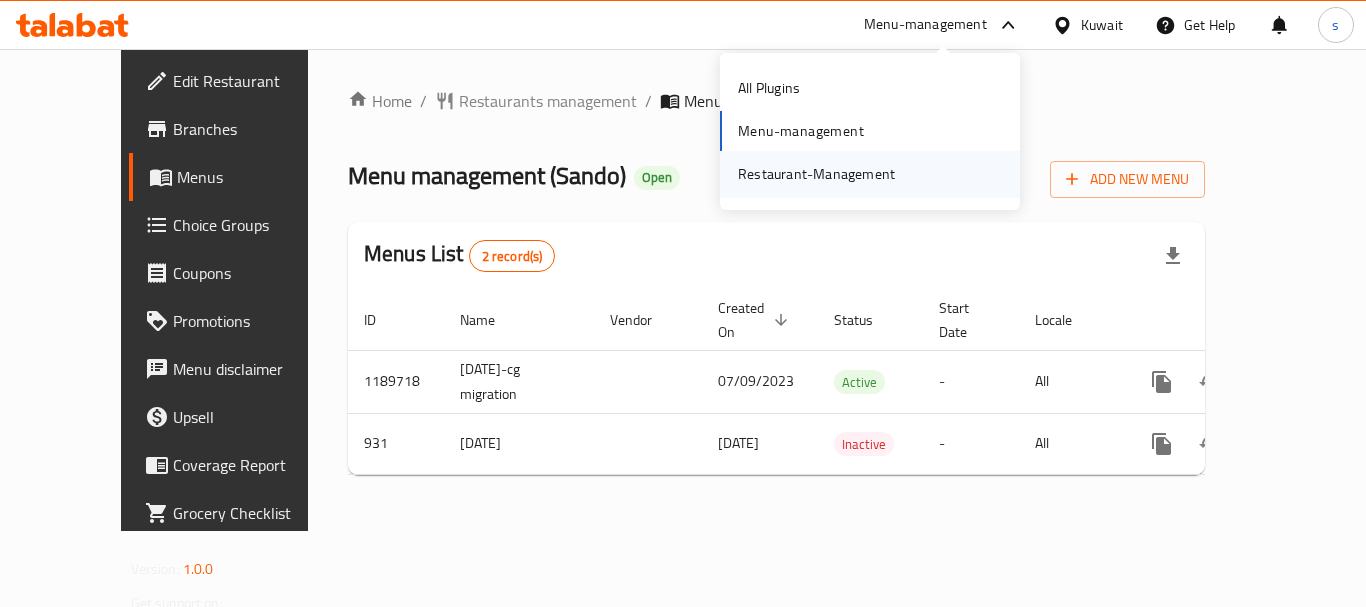 click on "Restaurant-Management" at bounding box center [816, 174] 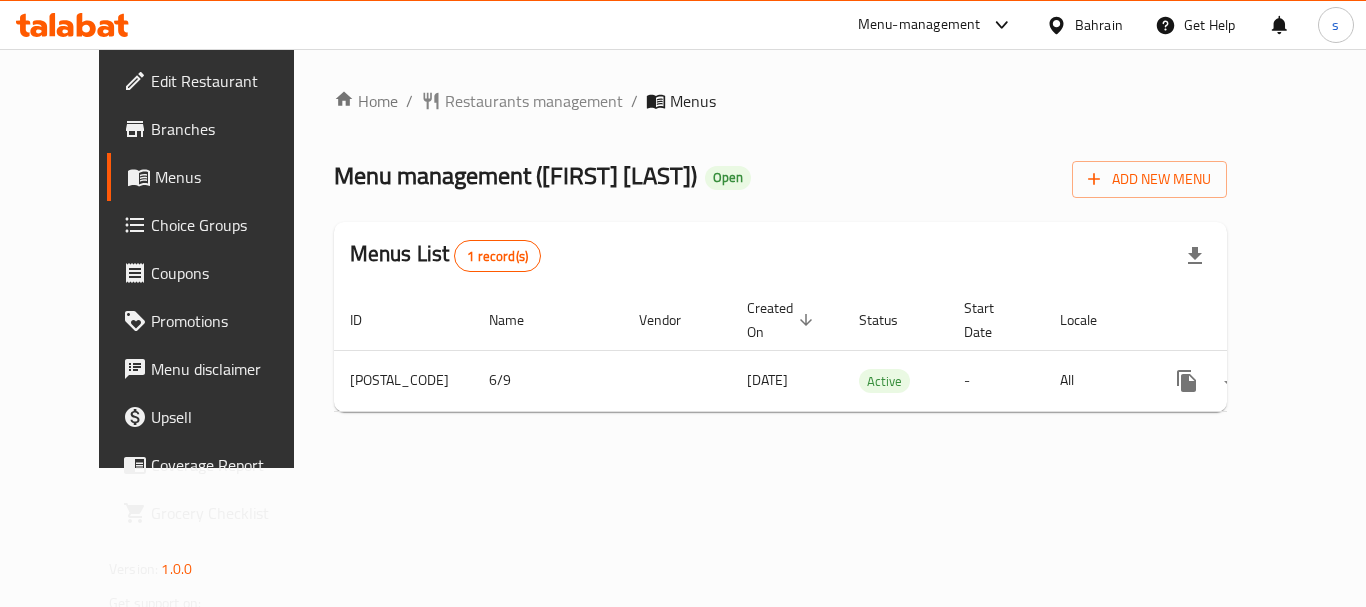click on "Menu-management" at bounding box center (919, 25) 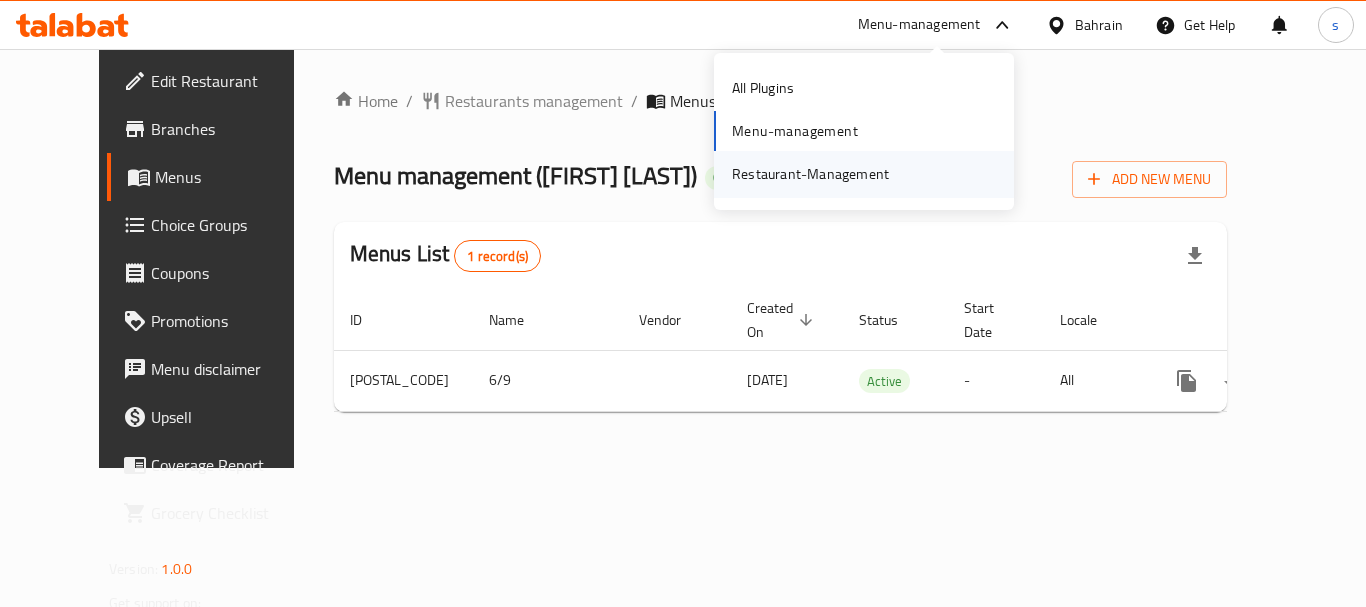 click on "Restaurant-Management" at bounding box center [810, 174] 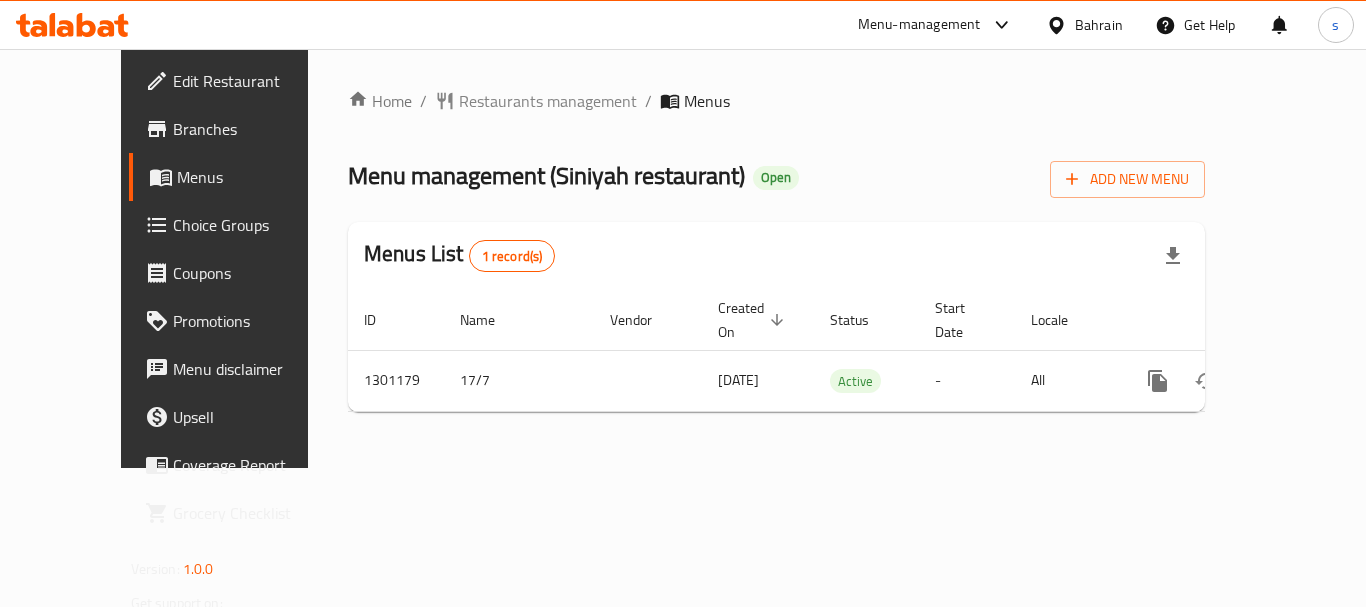scroll, scrollTop: 0, scrollLeft: 0, axis: both 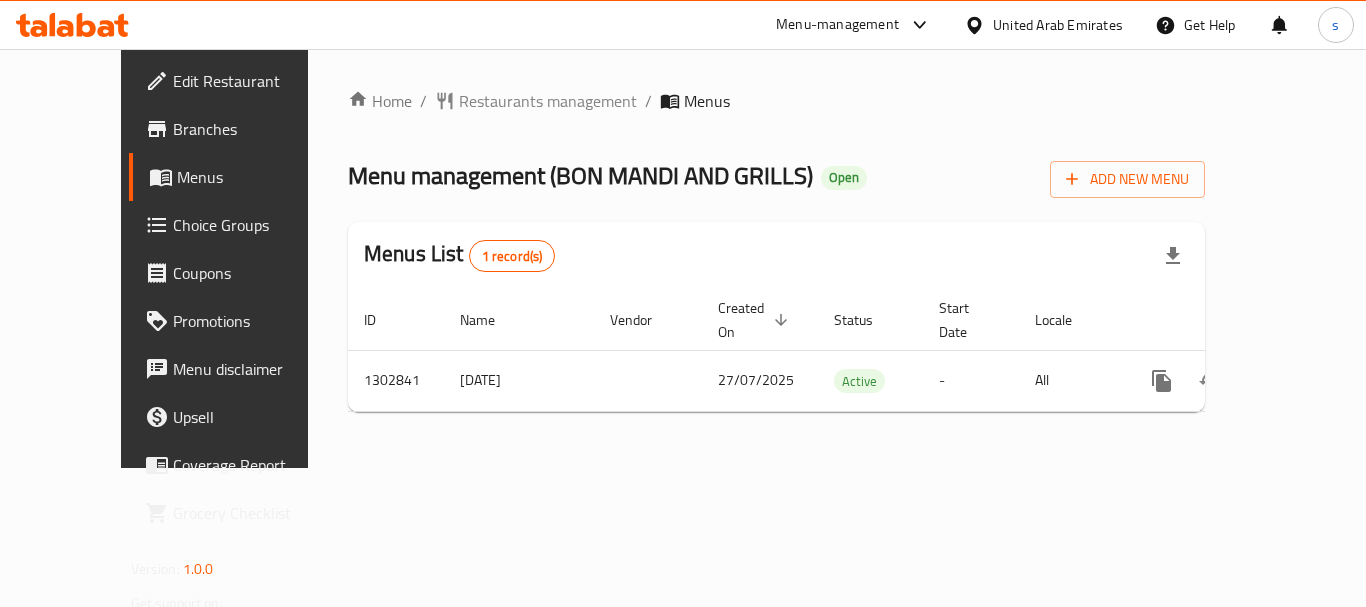 click at bounding box center (915, 25) 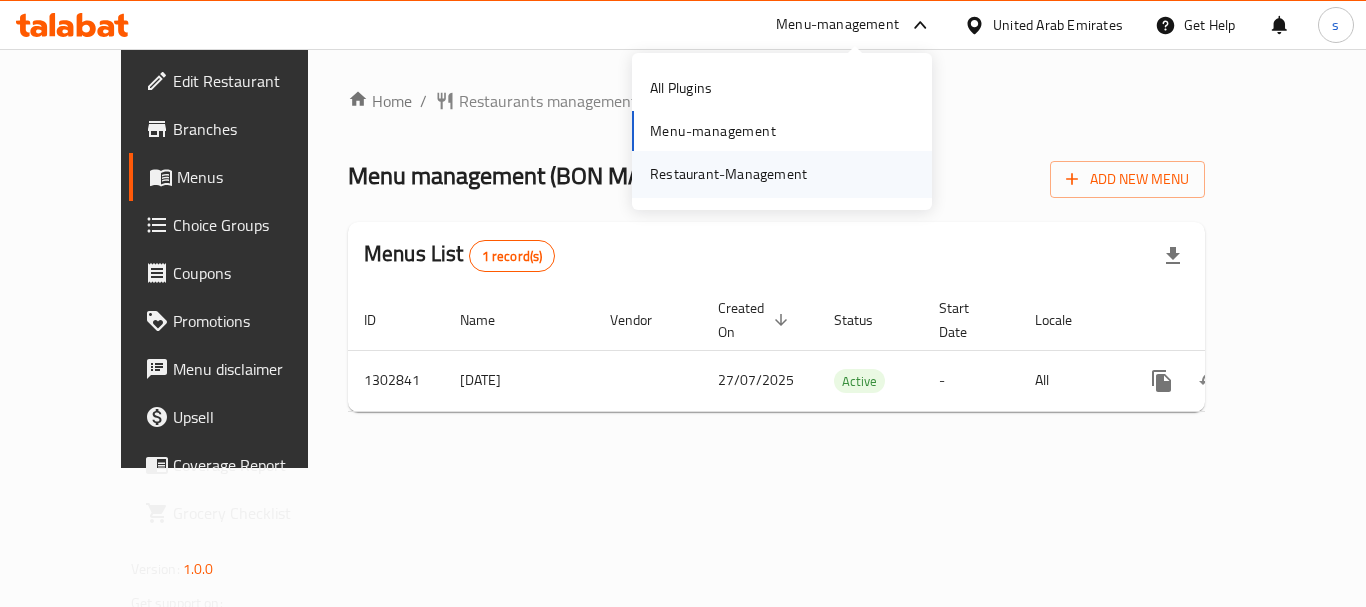 click on "Restaurant-Management" at bounding box center (728, 174) 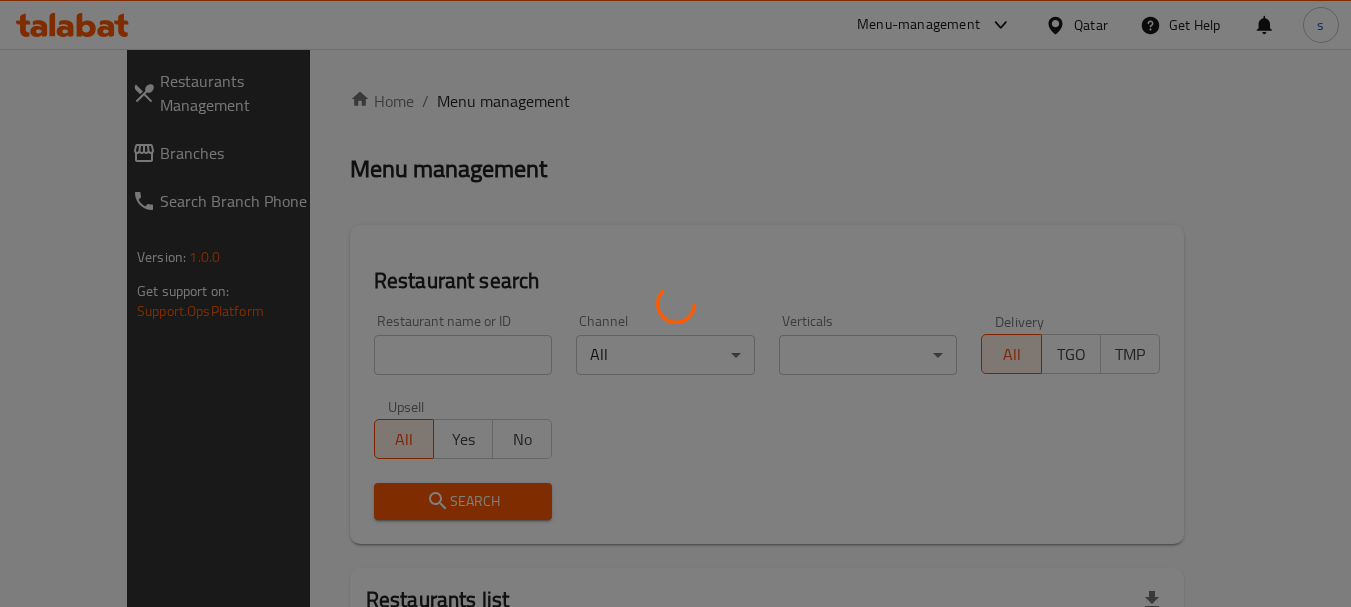 scroll, scrollTop: 0, scrollLeft: 0, axis: both 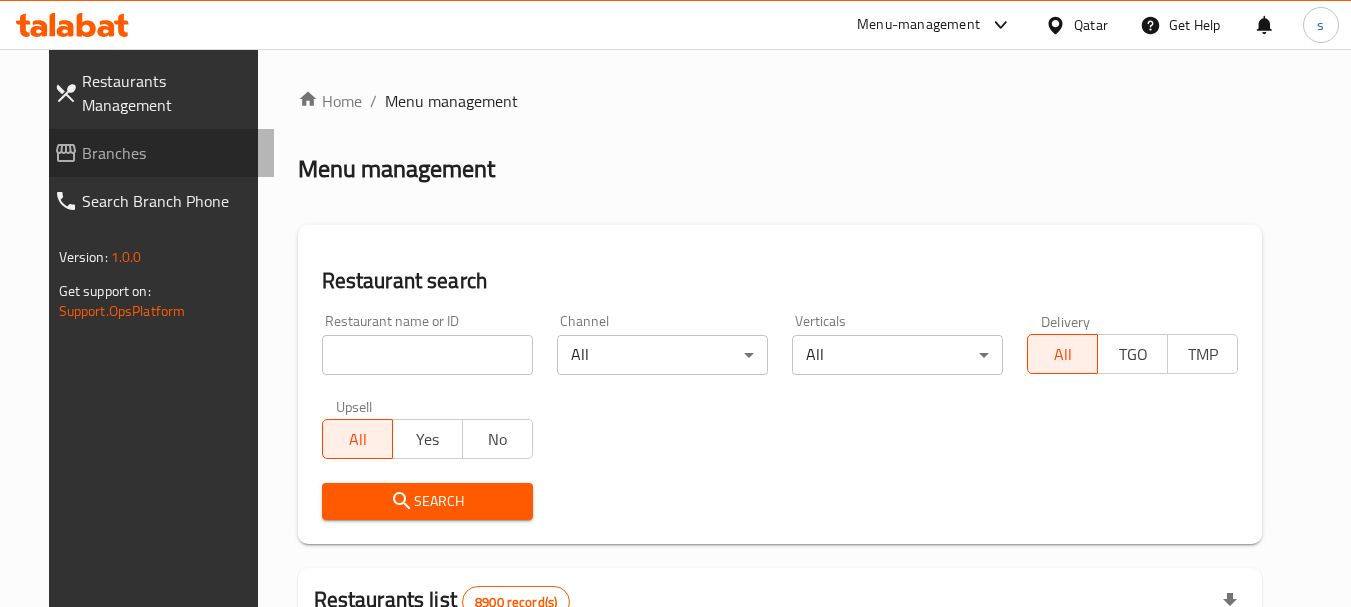 click on "Branches" at bounding box center (156, 153) 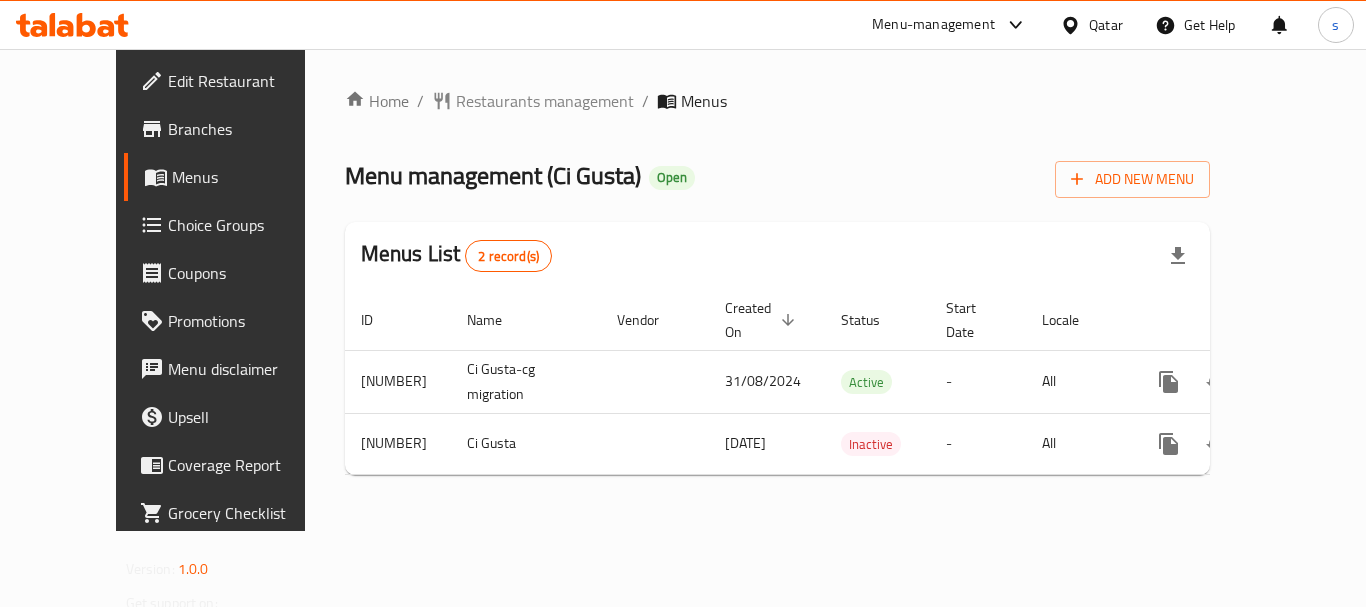 scroll, scrollTop: 0, scrollLeft: 0, axis: both 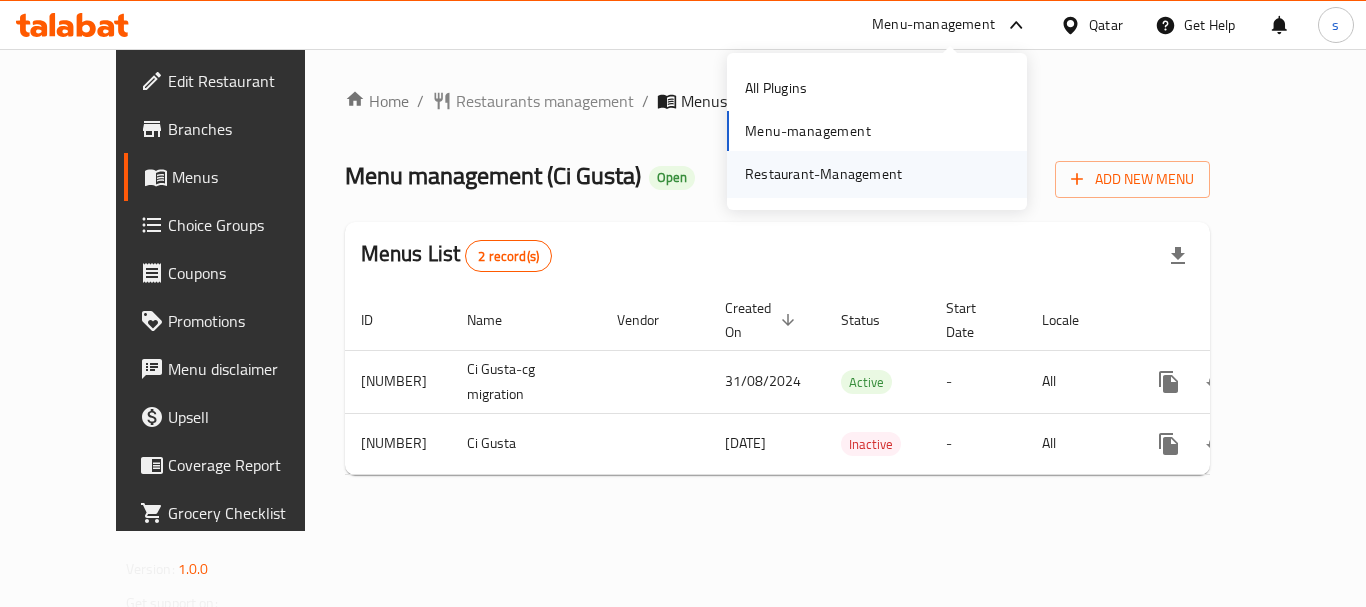 click on "Restaurant-Management" at bounding box center [823, 174] 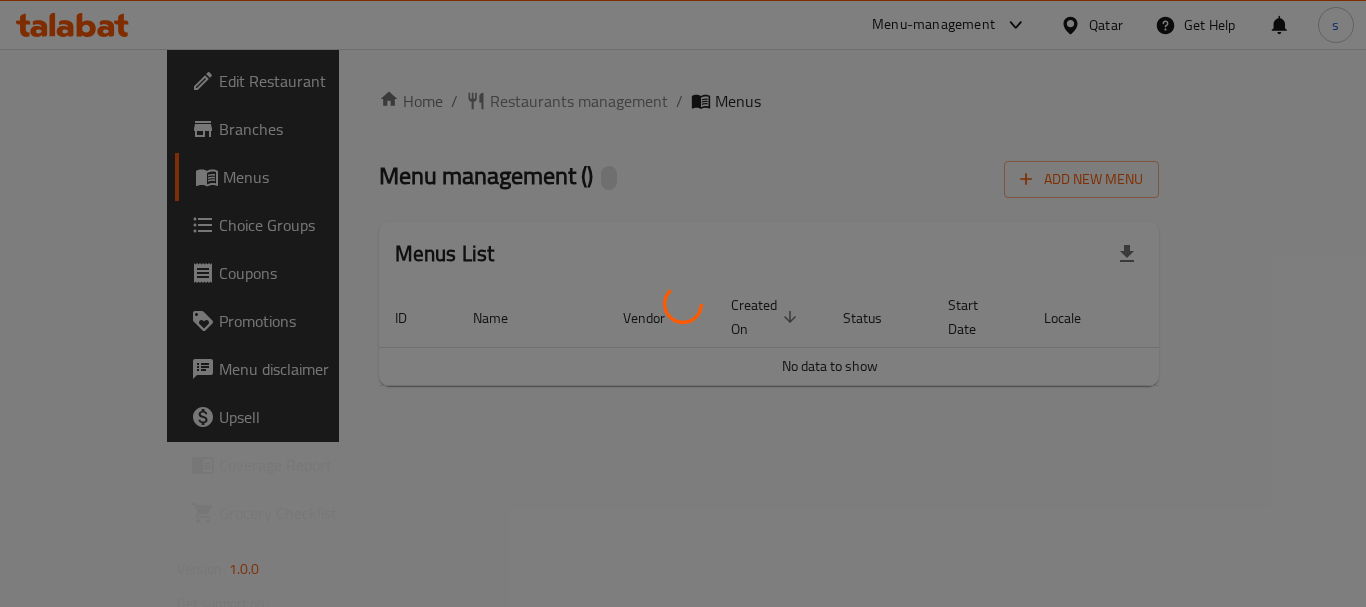 scroll, scrollTop: 0, scrollLeft: 0, axis: both 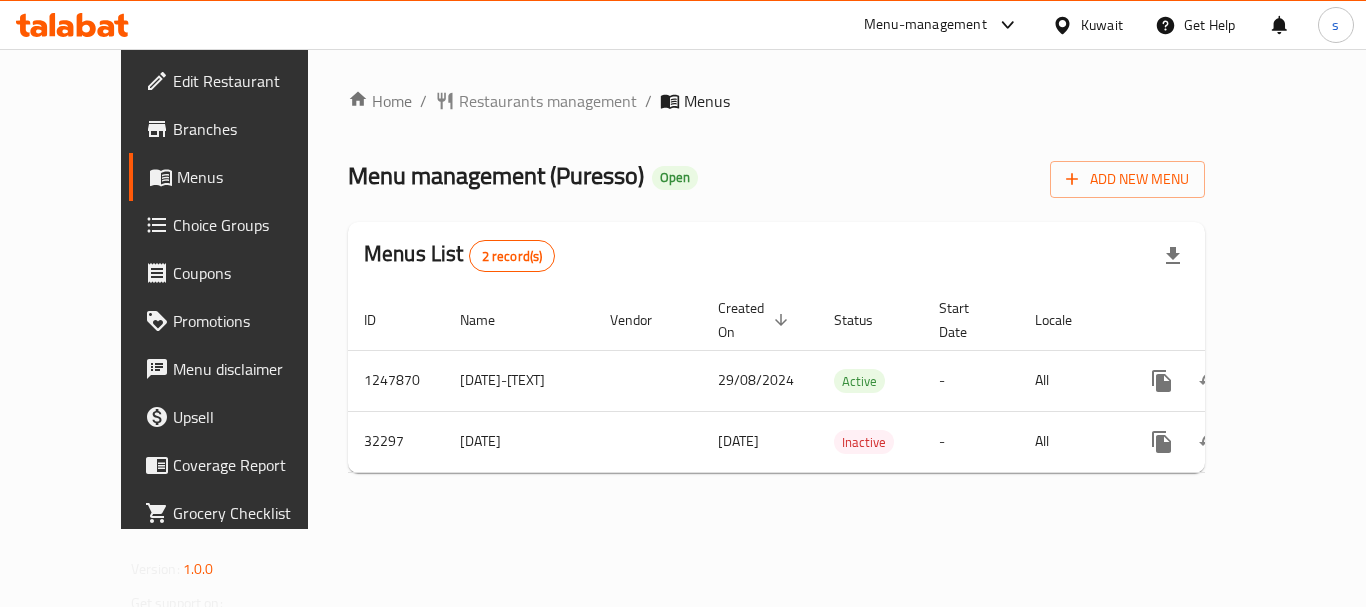 click 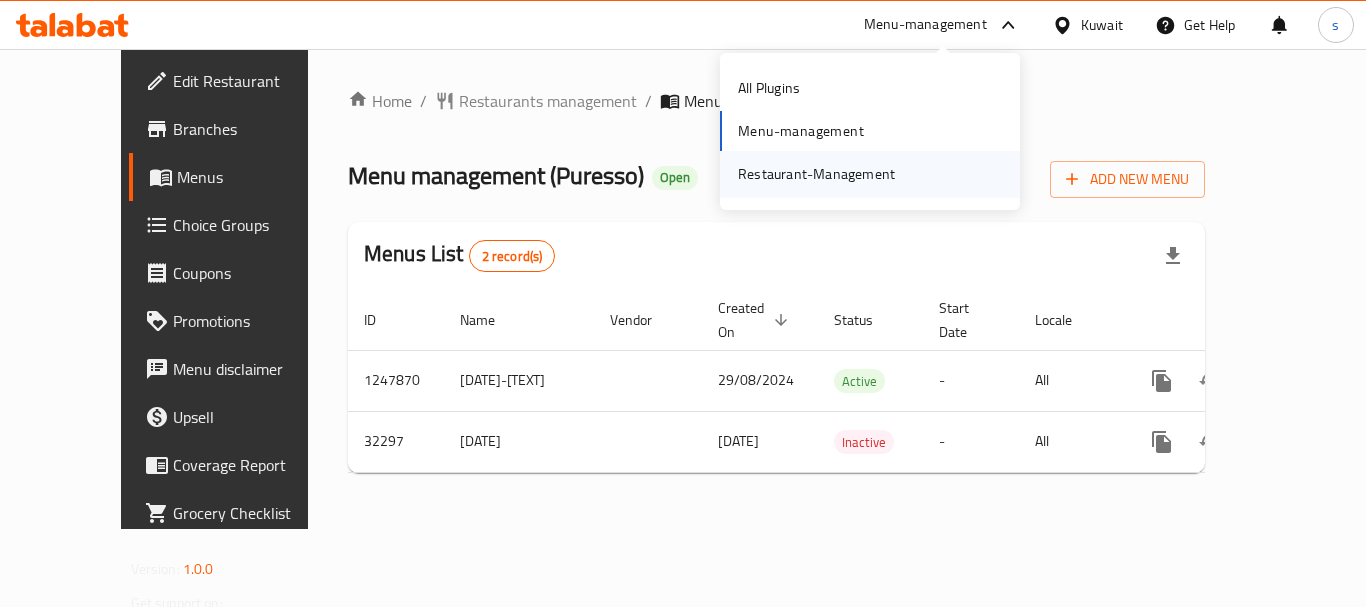 click on "Restaurant-Management" at bounding box center (816, 174) 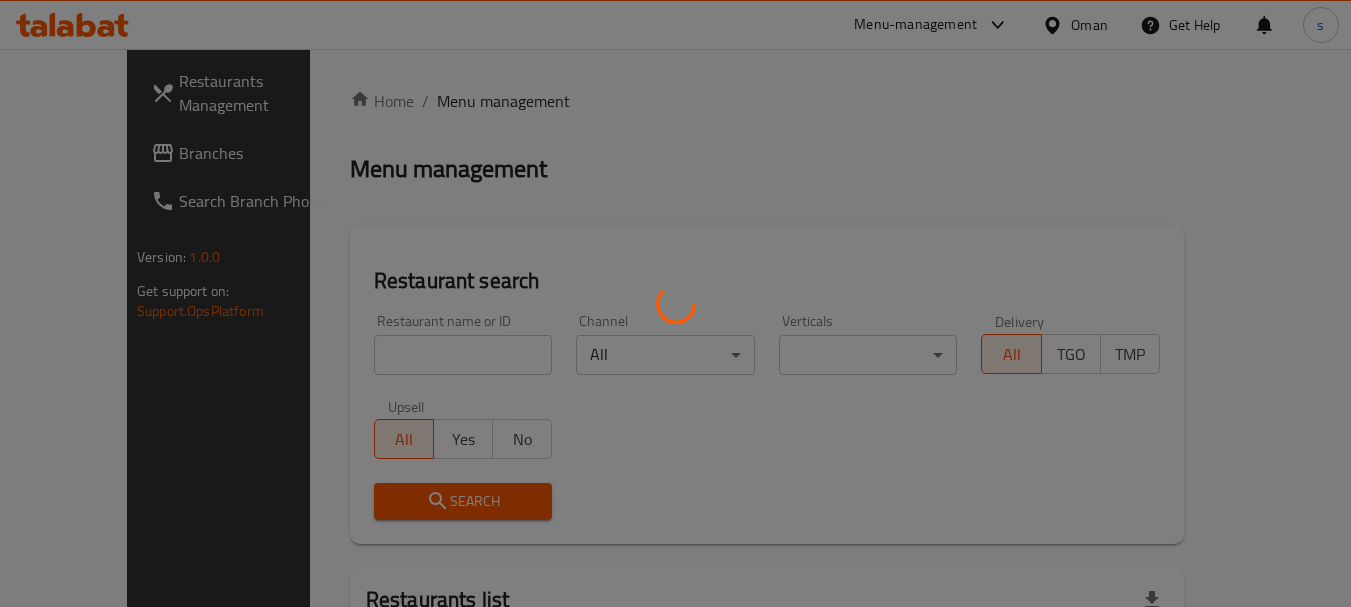 scroll, scrollTop: 0, scrollLeft: 0, axis: both 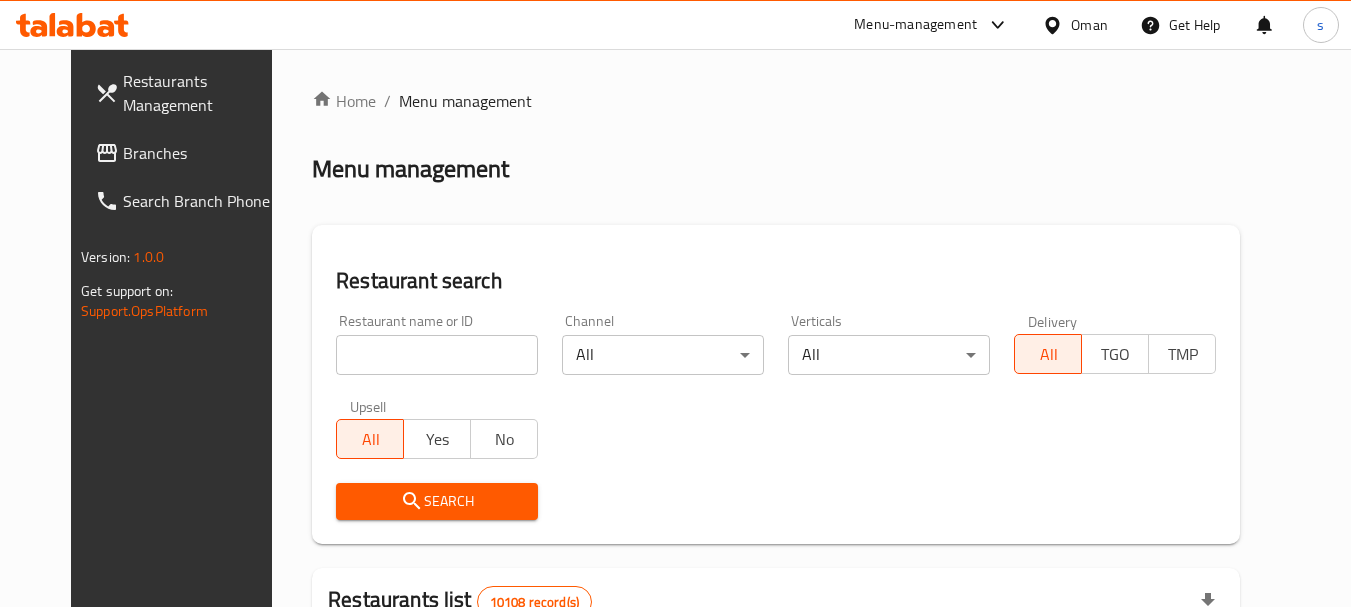 click at bounding box center (675, 303) 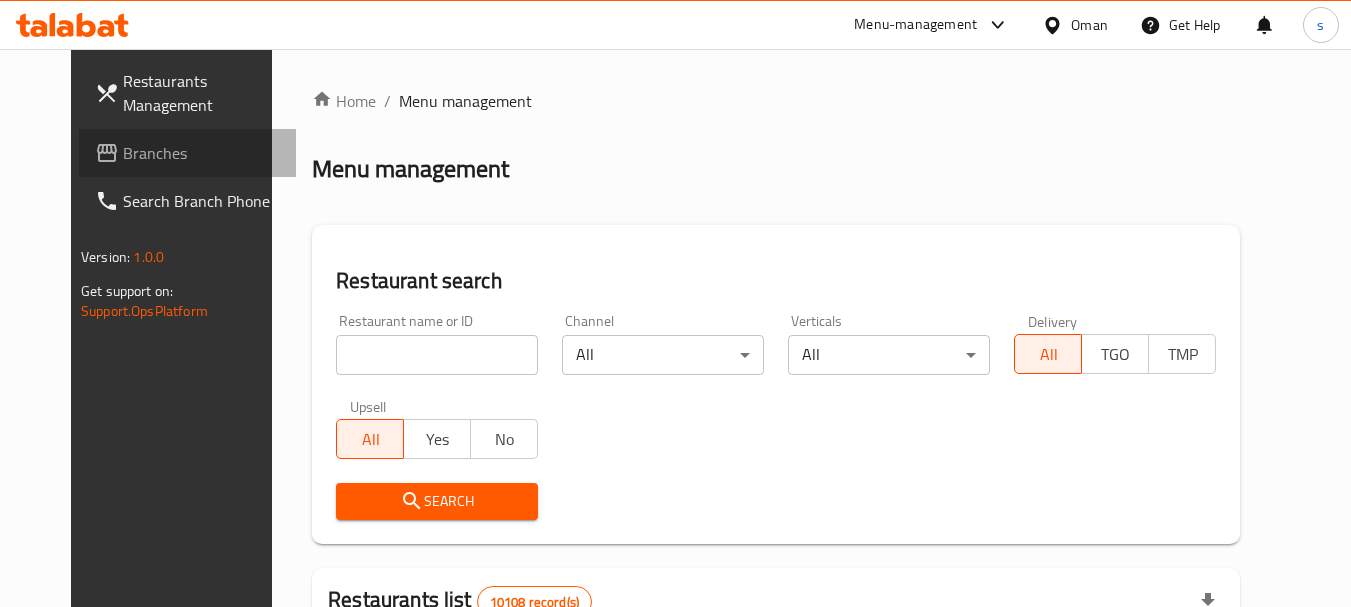 click on "Branches" at bounding box center [202, 153] 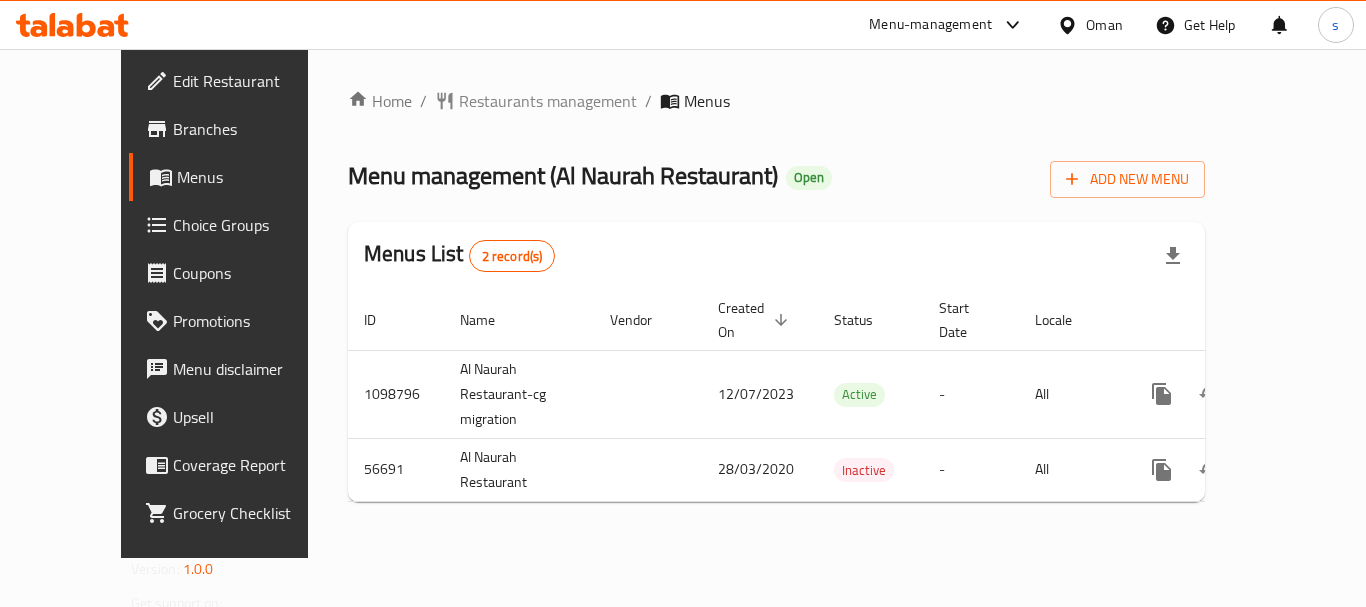 scroll, scrollTop: 0, scrollLeft: 0, axis: both 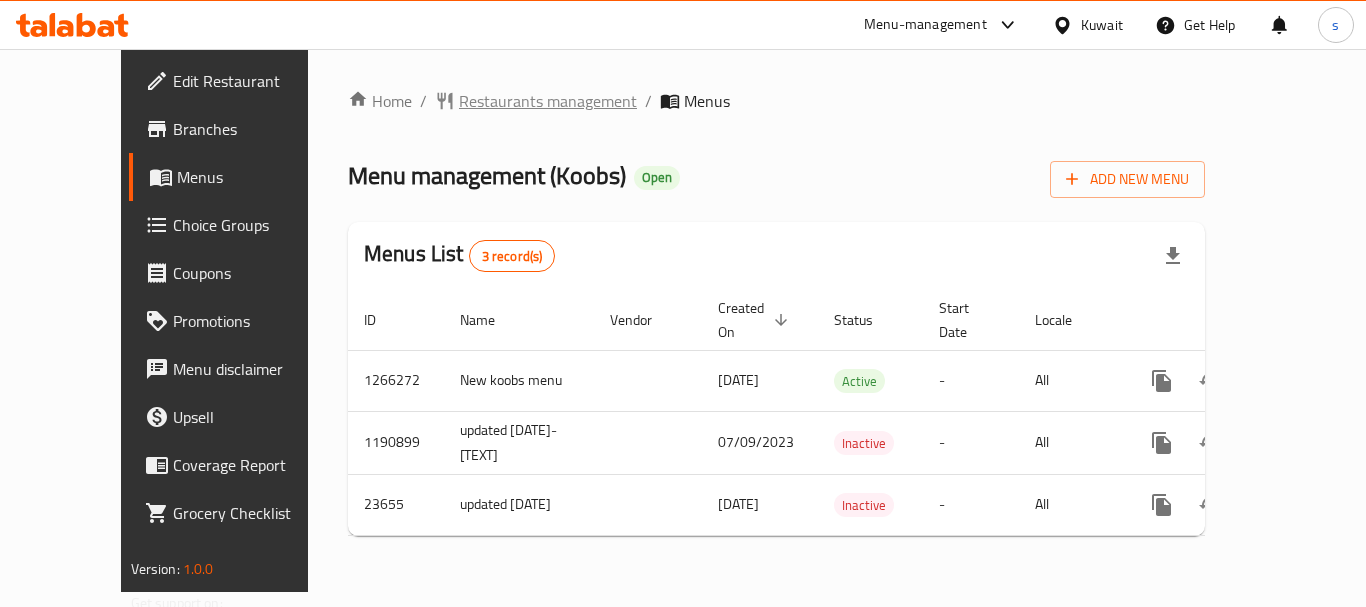 click on "Restaurants management" at bounding box center (548, 101) 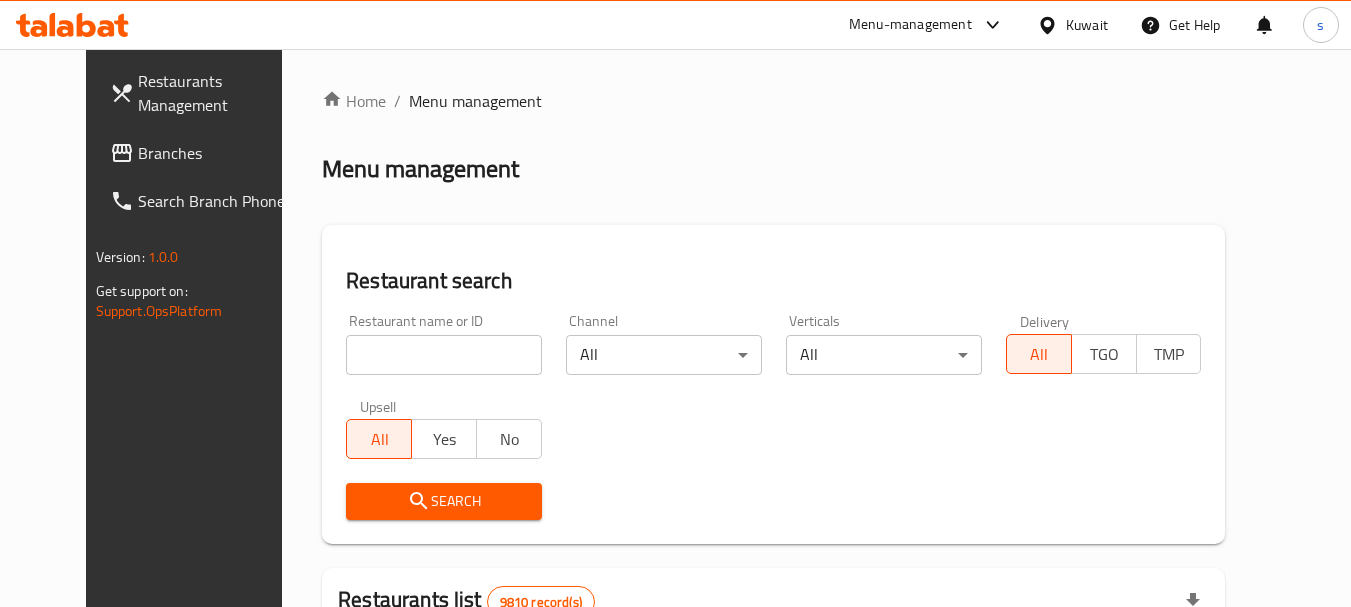 click at bounding box center [444, 355] 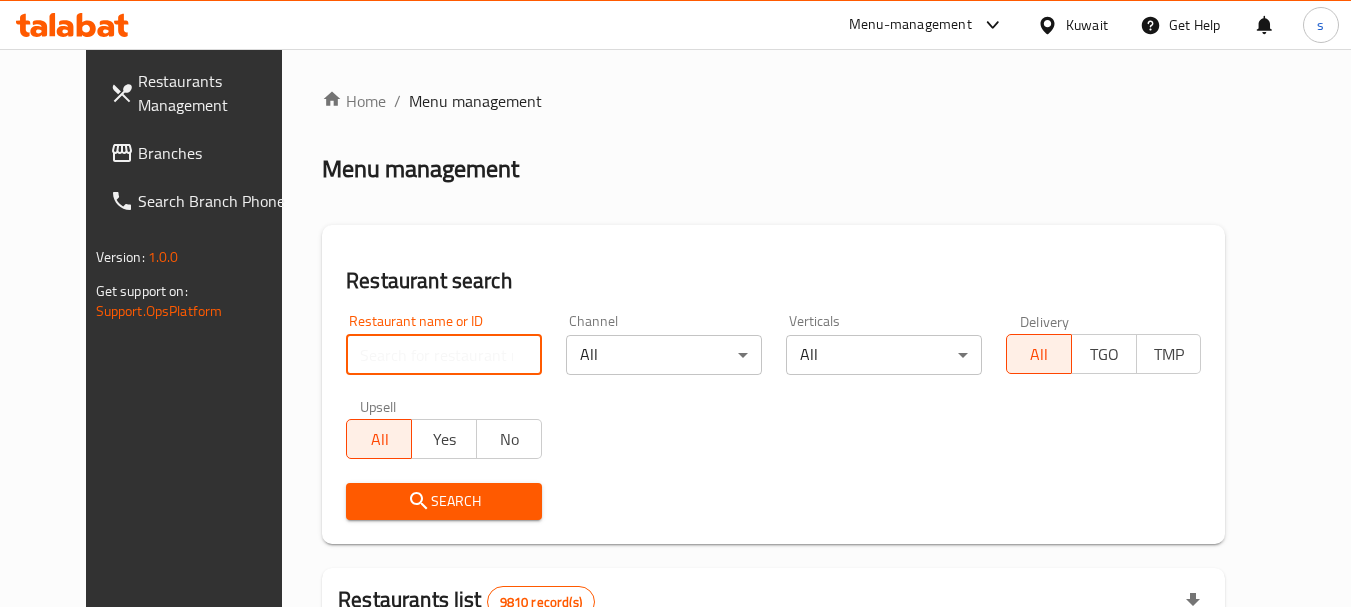 paste on "7364" 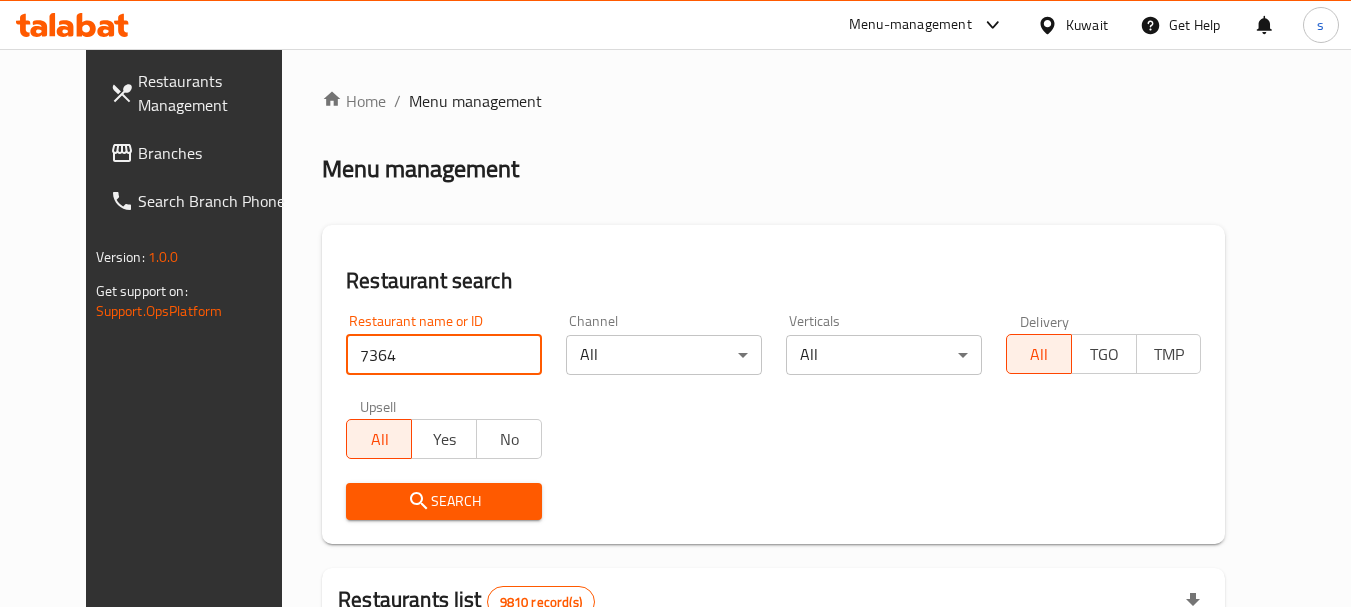 type on "7364" 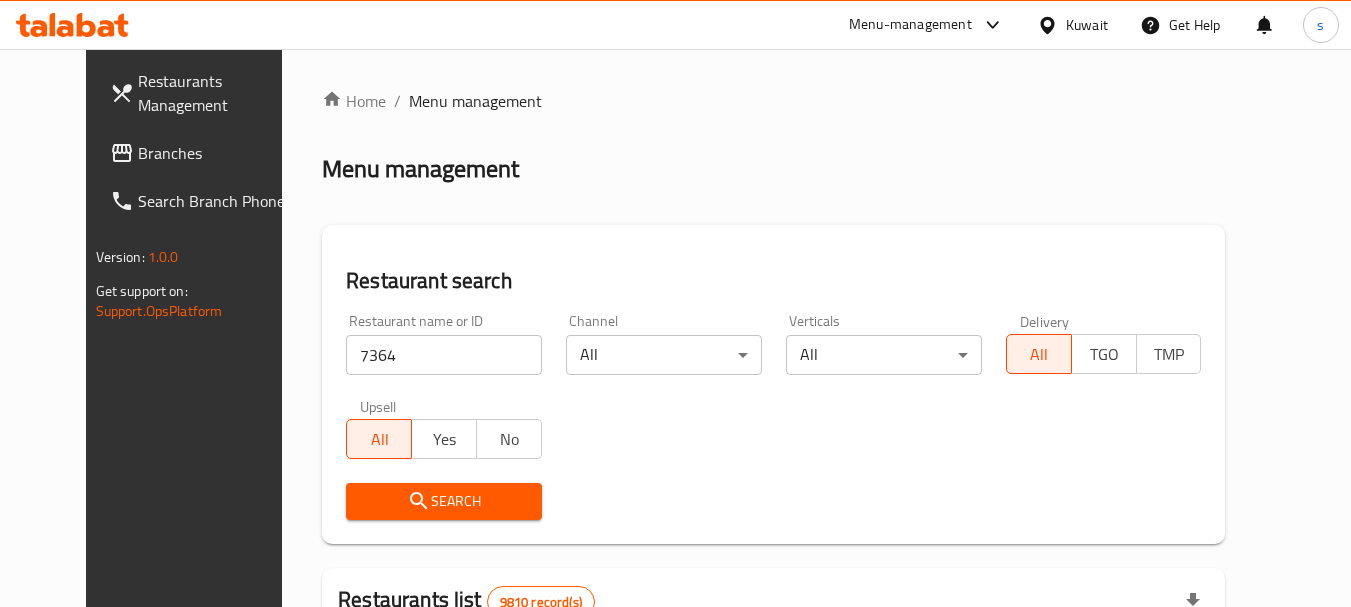 click on "Search" at bounding box center (444, 501) 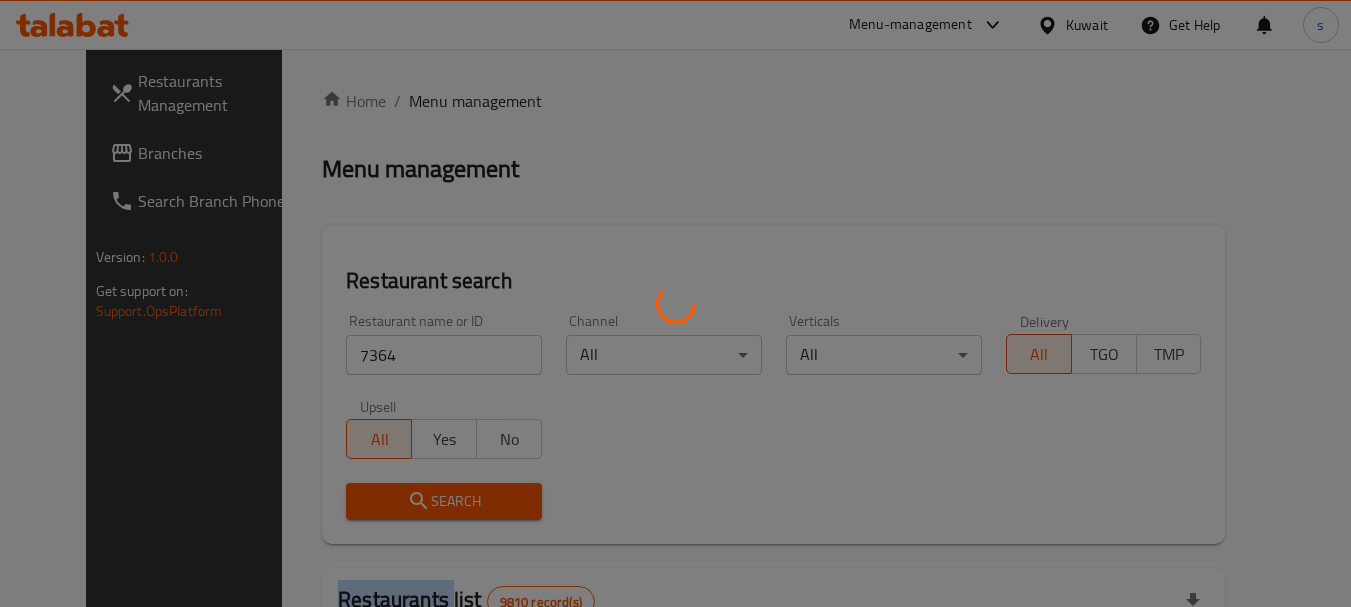 click at bounding box center [675, 303] 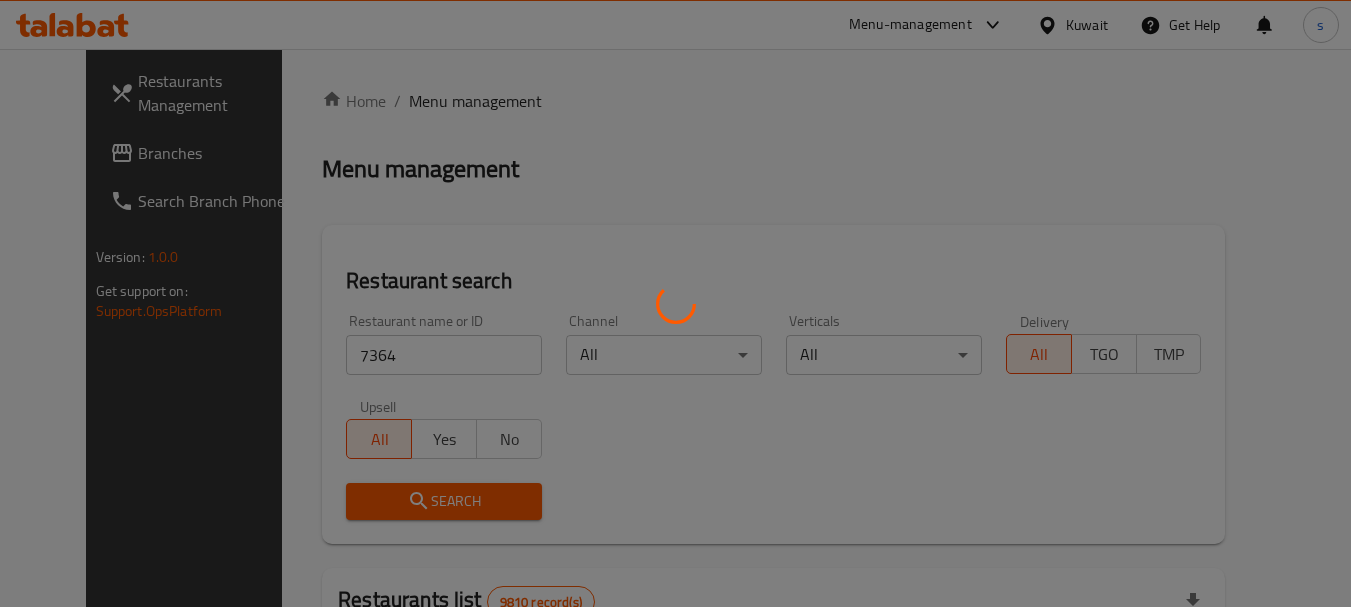 click at bounding box center [675, 303] 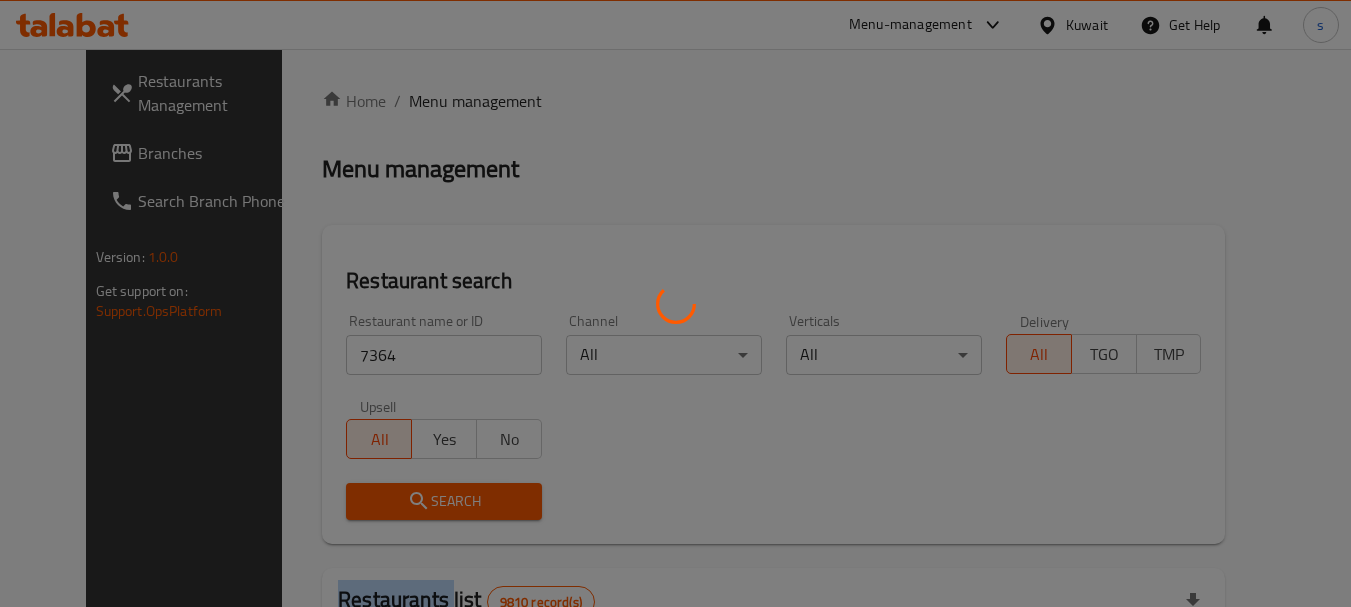 click at bounding box center (675, 303) 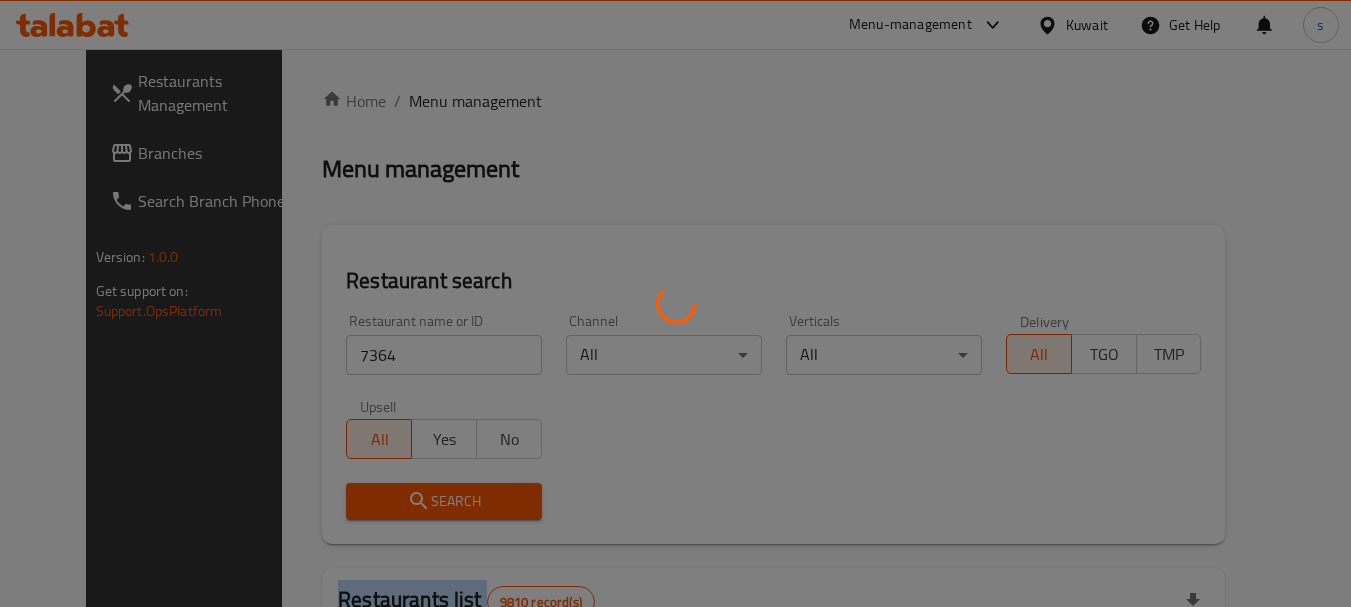 click at bounding box center (675, 303) 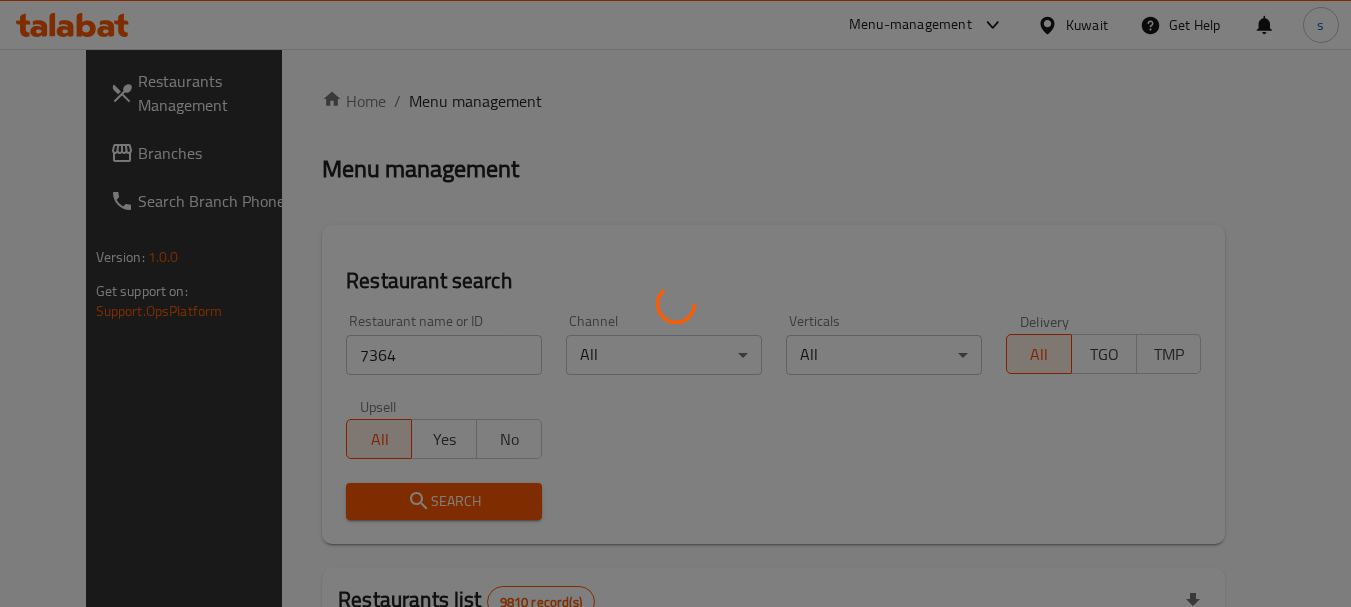 click at bounding box center (675, 303) 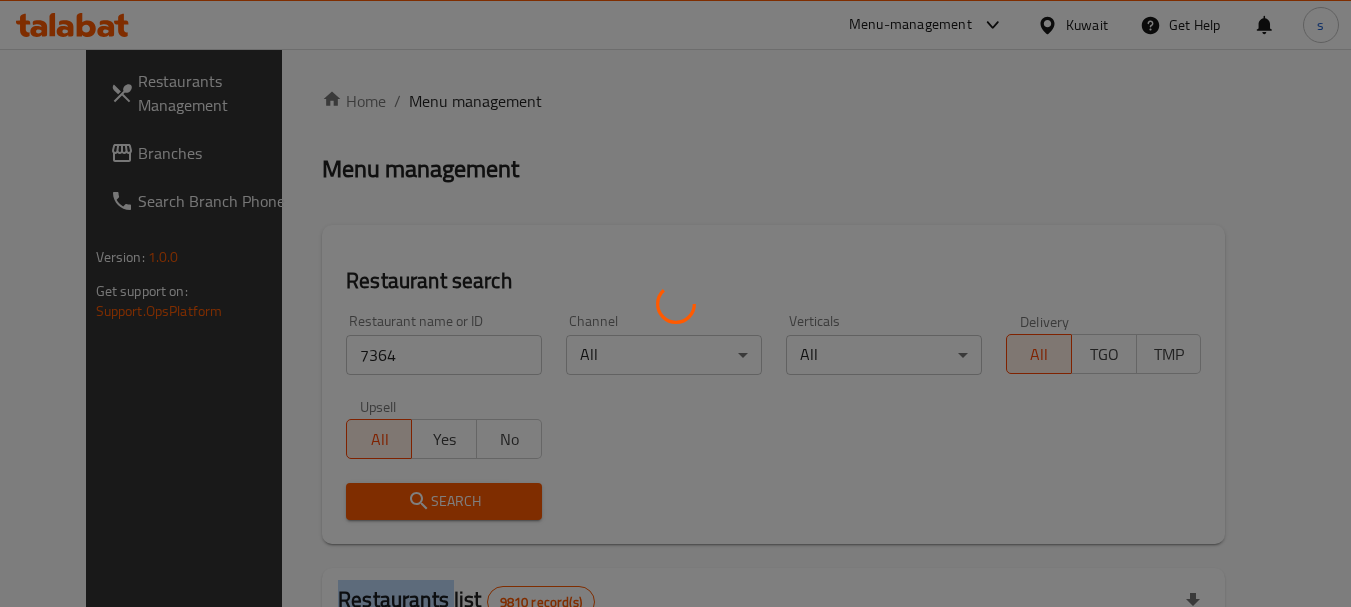 click at bounding box center [675, 303] 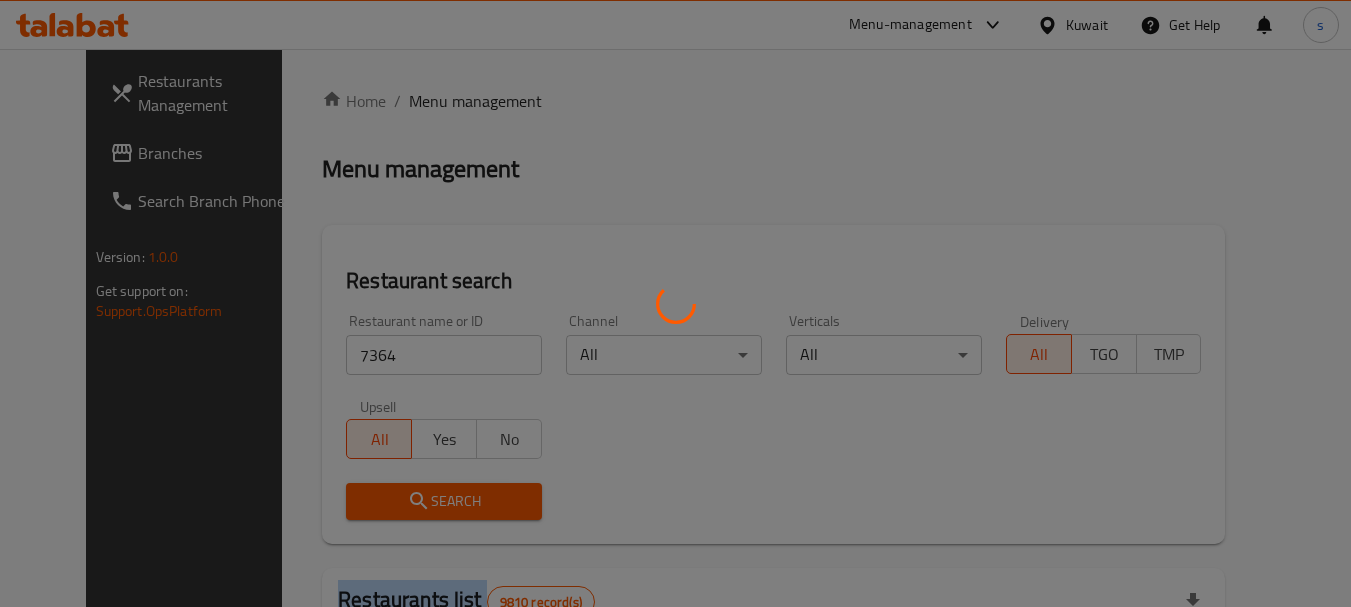 click at bounding box center [675, 303] 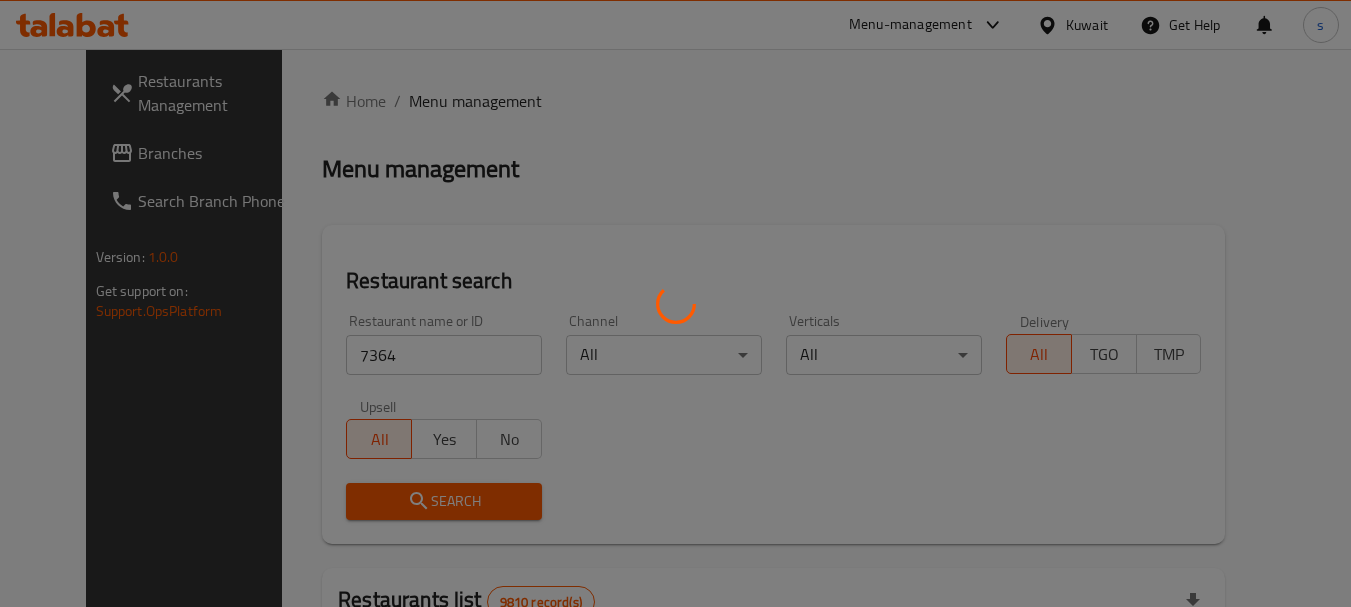 click at bounding box center (675, 303) 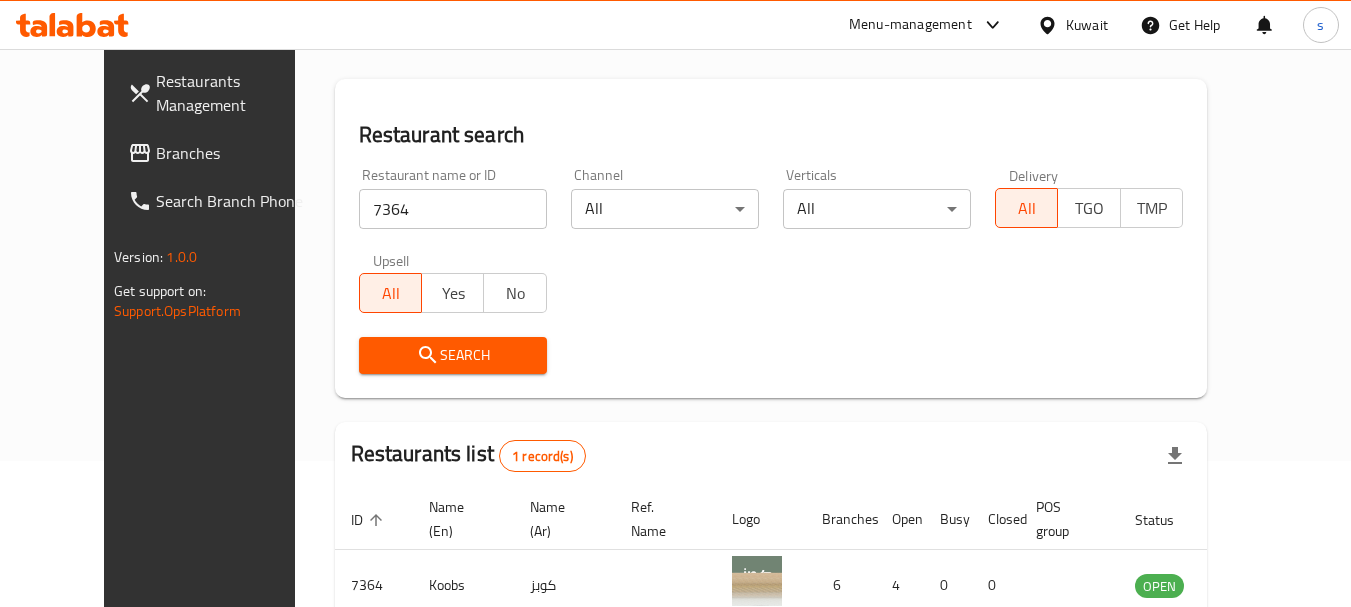 scroll, scrollTop: 268, scrollLeft: 0, axis: vertical 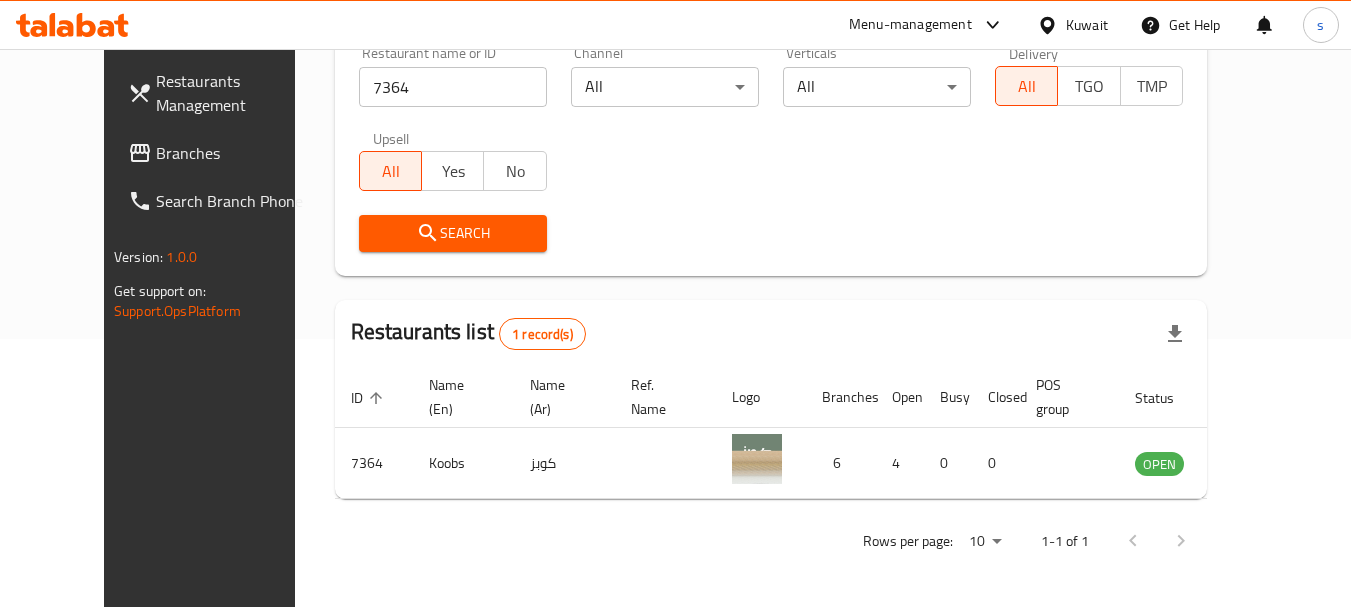 click on "Branches" at bounding box center [235, 153] 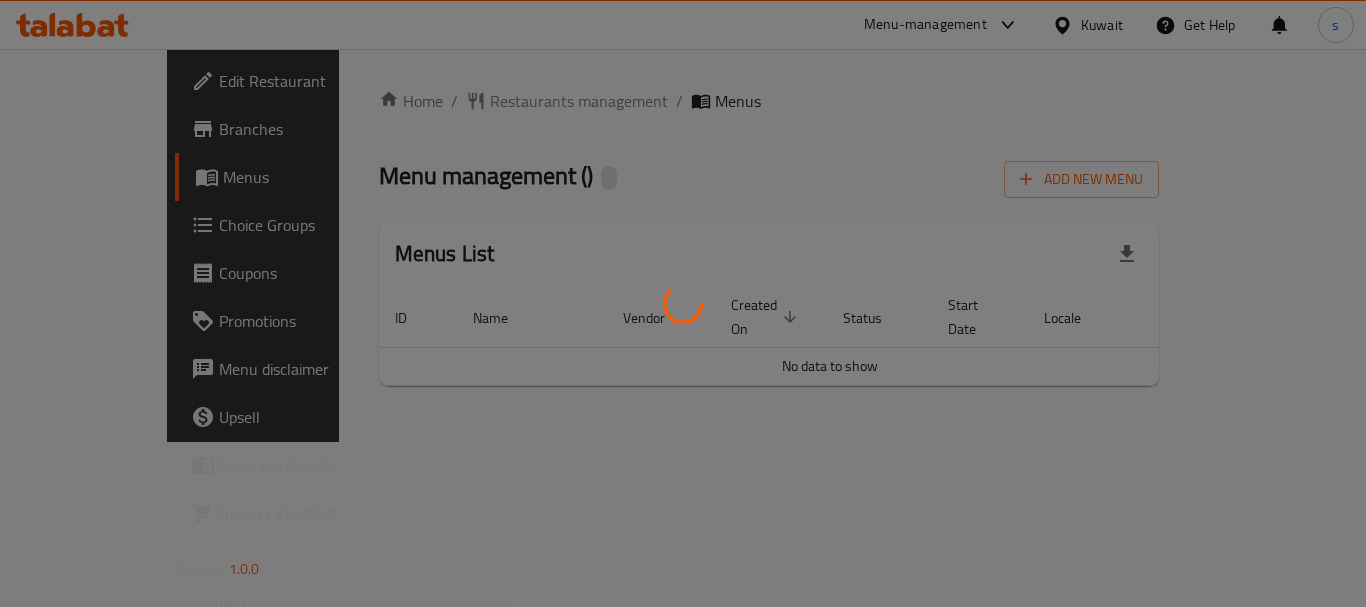 scroll, scrollTop: 0, scrollLeft: 0, axis: both 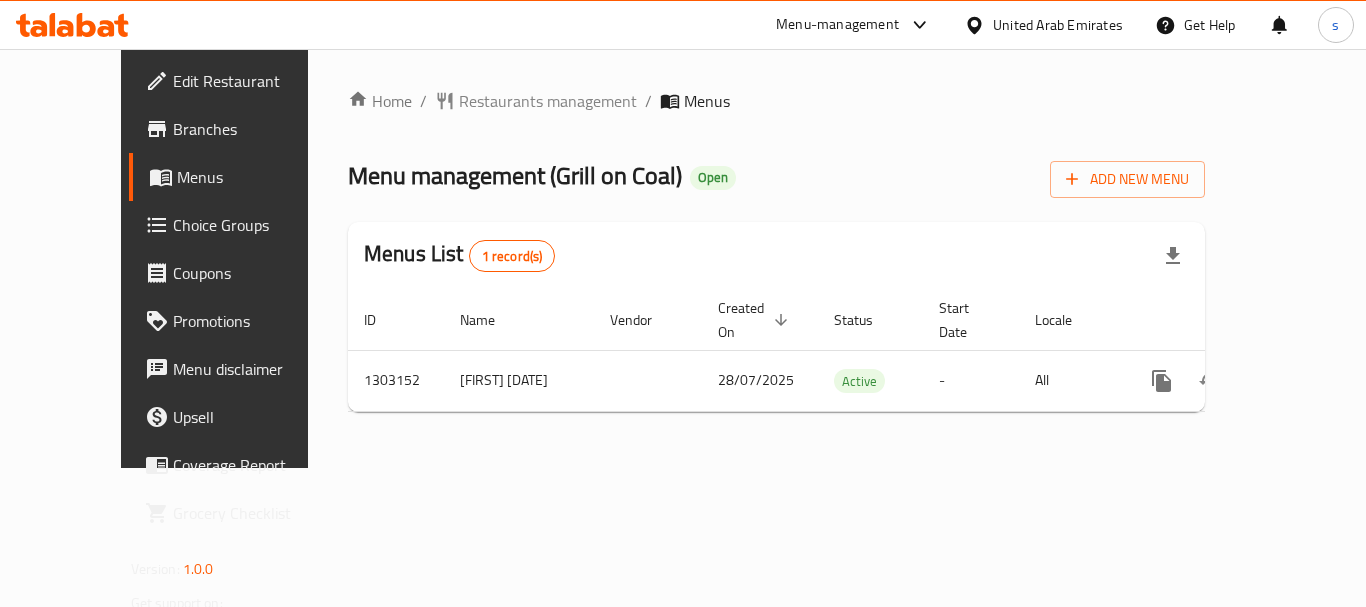 click on "Menu-management" at bounding box center [837, 25] 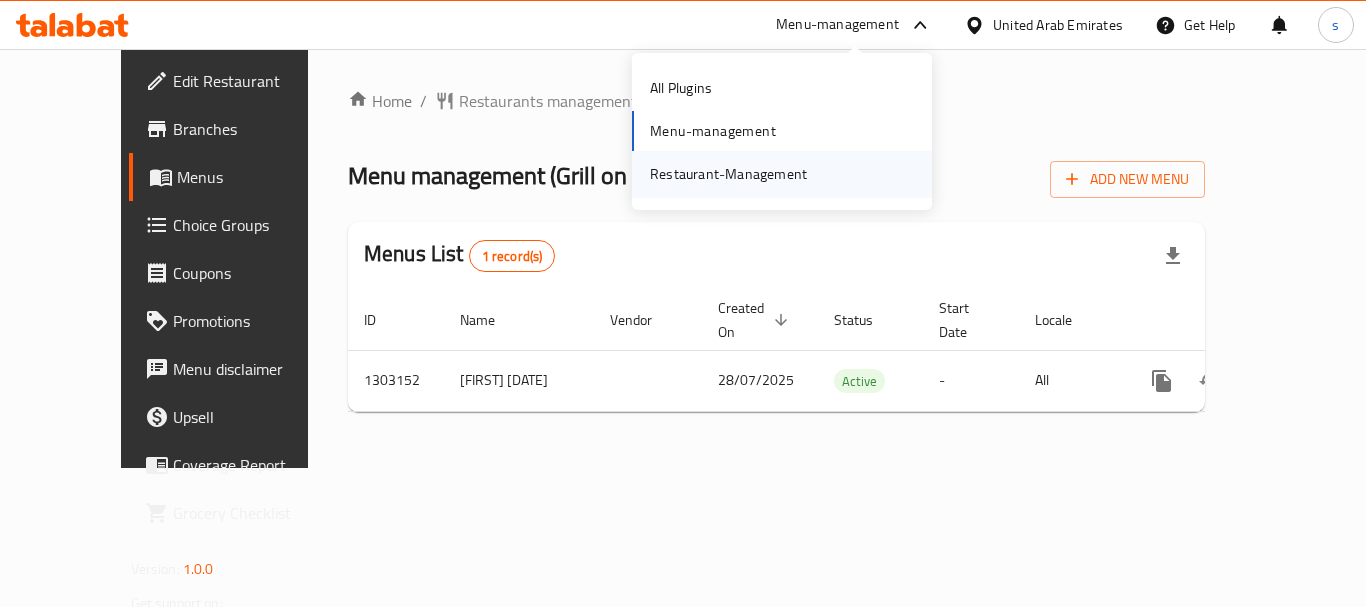 click on "Restaurant-Management" at bounding box center [728, 174] 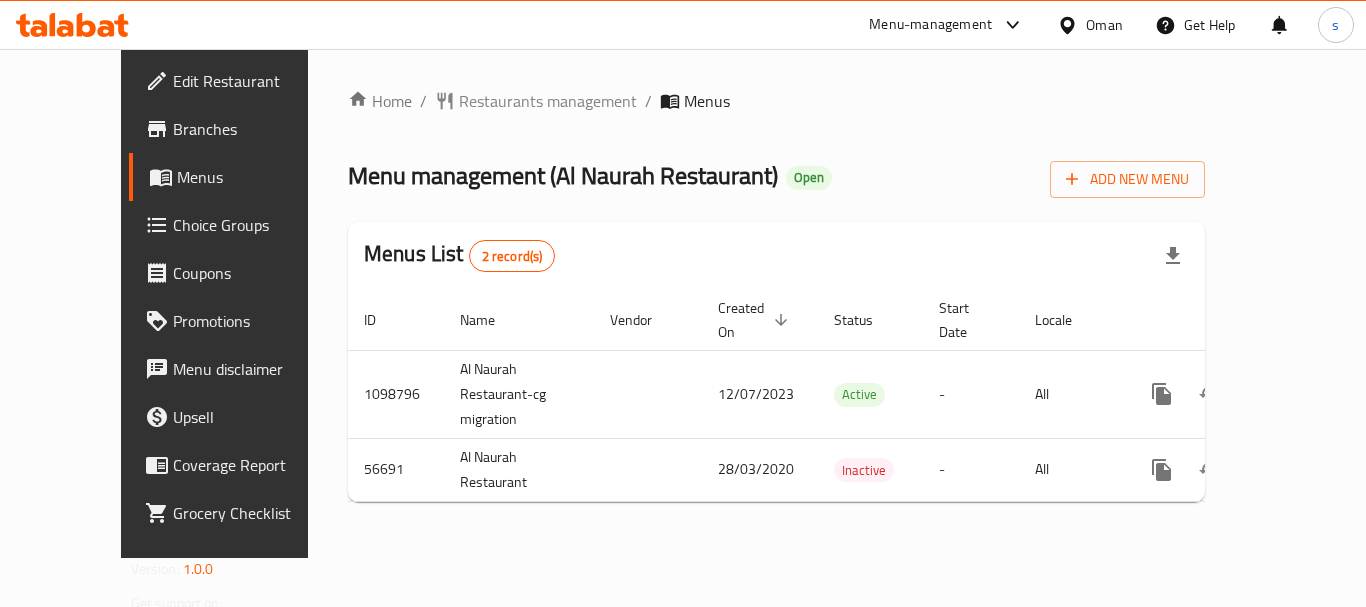 scroll, scrollTop: 0, scrollLeft: 0, axis: both 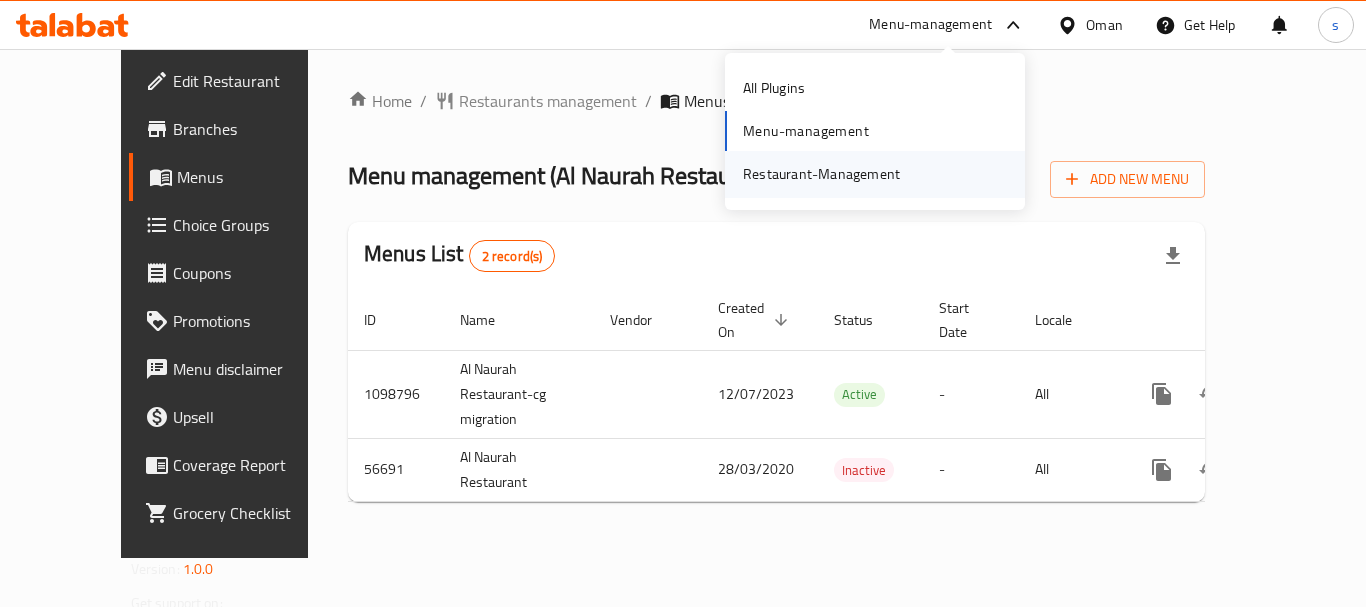 click on "Restaurant-Management" at bounding box center [821, 174] 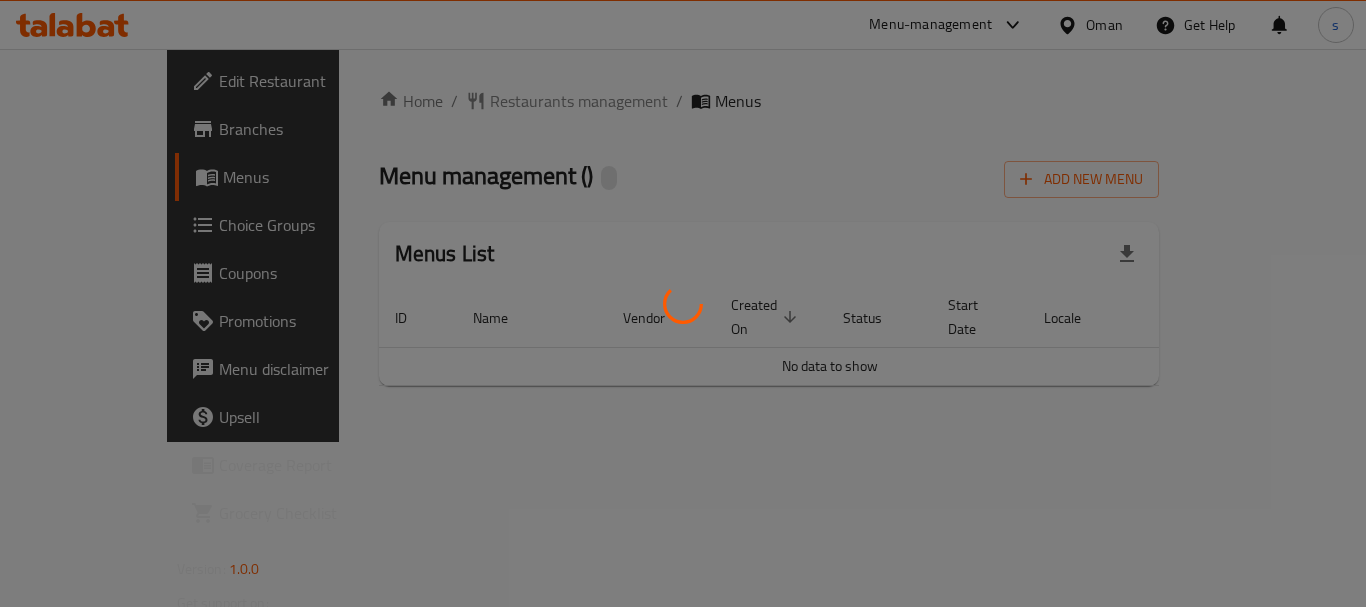 scroll, scrollTop: 0, scrollLeft: 0, axis: both 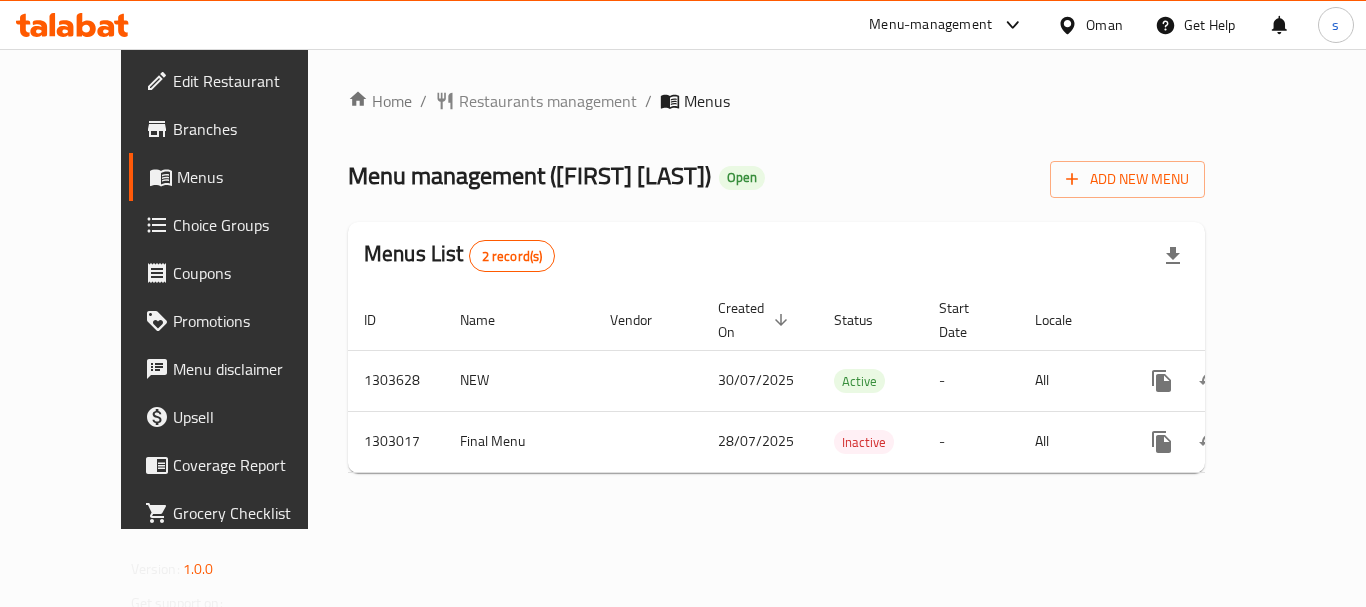 click on "Menu-management" at bounding box center [930, 25] 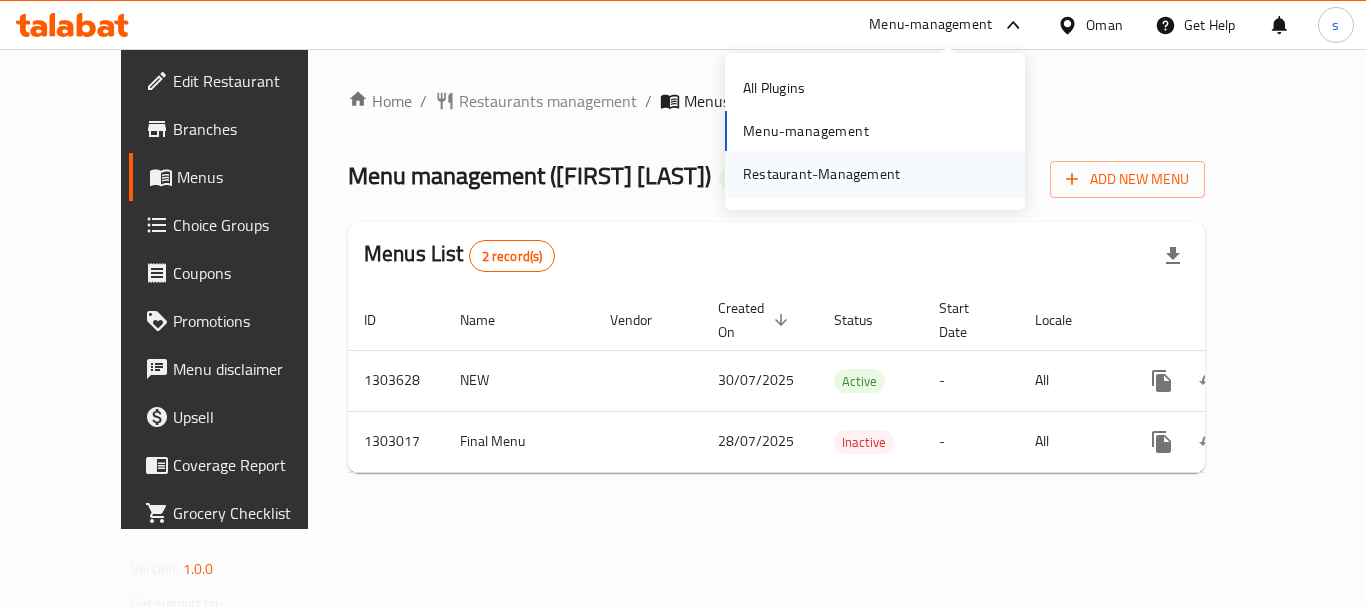 click on "Restaurant-Management" at bounding box center [821, 174] 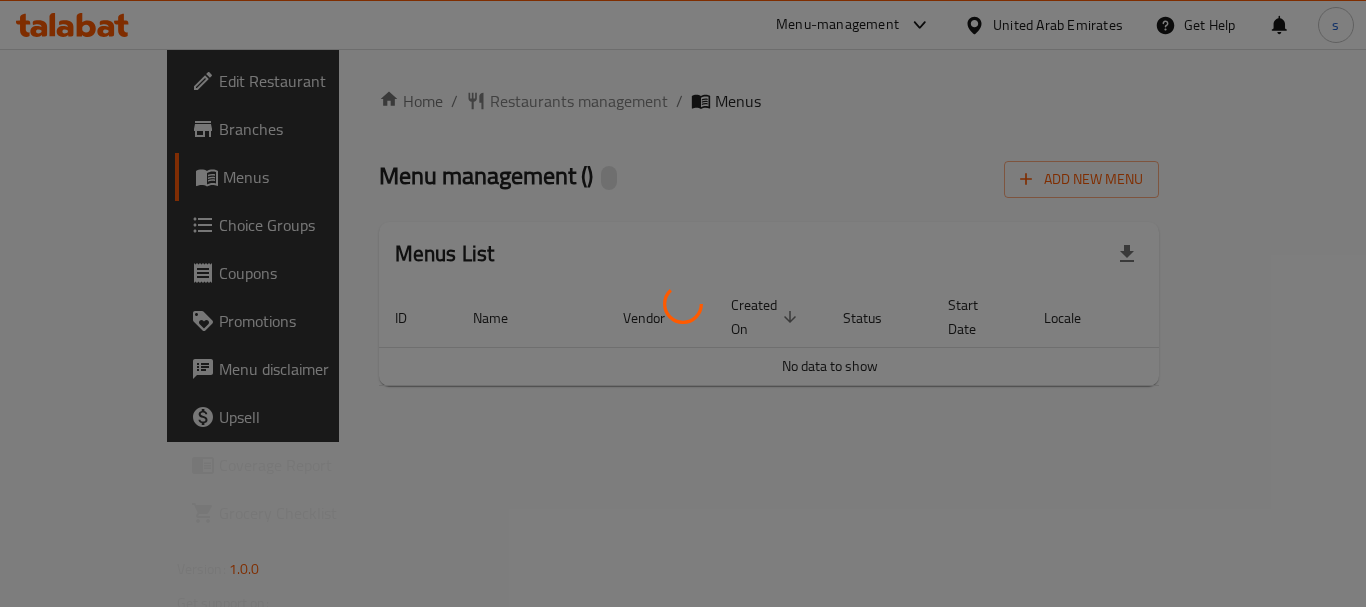 scroll, scrollTop: 0, scrollLeft: 0, axis: both 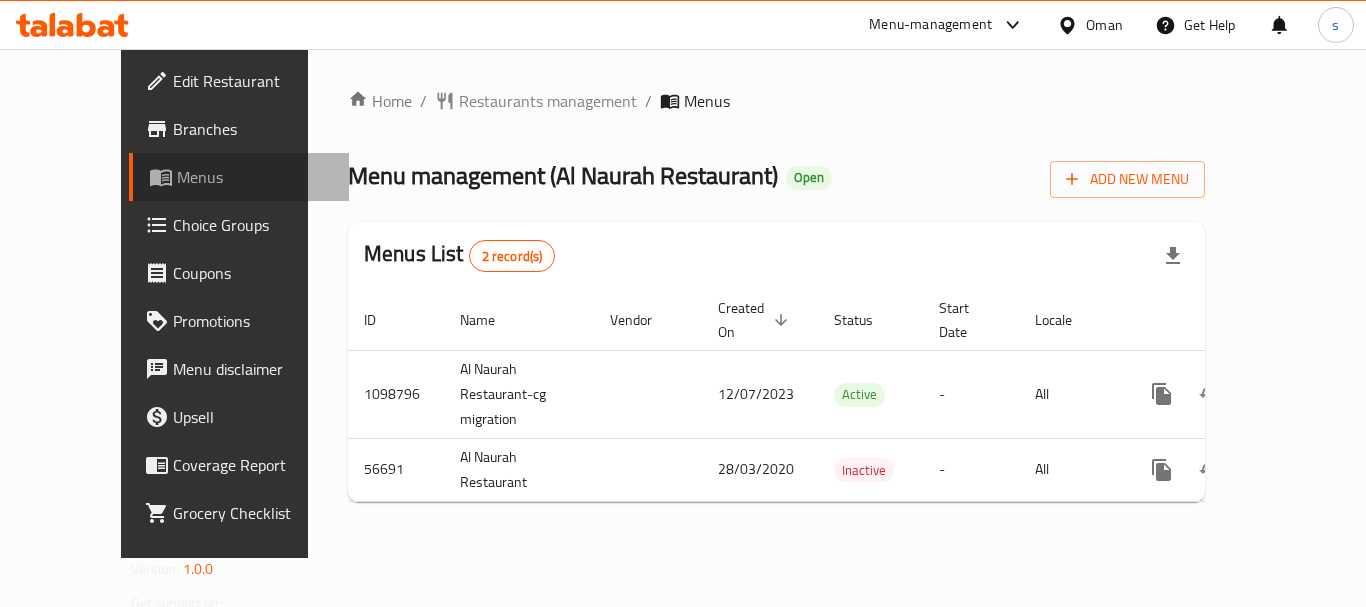 click on "Menus" at bounding box center (255, 177) 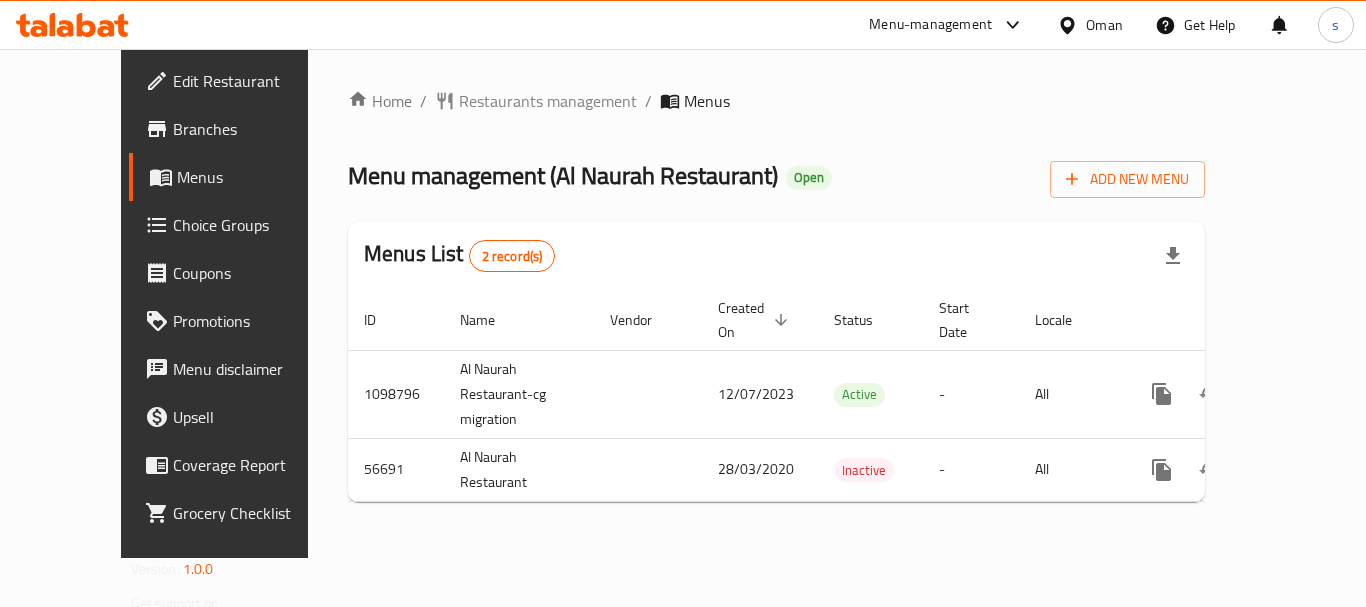 click on "Branches" at bounding box center [253, 129] 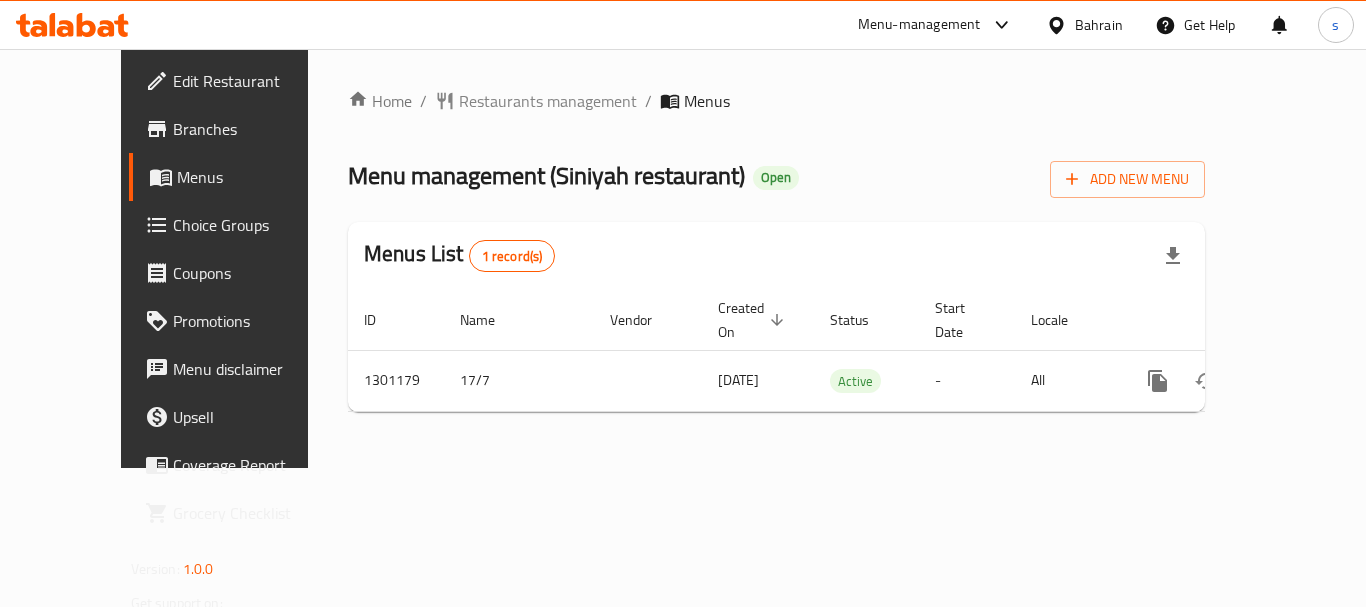 scroll, scrollTop: 0, scrollLeft: 0, axis: both 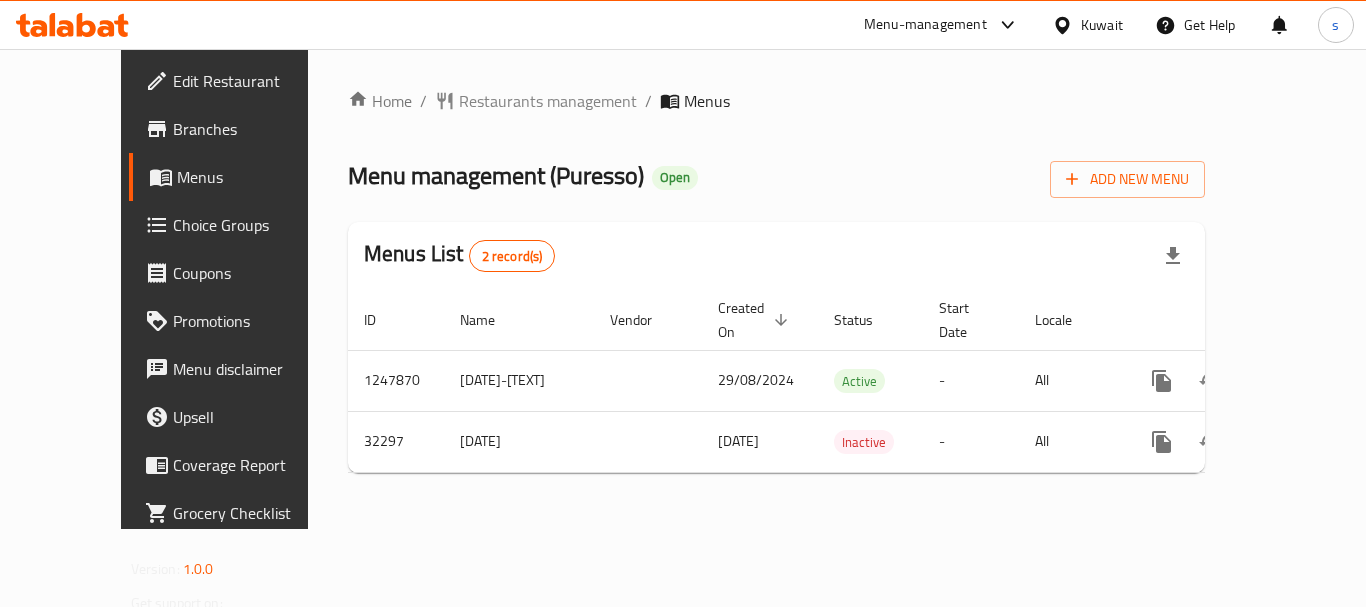 click 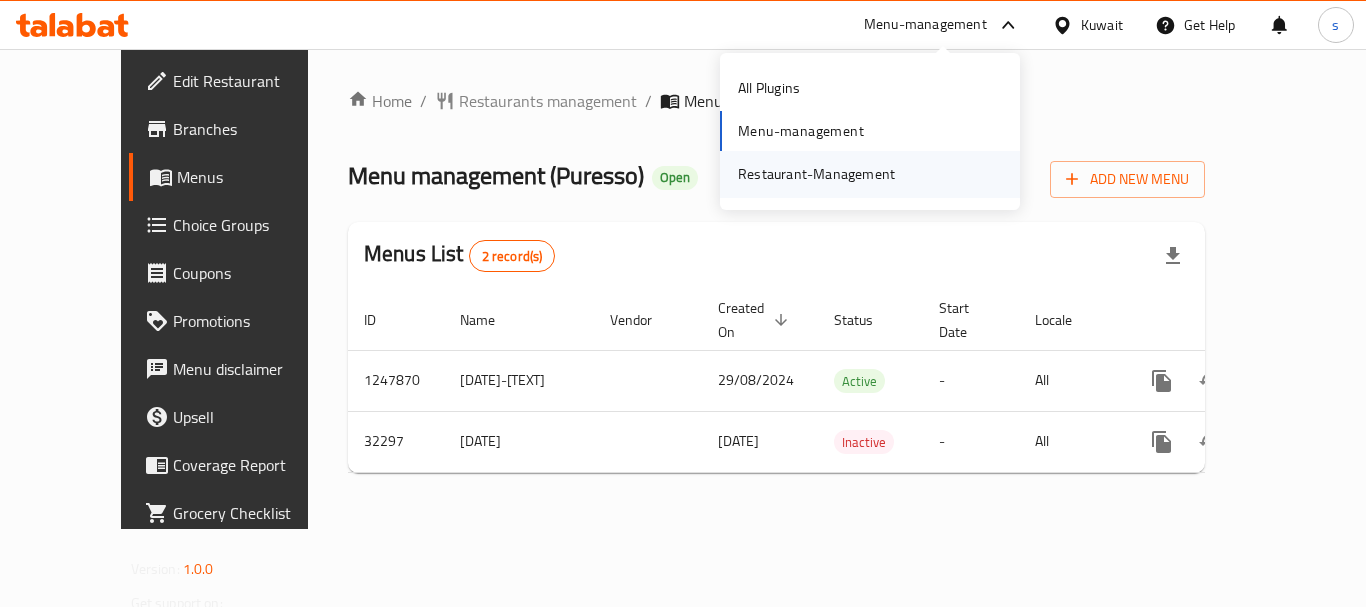 click on "Restaurant-Management" at bounding box center (816, 174) 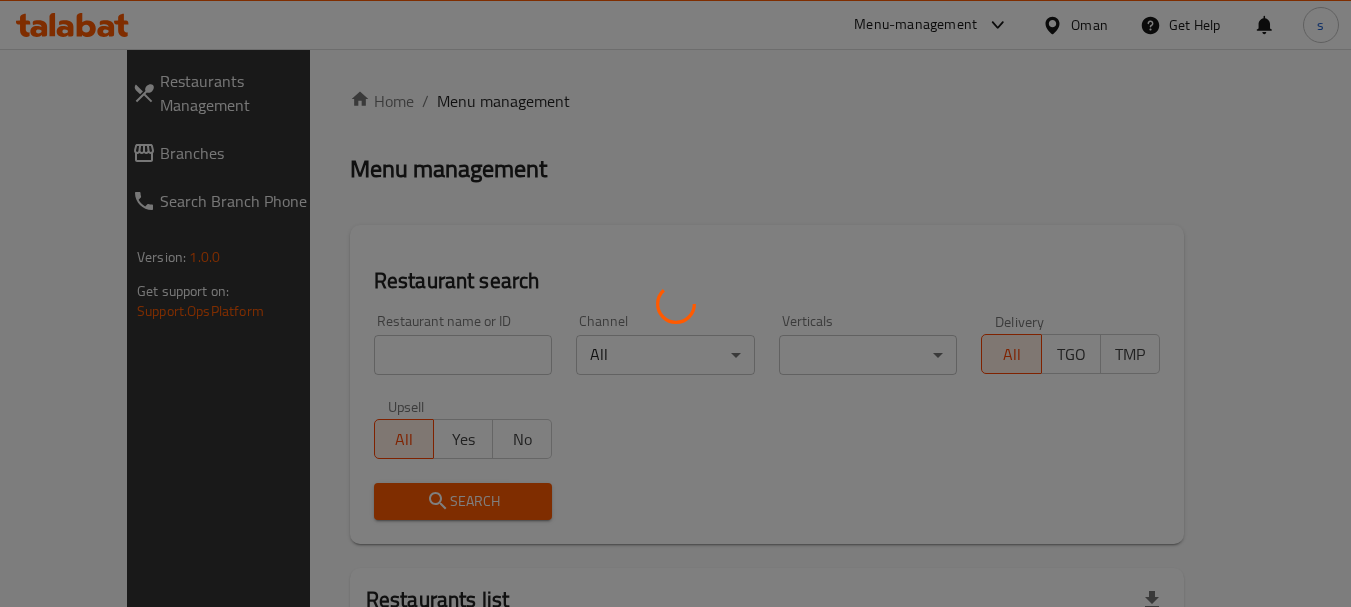 scroll, scrollTop: 0, scrollLeft: 0, axis: both 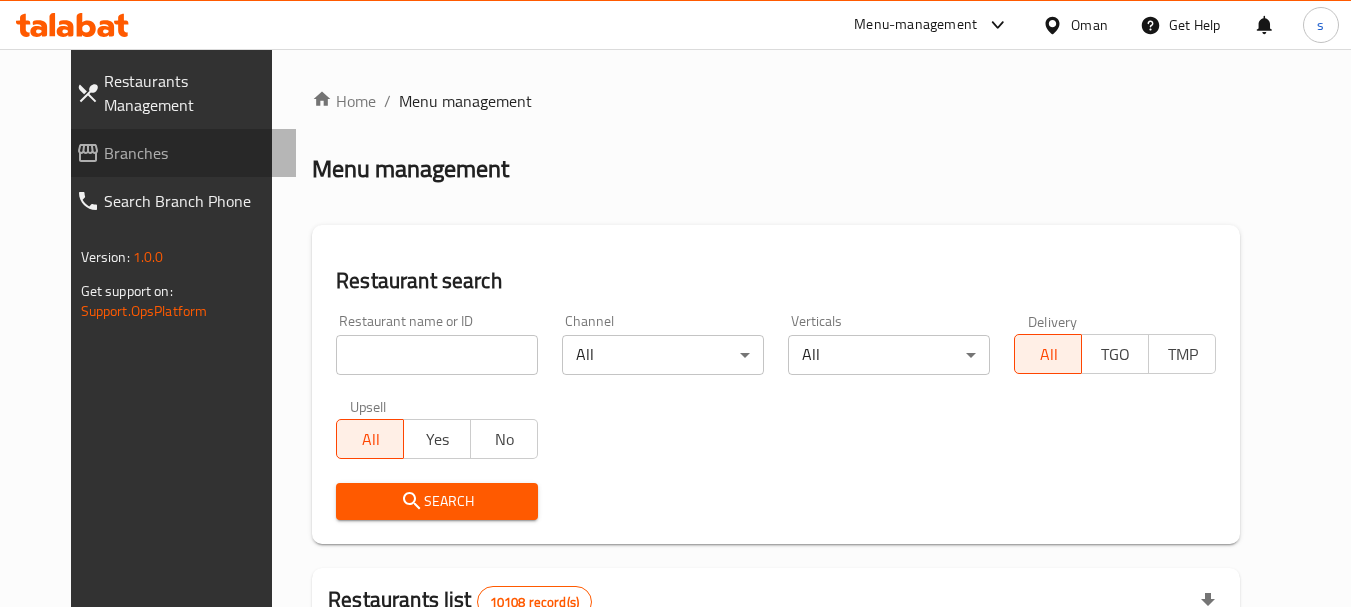 click on "Branches" at bounding box center (192, 153) 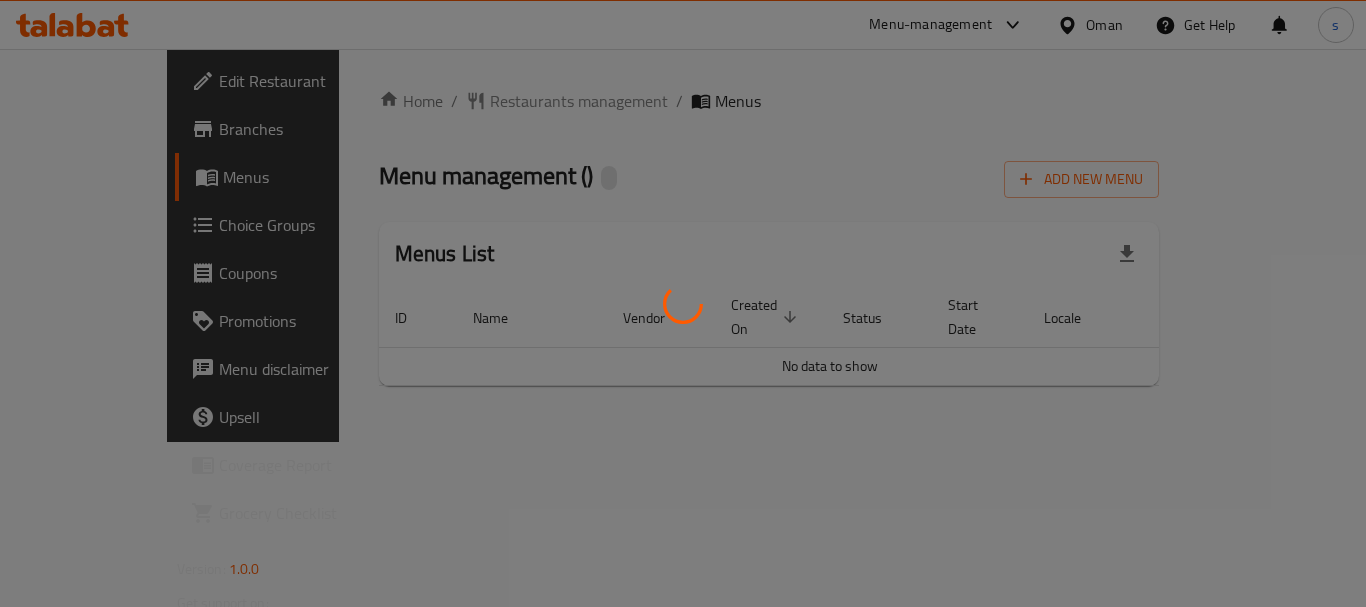 scroll, scrollTop: 0, scrollLeft: 0, axis: both 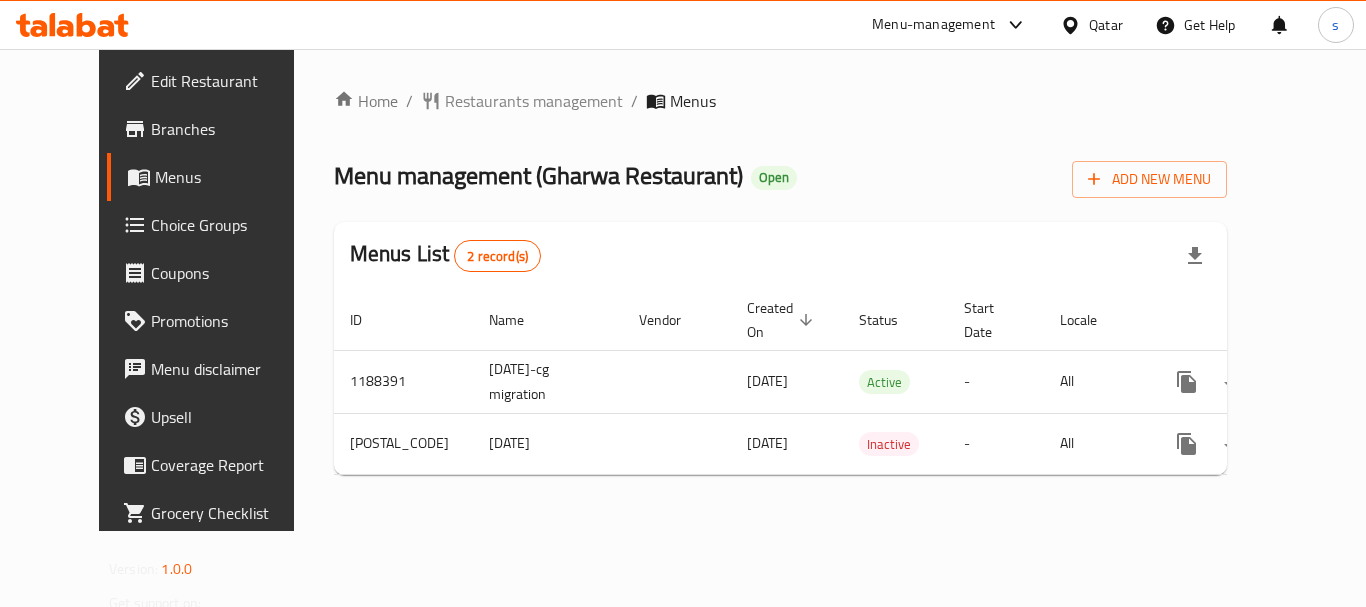 click on "Menu-management" at bounding box center (933, 25) 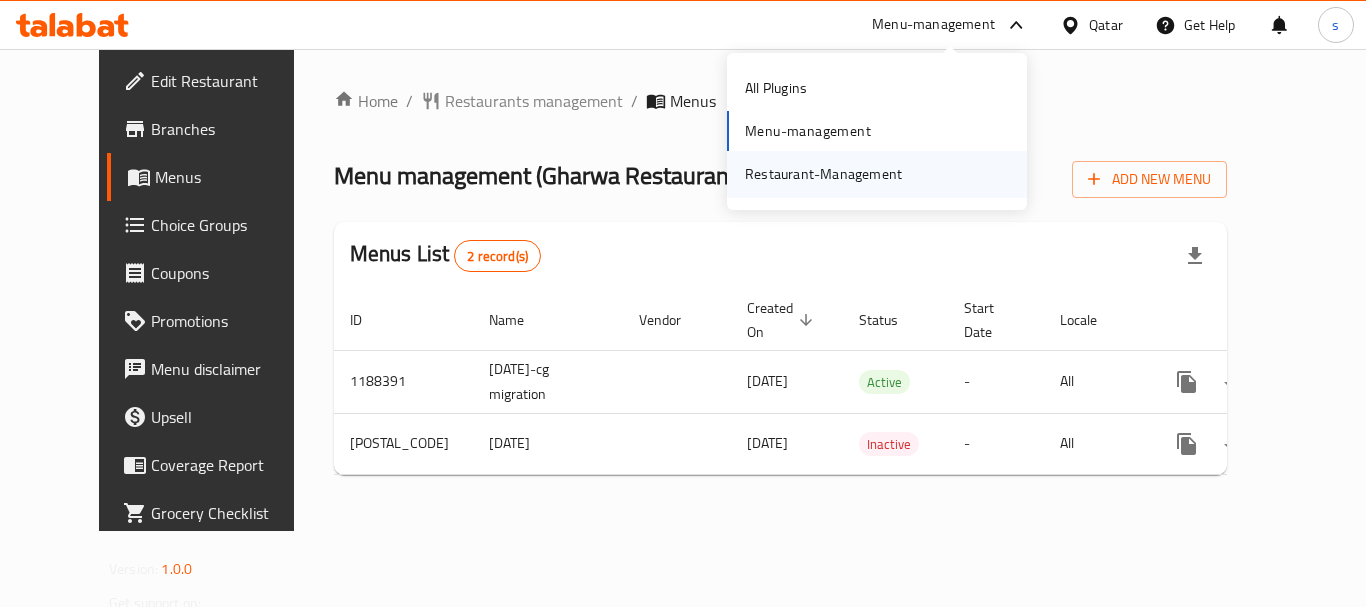click on "Restaurant-Management" at bounding box center (823, 174) 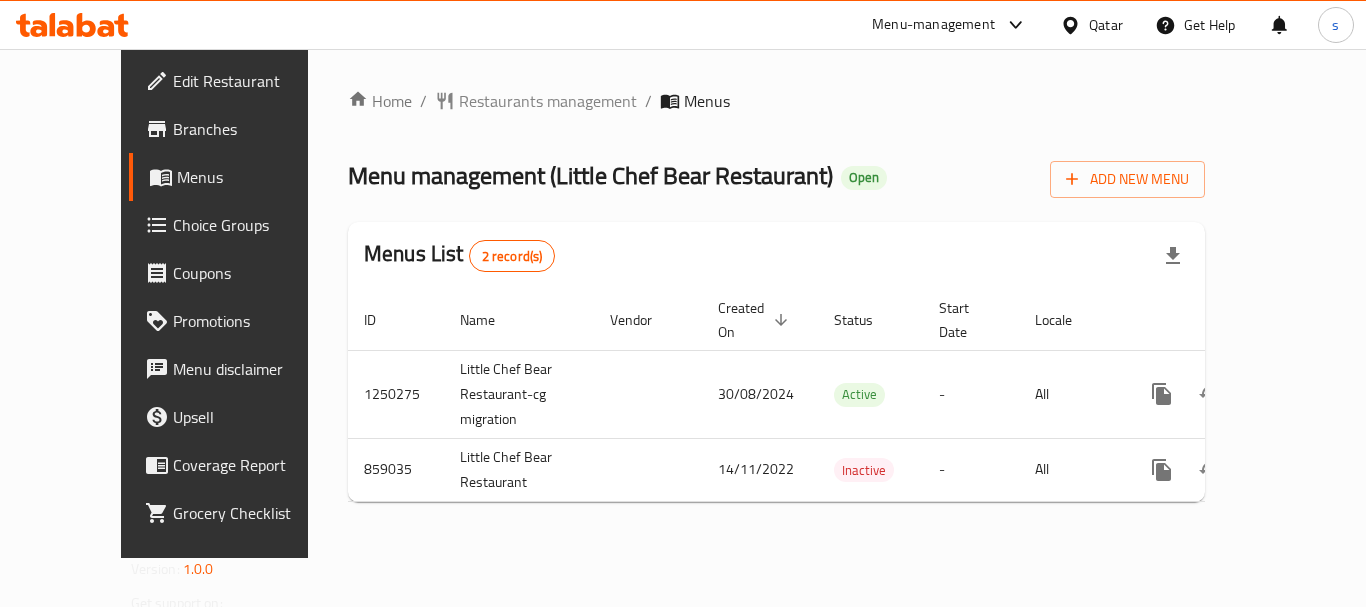 scroll, scrollTop: 0, scrollLeft: 0, axis: both 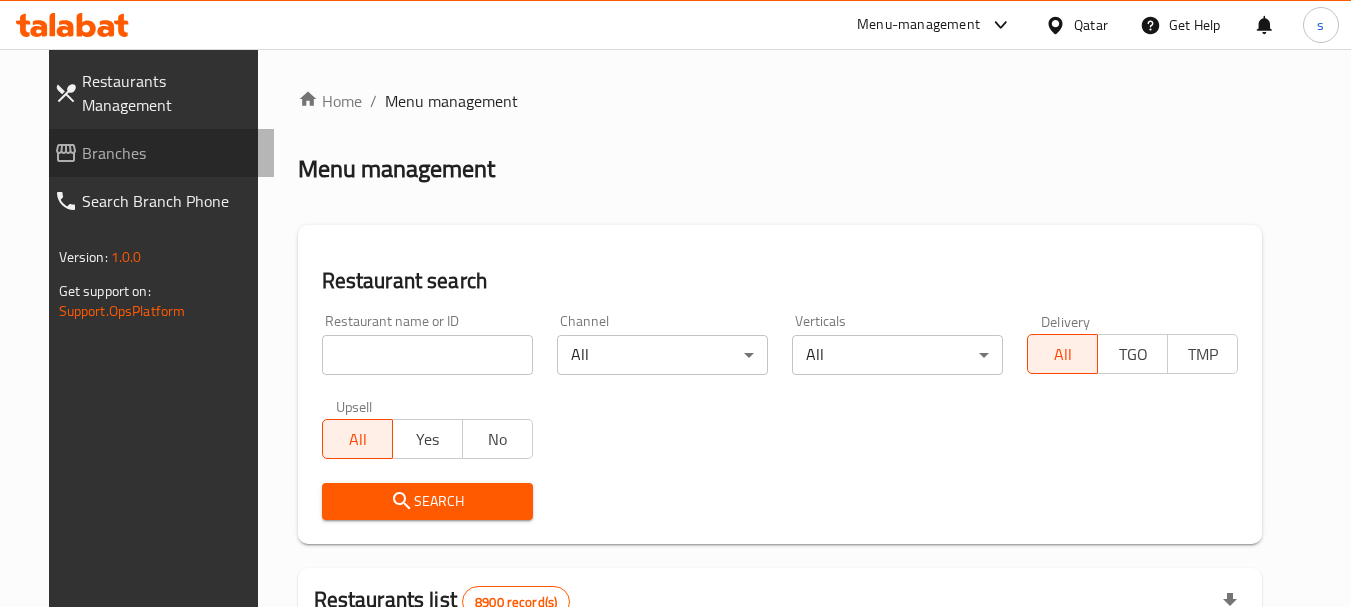 click on "Branches" at bounding box center [156, 153] 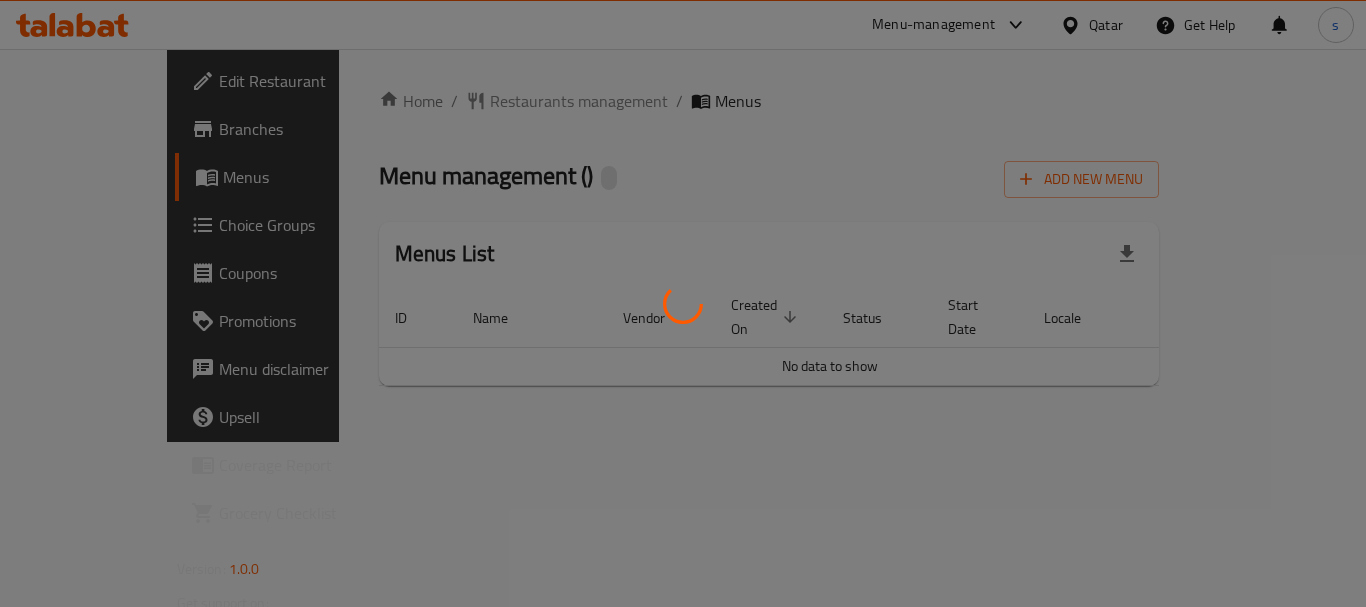 scroll, scrollTop: 0, scrollLeft: 0, axis: both 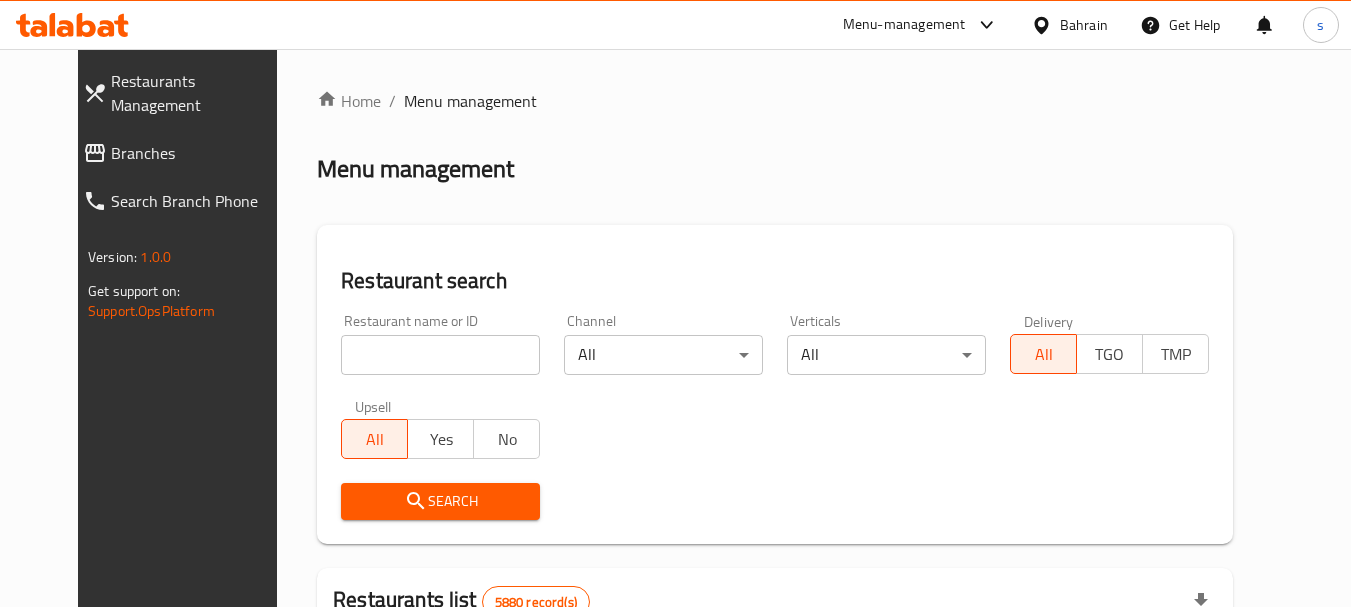 click on "Branches" at bounding box center (199, 153) 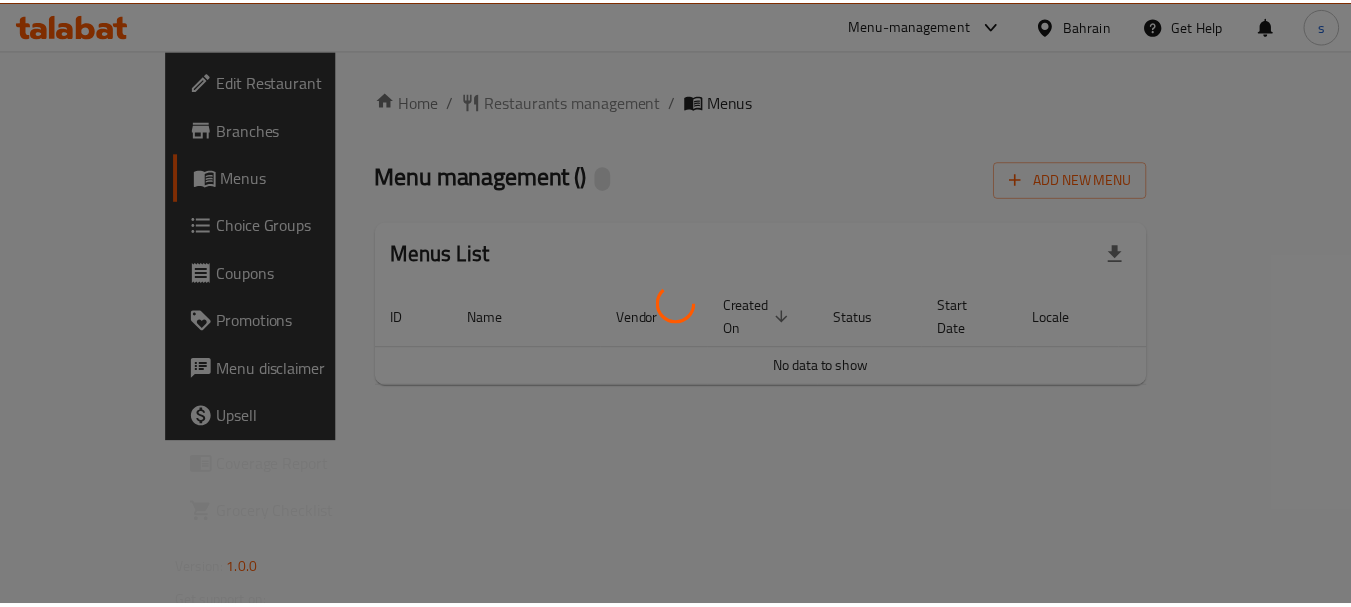 scroll, scrollTop: 0, scrollLeft: 0, axis: both 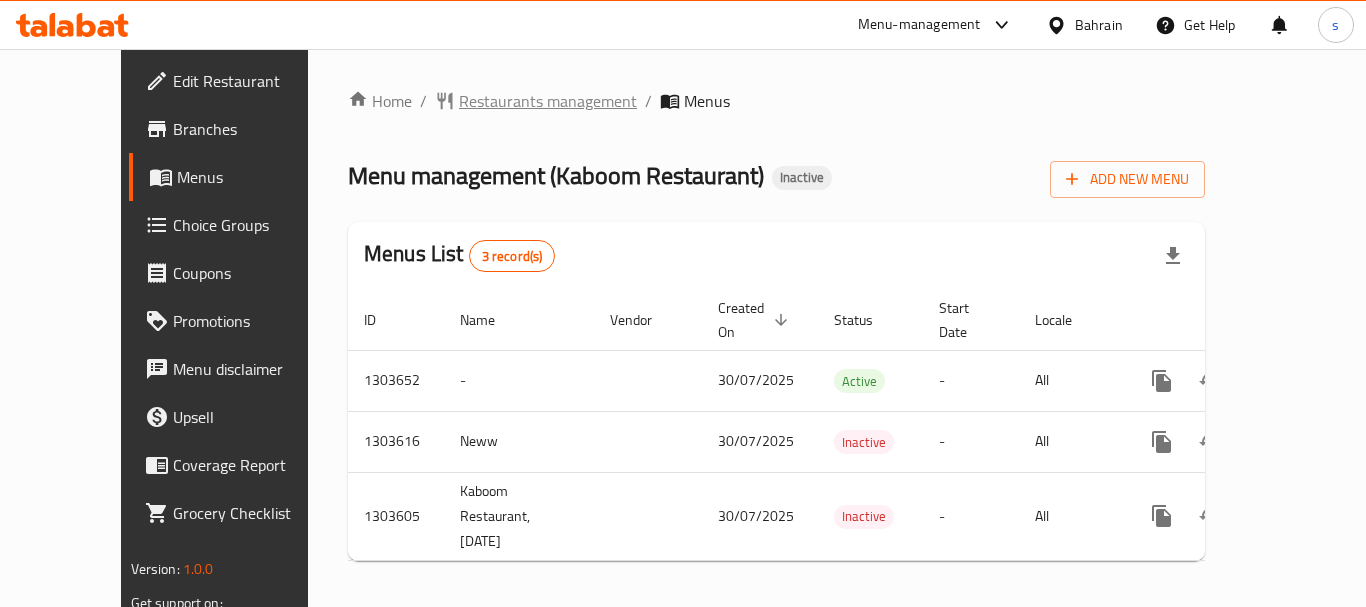 click on "Restaurants management" at bounding box center [548, 101] 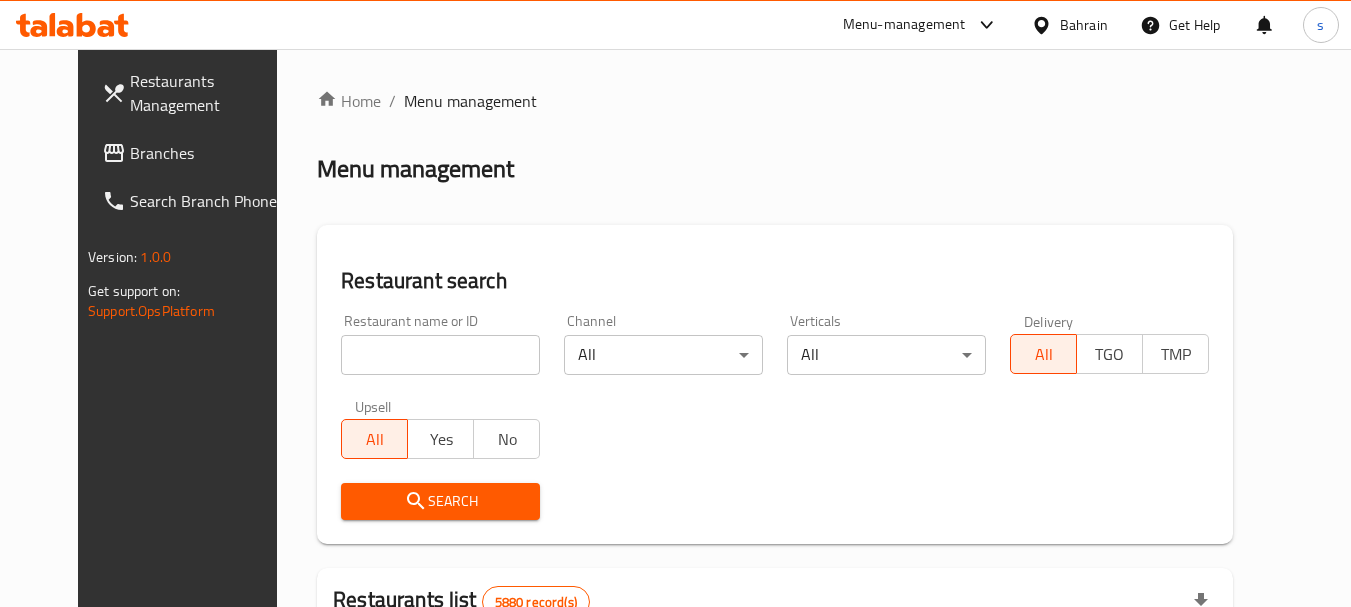 click at bounding box center (440, 355) 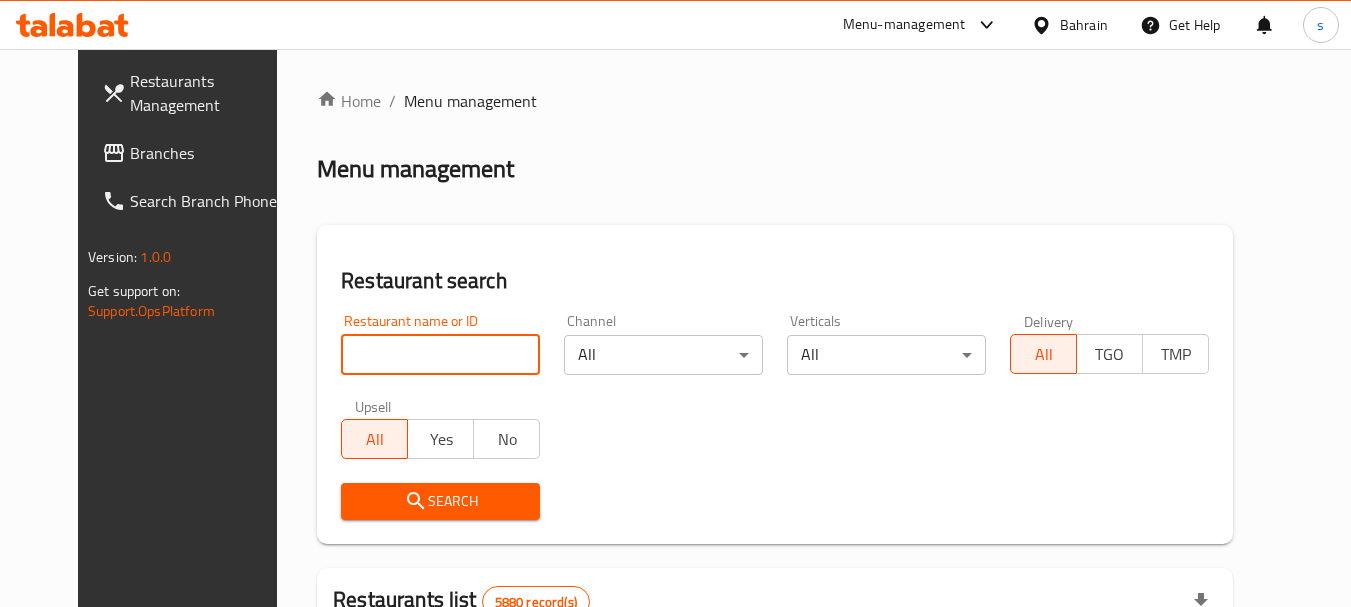 paste on "702910" 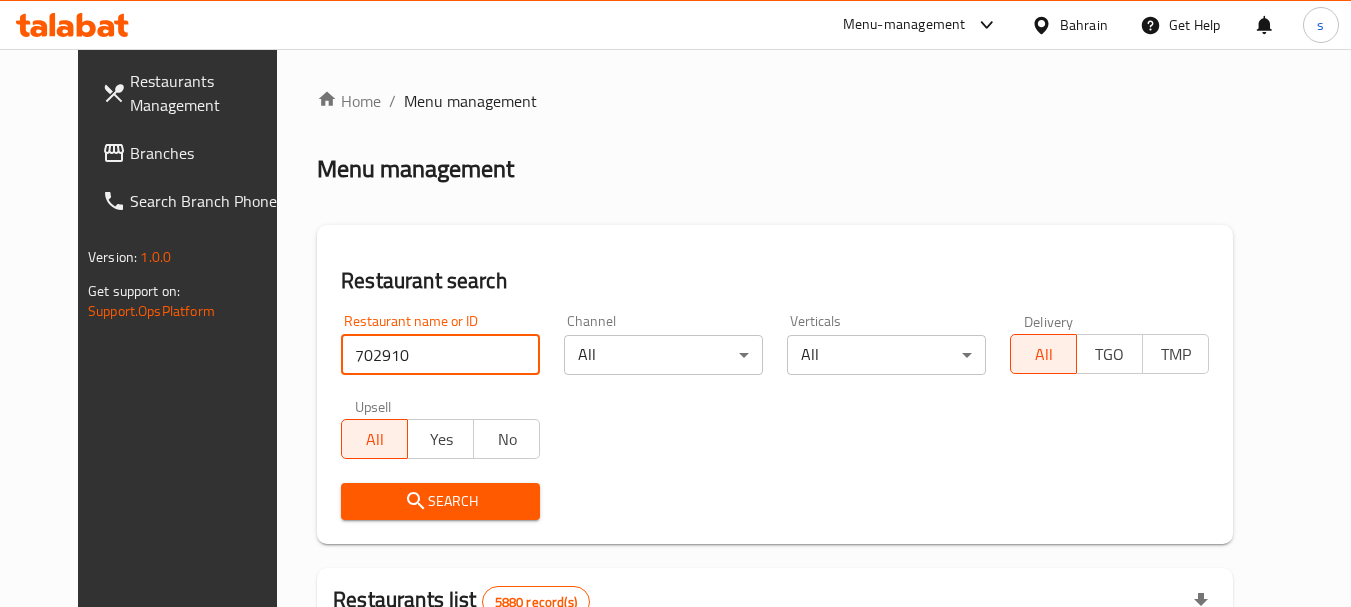 type on "702910" 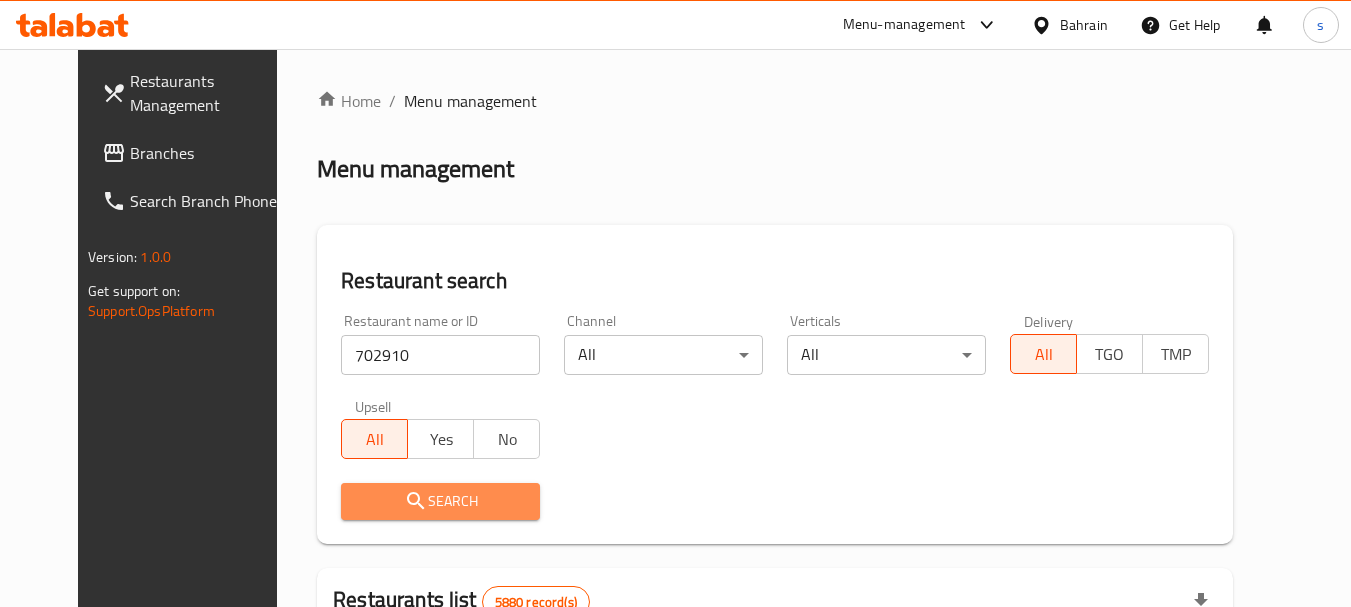 click on "Search" at bounding box center [440, 501] 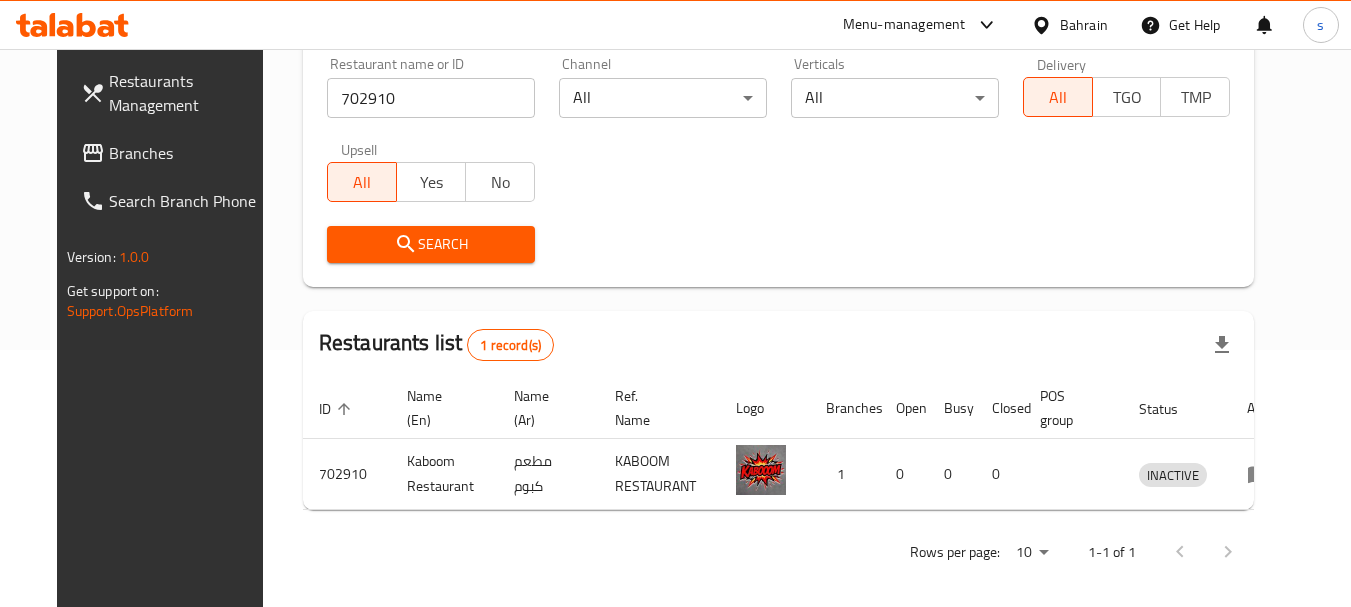 scroll, scrollTop: 268, scrollLeft: 0, axis: vertical 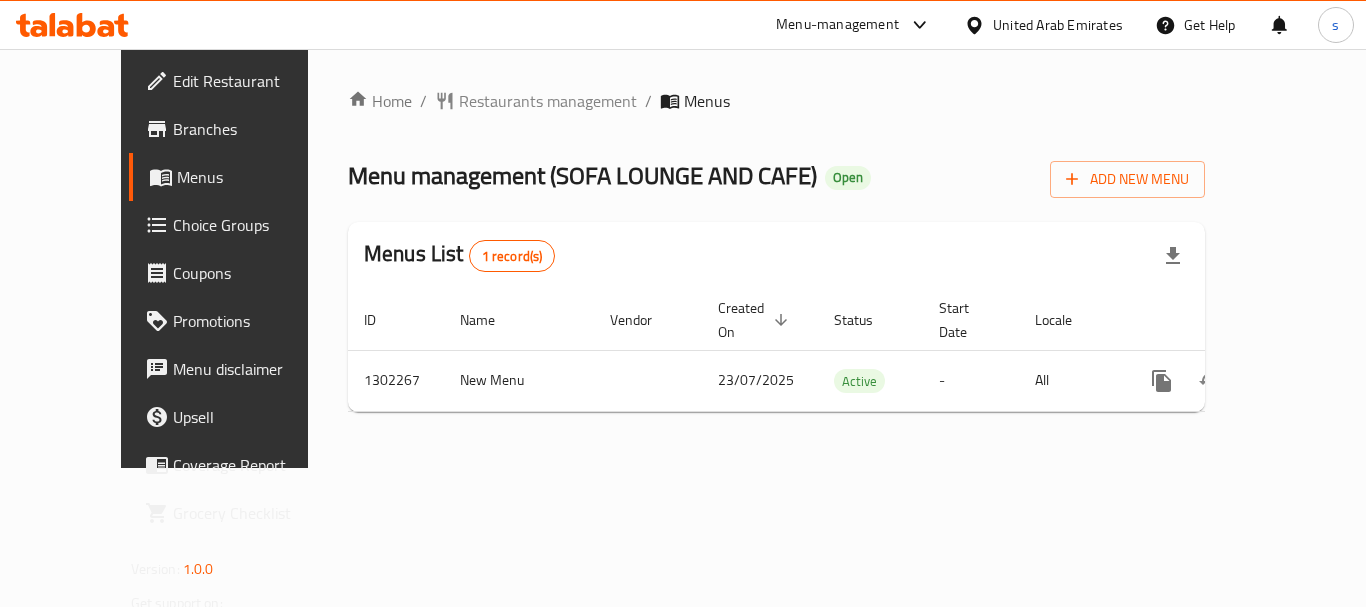 click 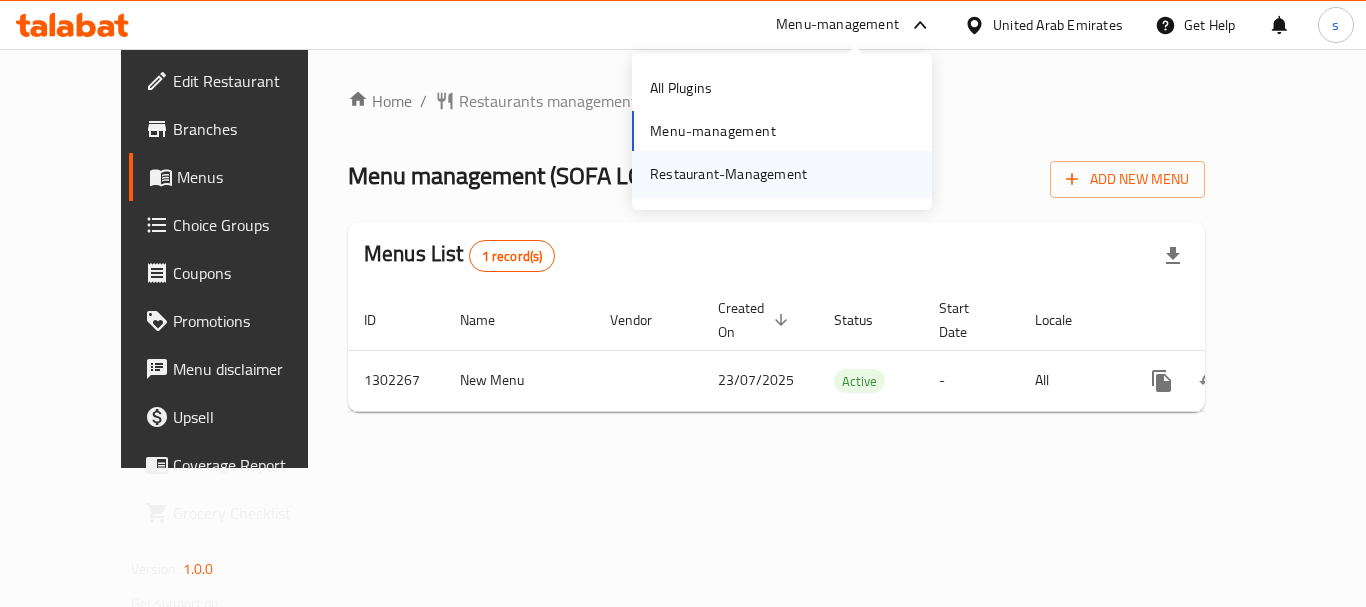 click on "Restaurant-Management" at bounding box center (728, 174) 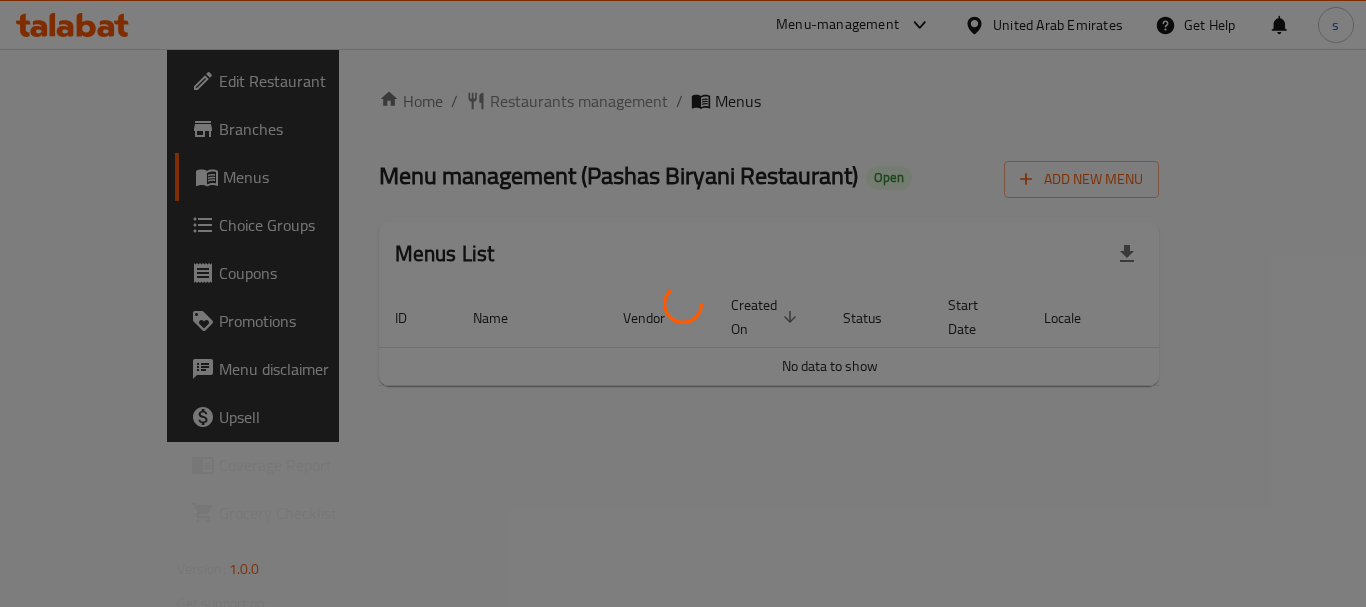 scroll, scrollTop: 0, scrollLeft: 0, axis: both 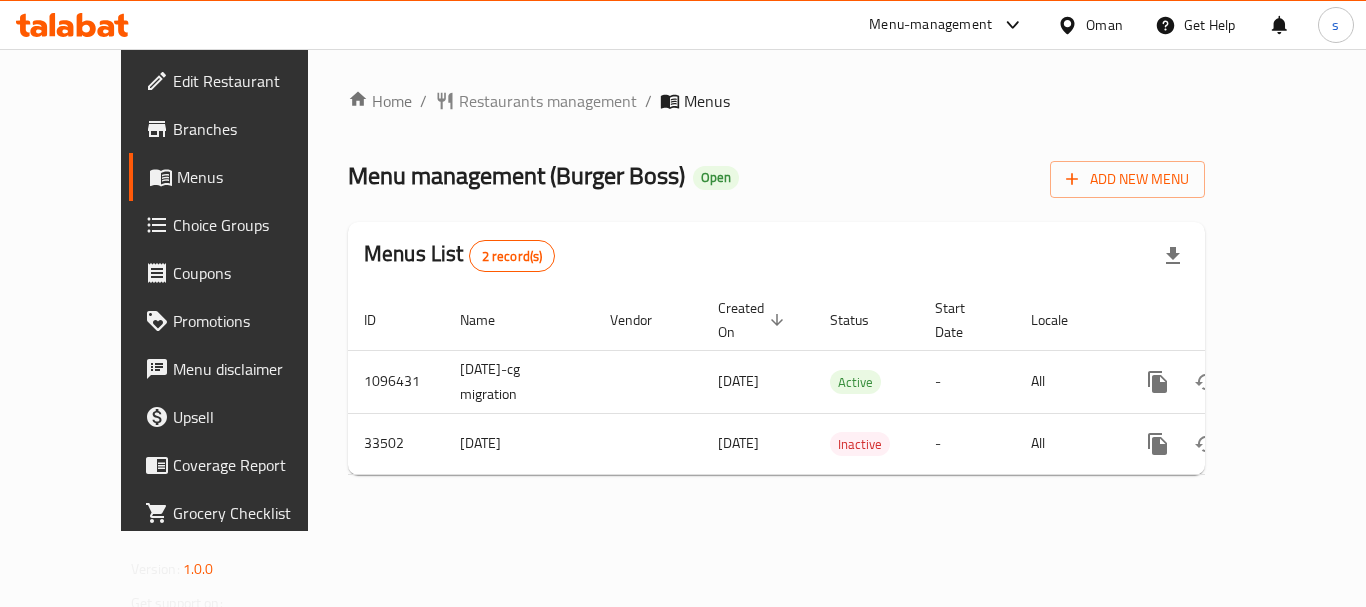 click on "Branches" at bounding box center (253, 129) 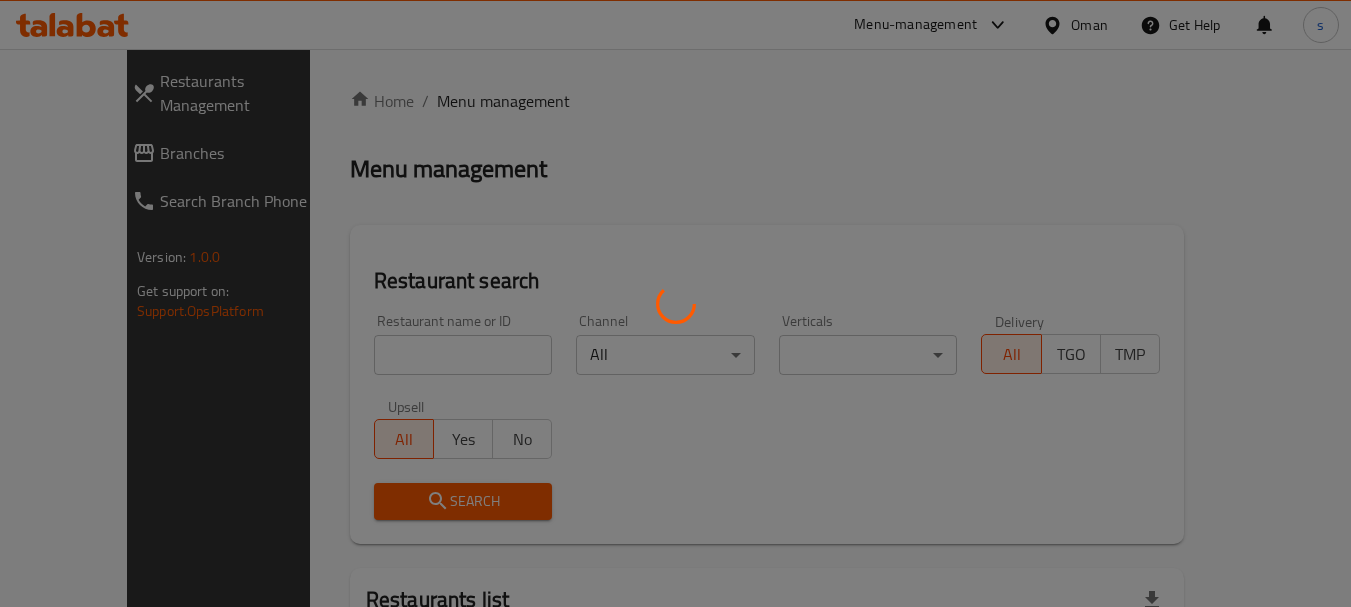 scroll, scrollTop: 0, scrollLeft: 0, axis: both 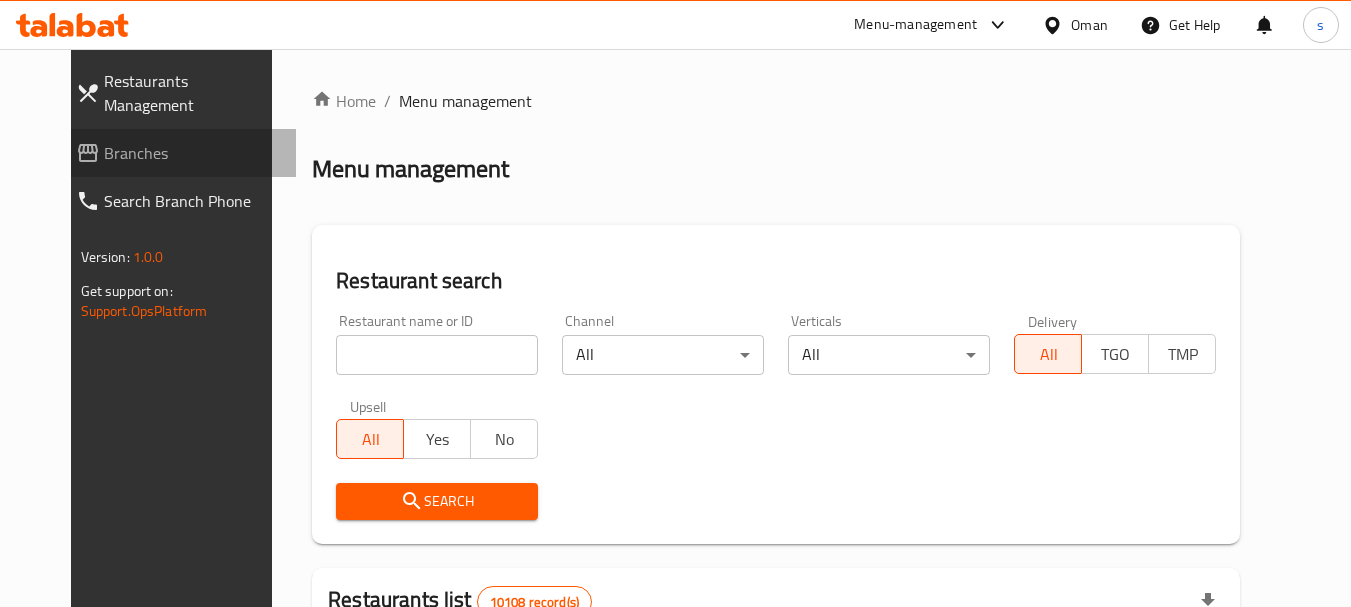 click on "Branches" at bounding box center [192, 153] 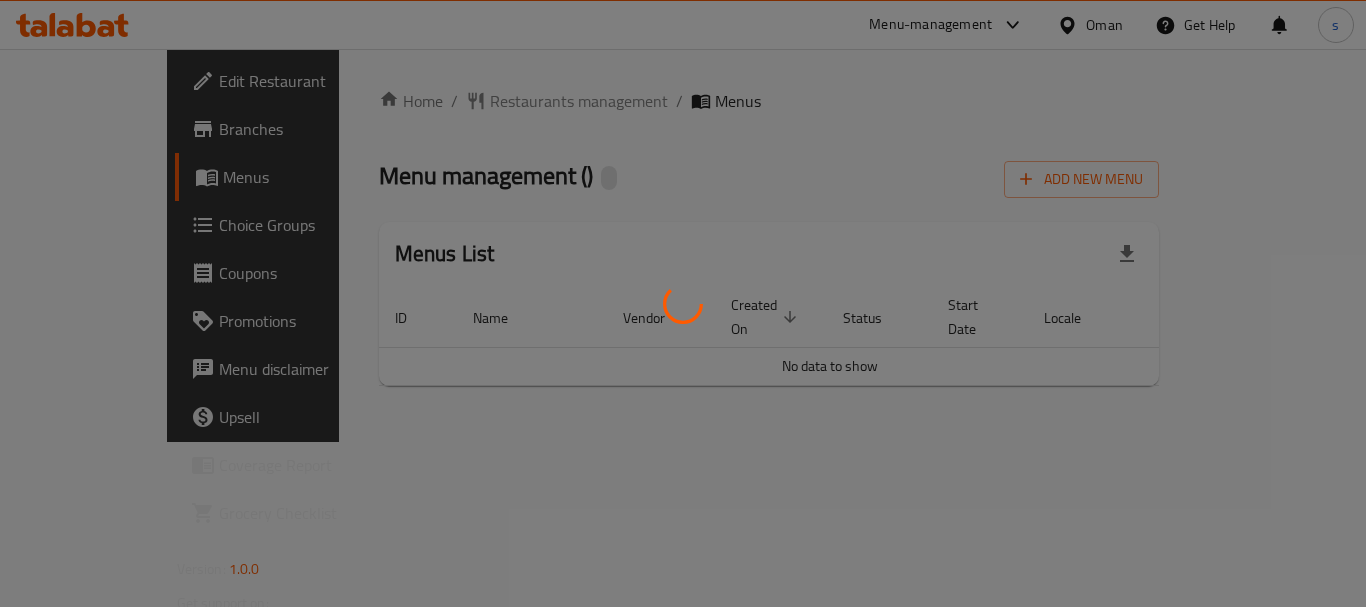 scroll, scrollTop: 0, scrollLeft: 0, axis: both 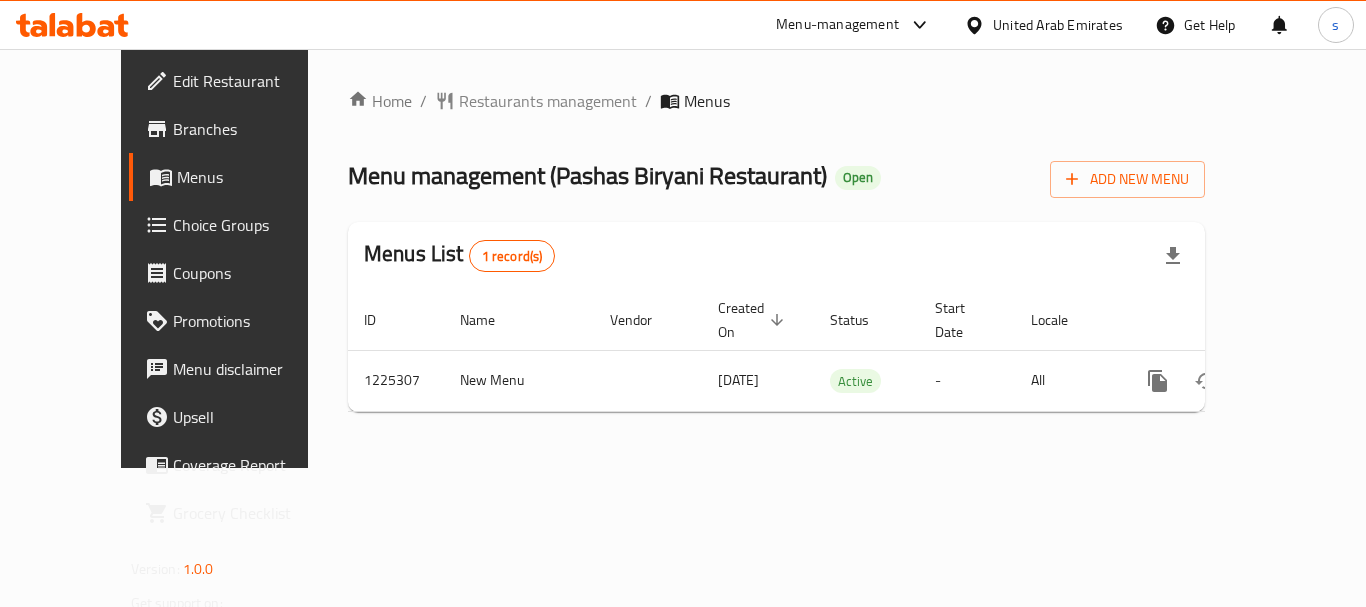 click on "Menu-management" at bounding box center [837, 25] 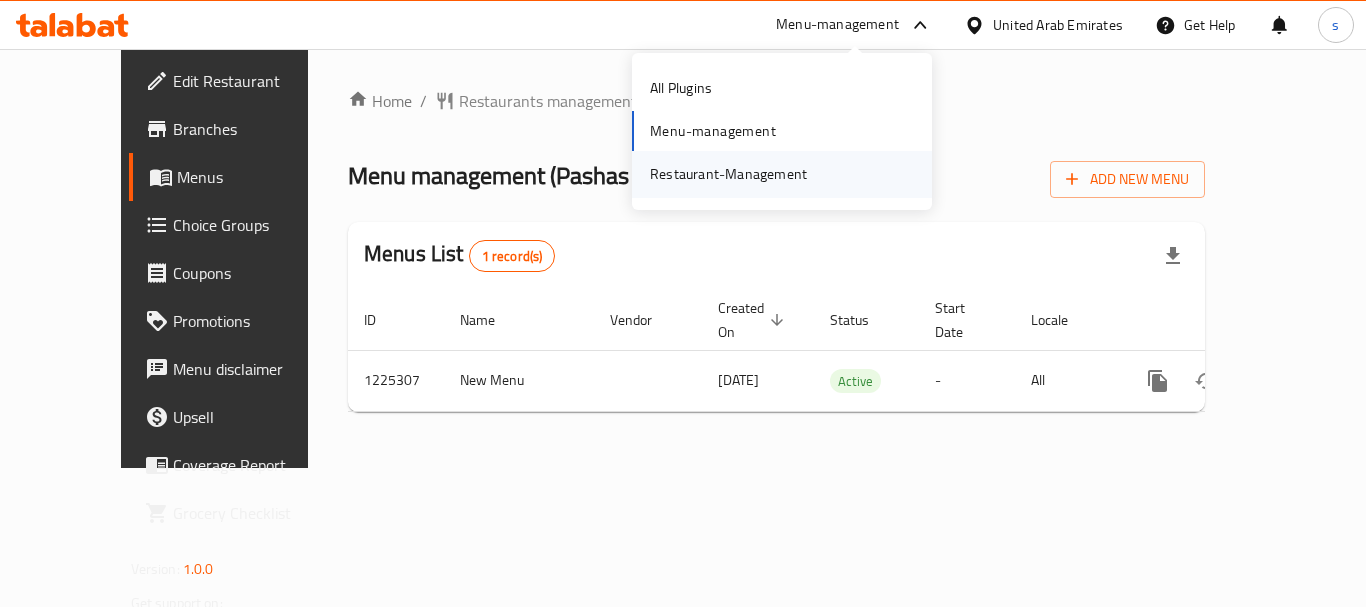 click on "Restaurant-Management" at bounding box center [728, 174] 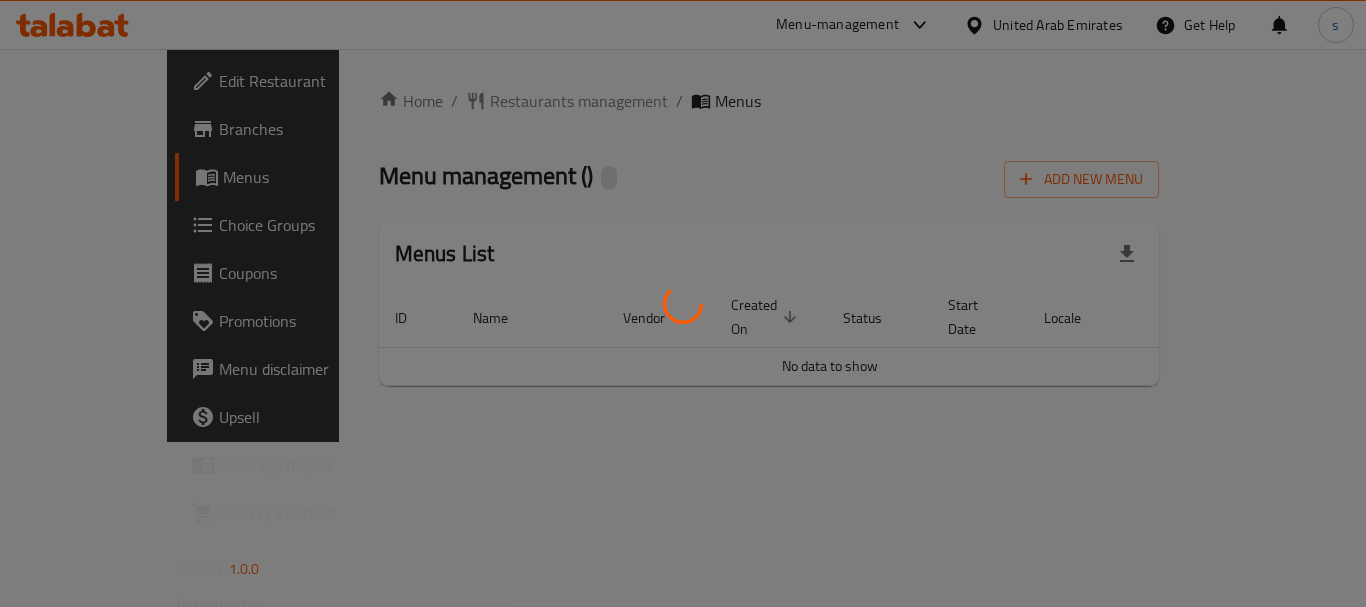 scroll, scrollTop: 0, scrollLeft: 0, axis: both 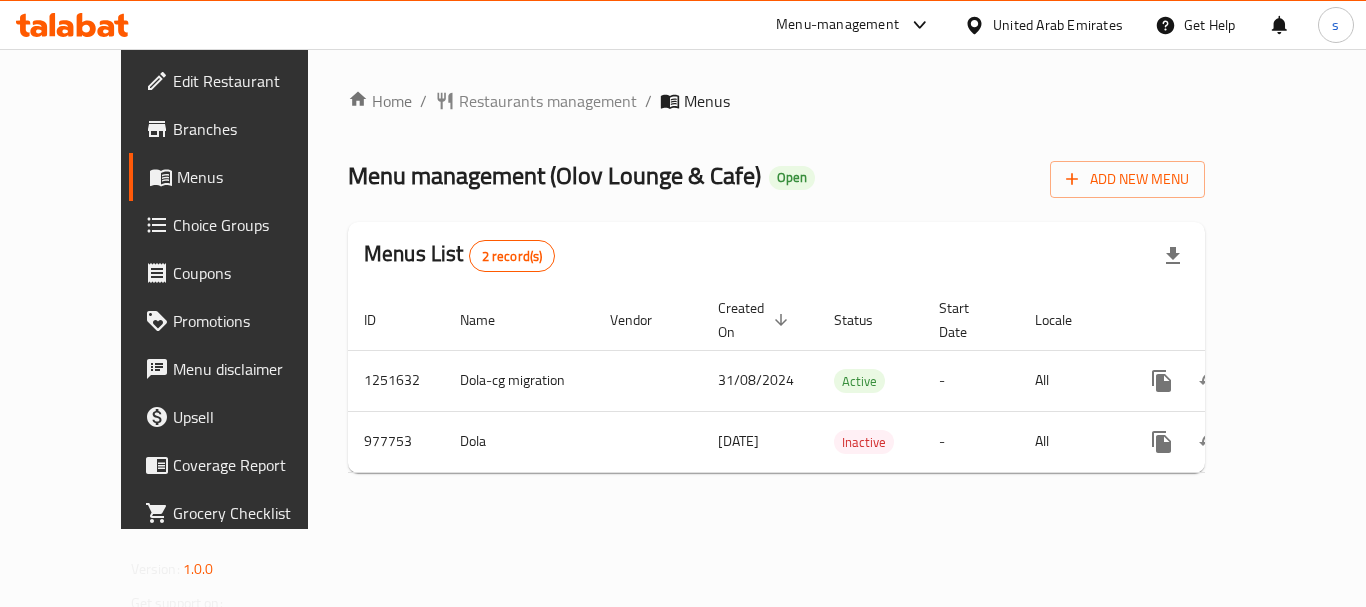 click on "Menu-management" at bounding box center (837, 25) 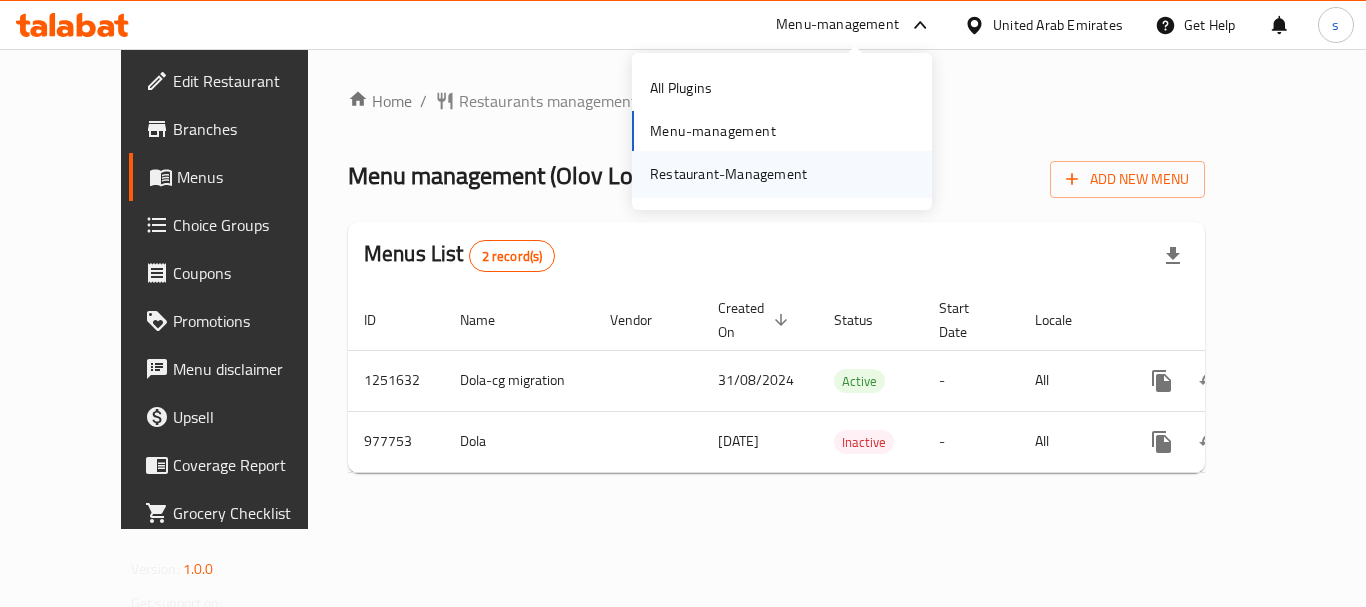 click on "Restaurant-Management" at bounding box center [728, 174] 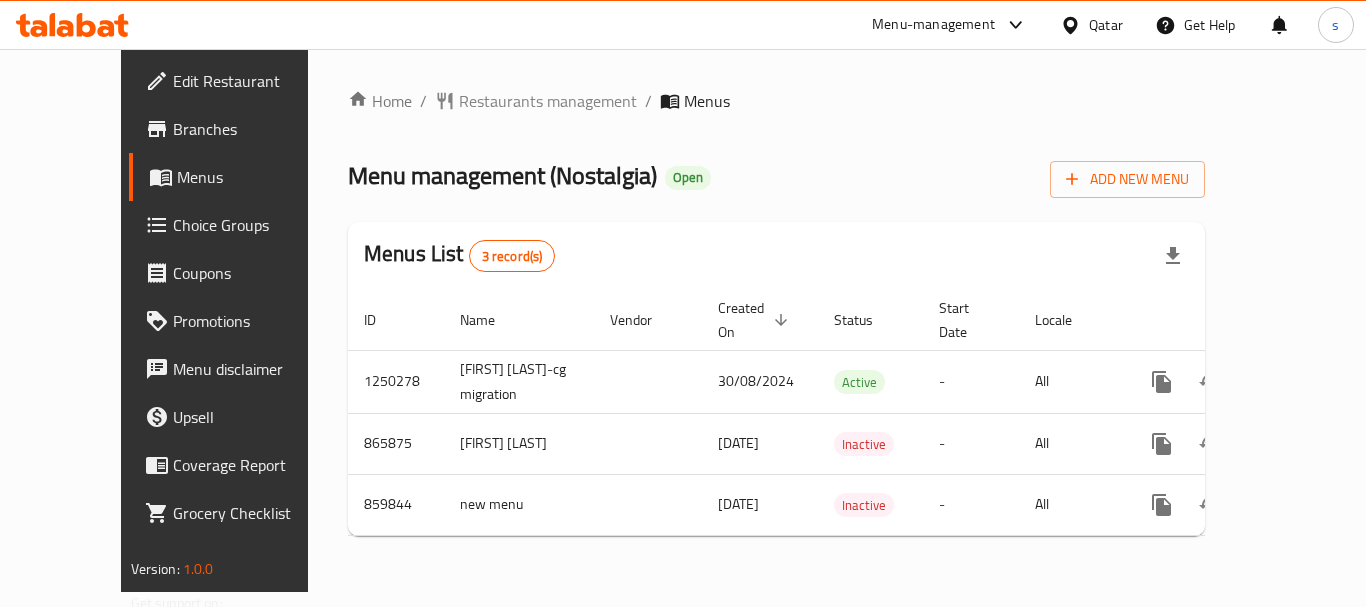 scroll, scrollTop: 0, scrollLeft: 0, axis: both 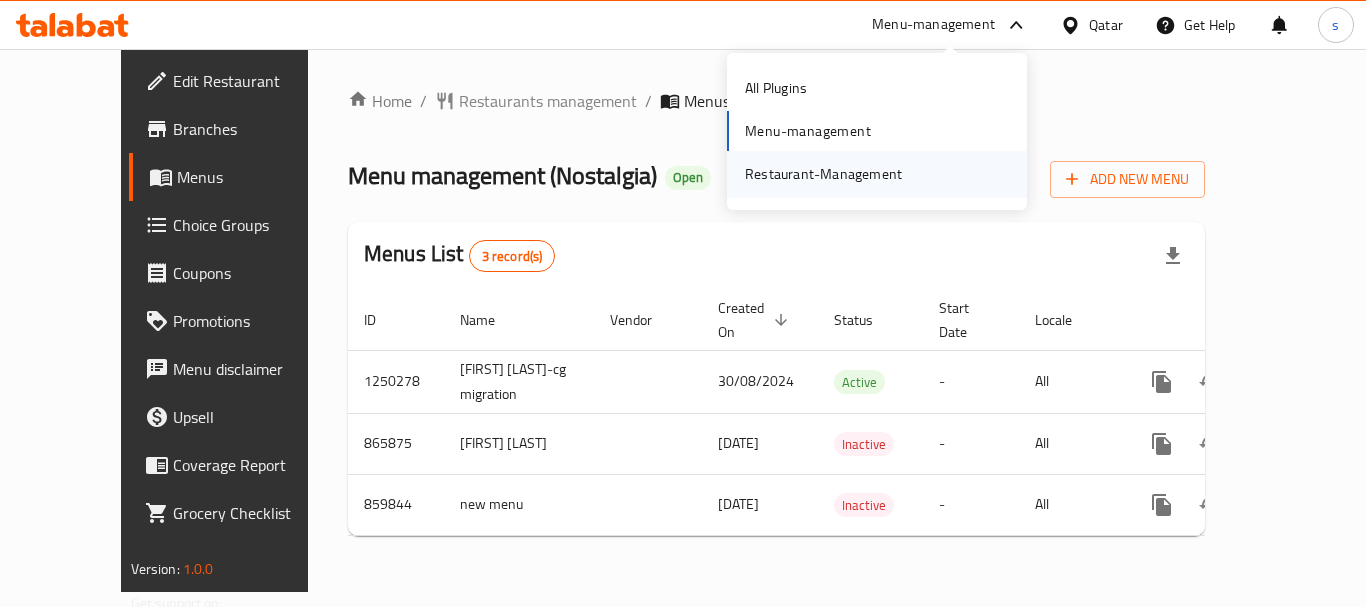 click on "Restaurant-Management" at bounding box center (823, 174) 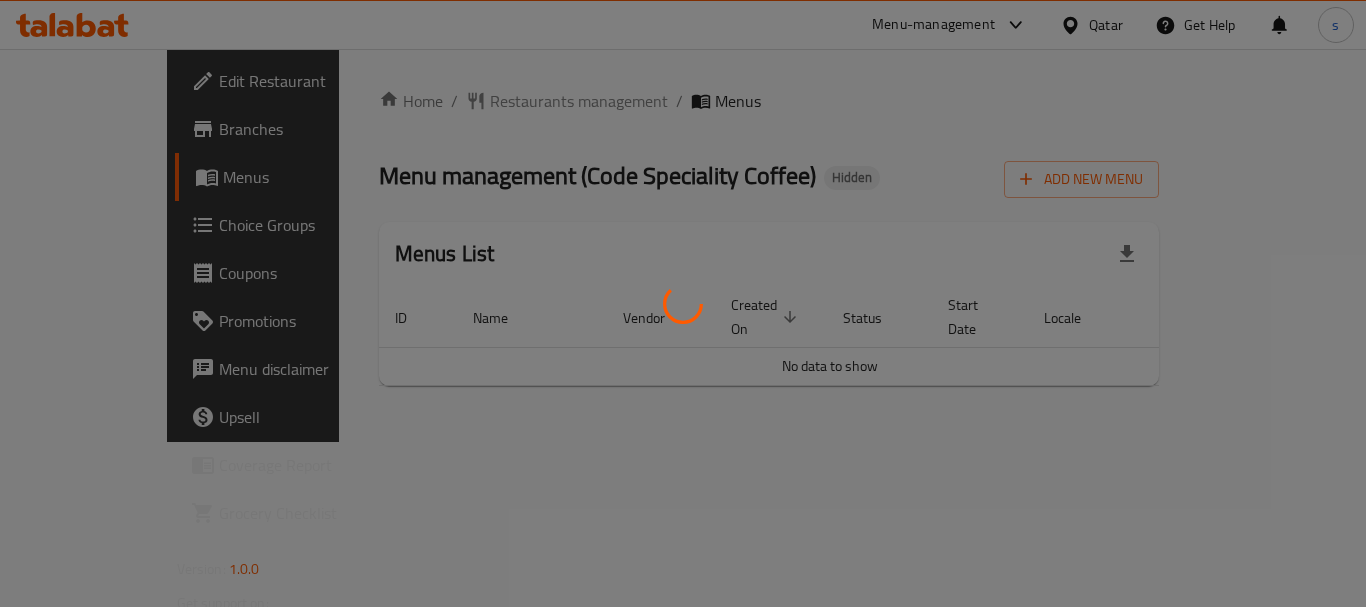 scroll, scrollTop: 0, scrollLeft: 0, axis: both 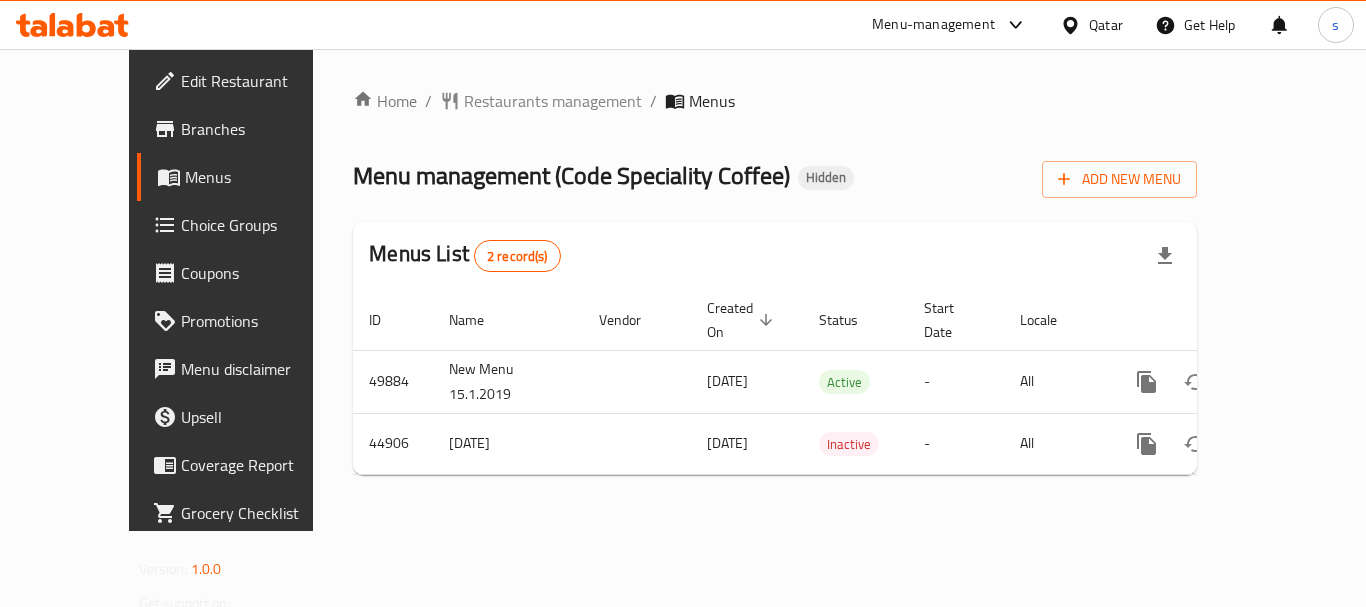 click on "Branches" at bounding box center [261, 129] 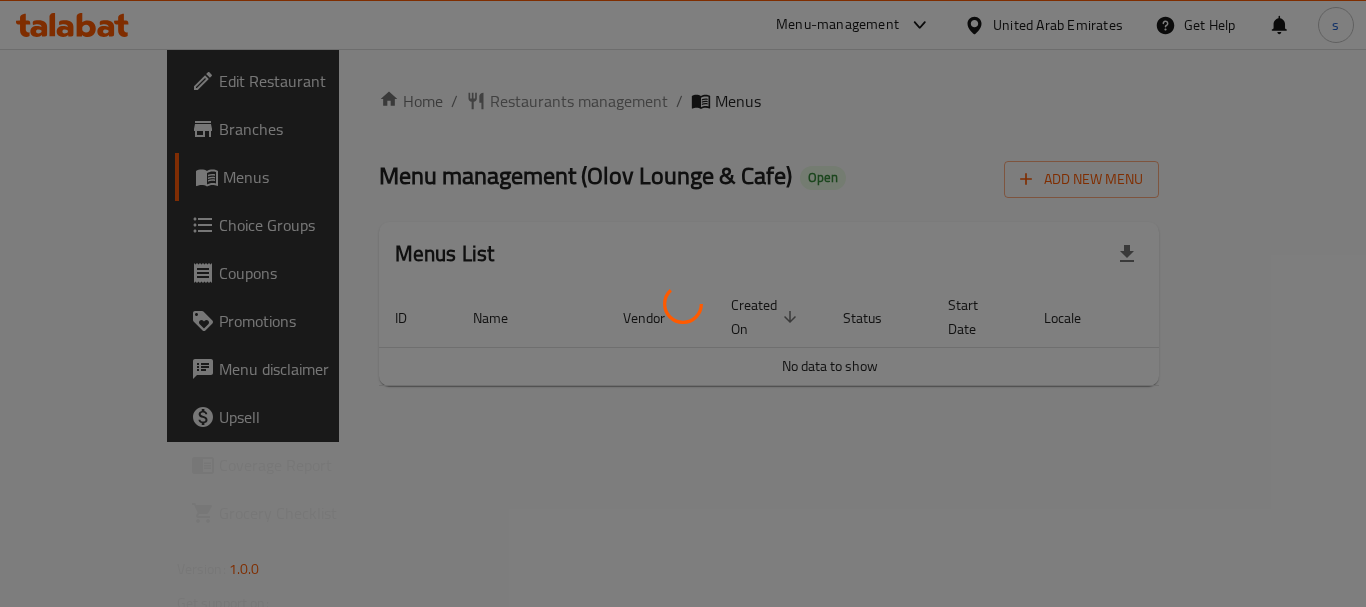 scroll, scrollTop: 0, scrollLeft: 0, axis: both 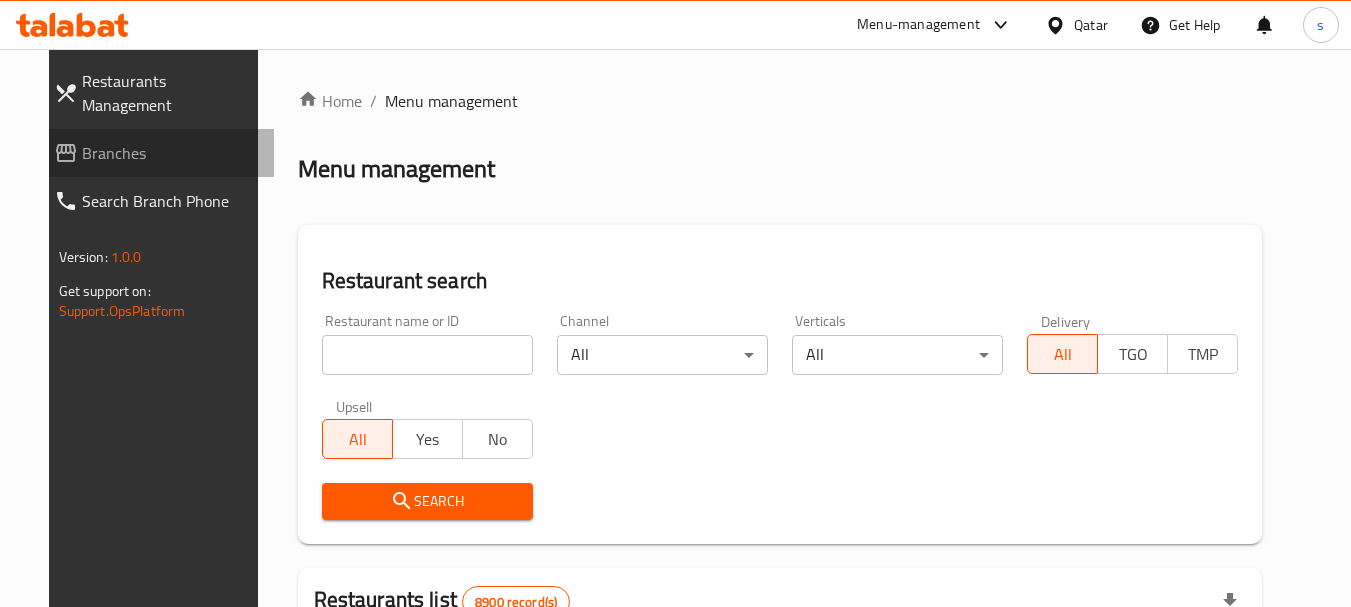 click on "Branches" at bounding box center [170, 153] 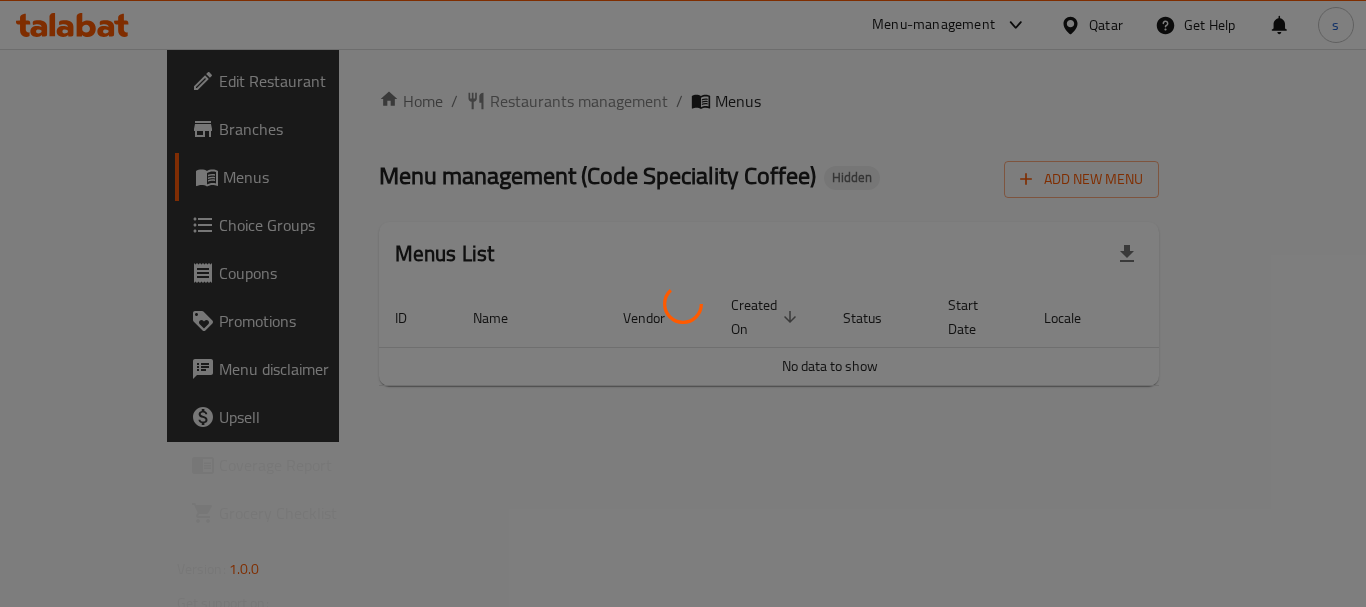 scroll, scrollTop: 0, scrollLeft: 0, axis: both 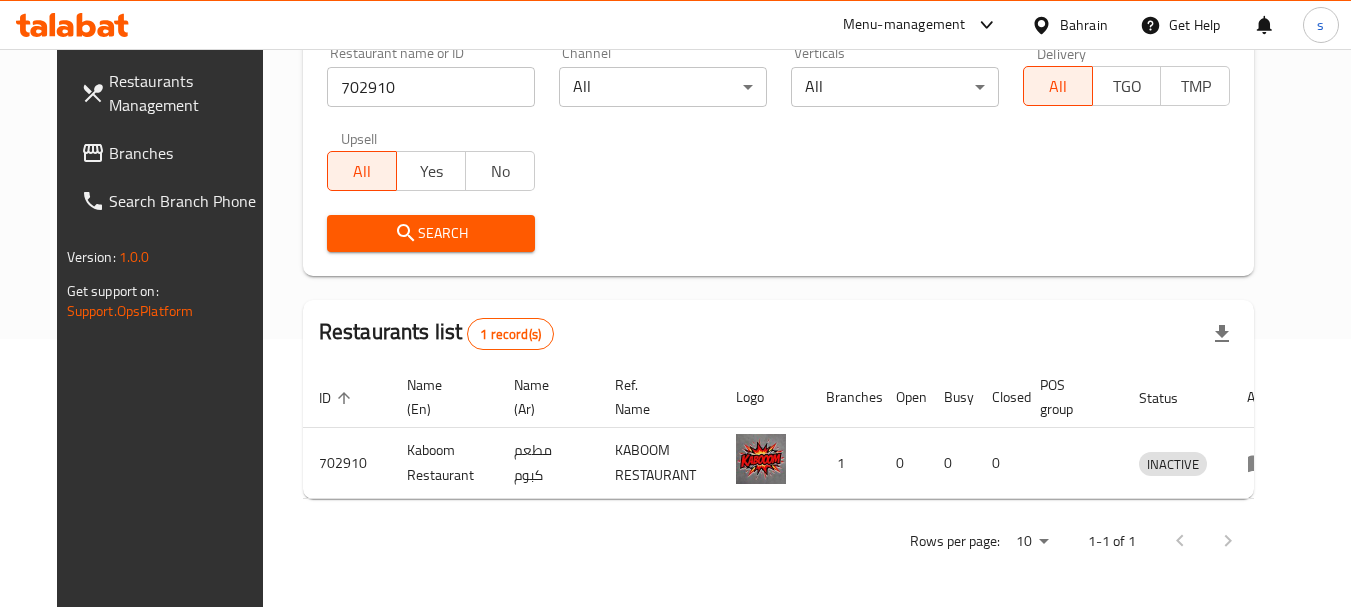 click on "Branches" at bounding box center (188, 153) 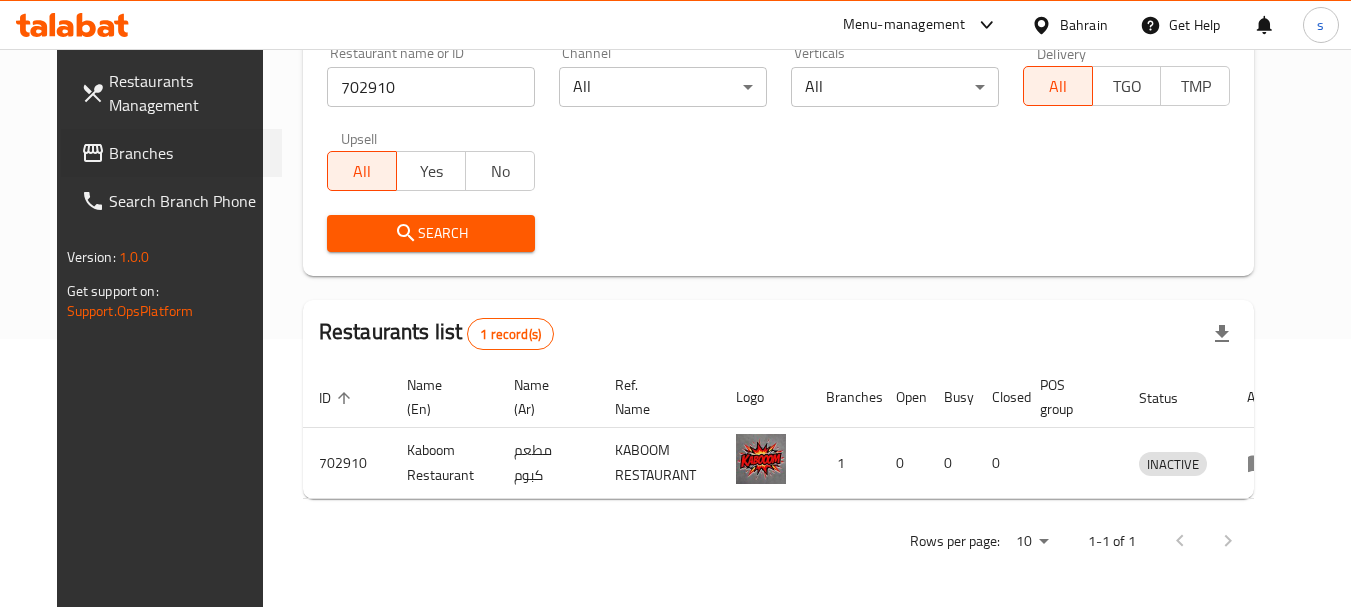 scroll, scrollTop: 268, scrollLeft: 0, axis: vertical 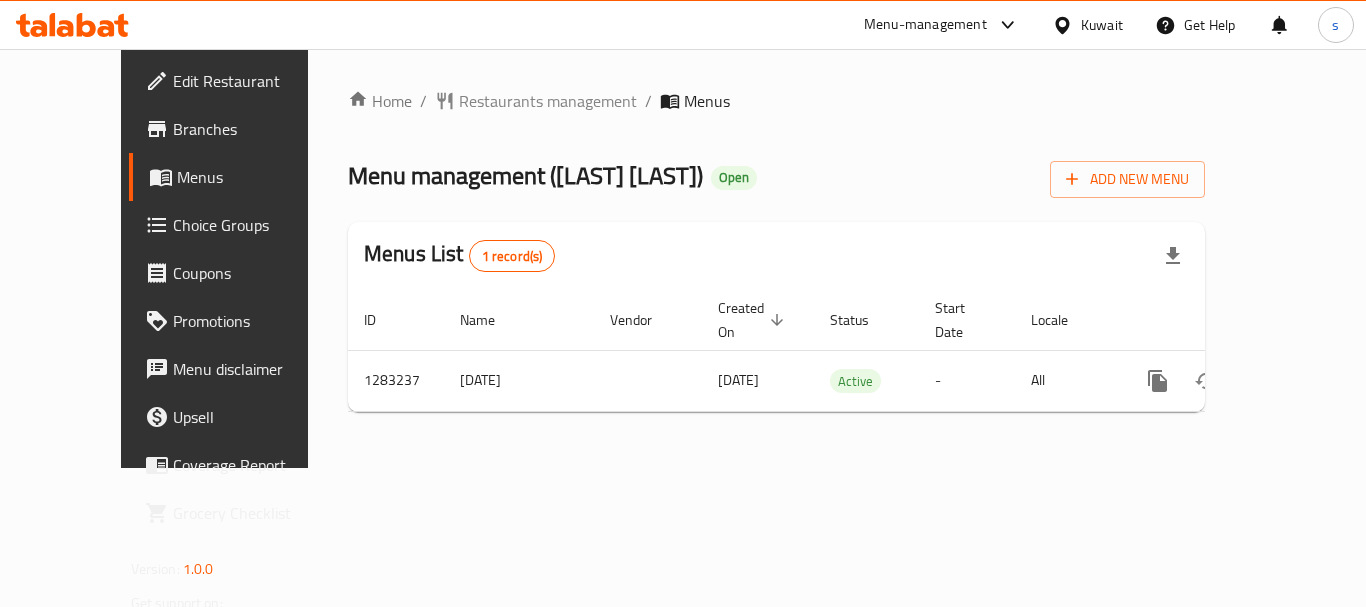 click on "Menu-management" at bounding box center [925, 25] 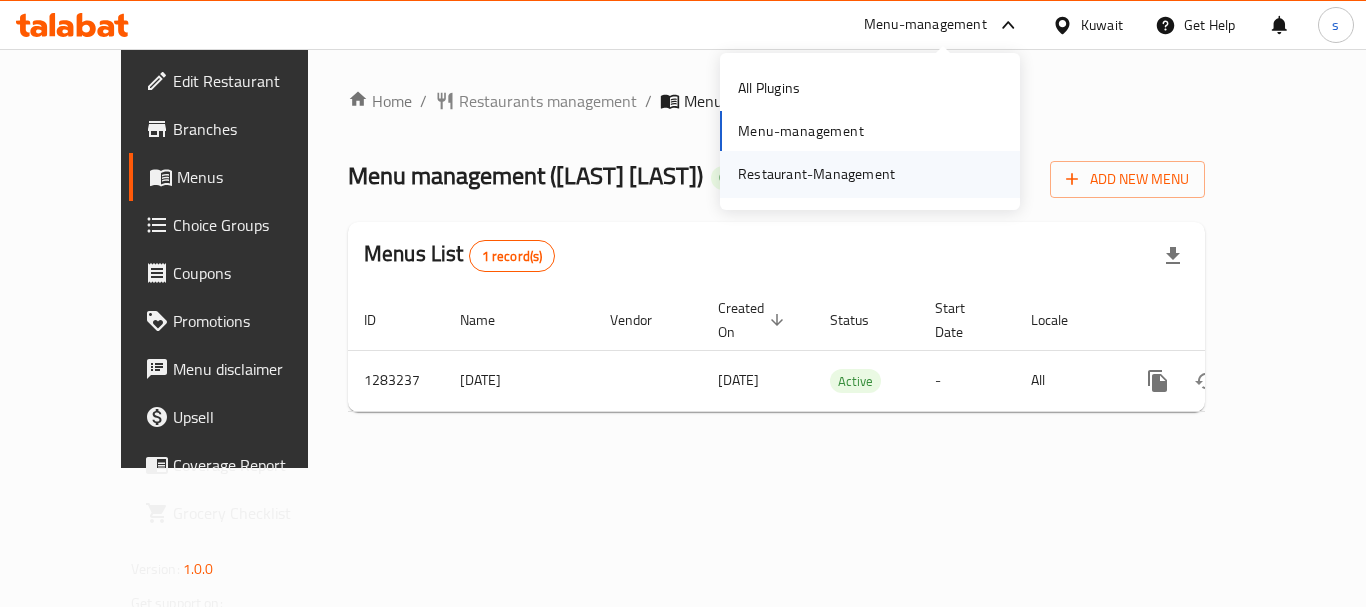 click on "Restaurant-Management" at bounding box center (816, 174) 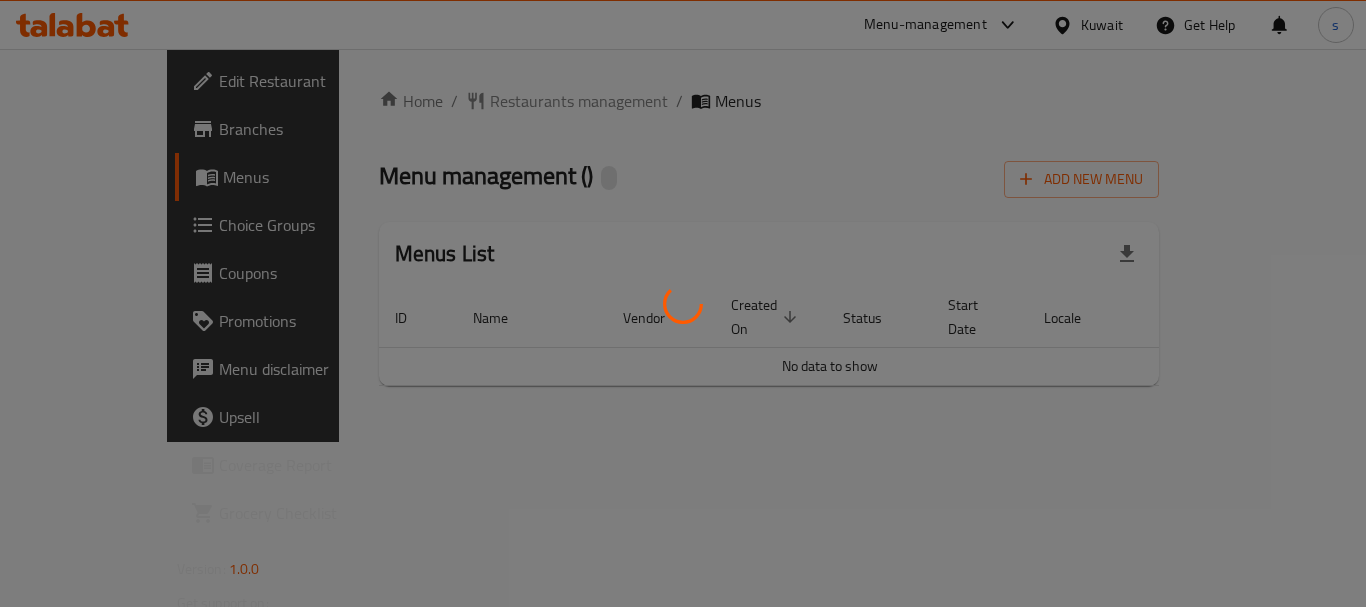scroll, scrollTop: 0, scrollLeft: 0, axis: both 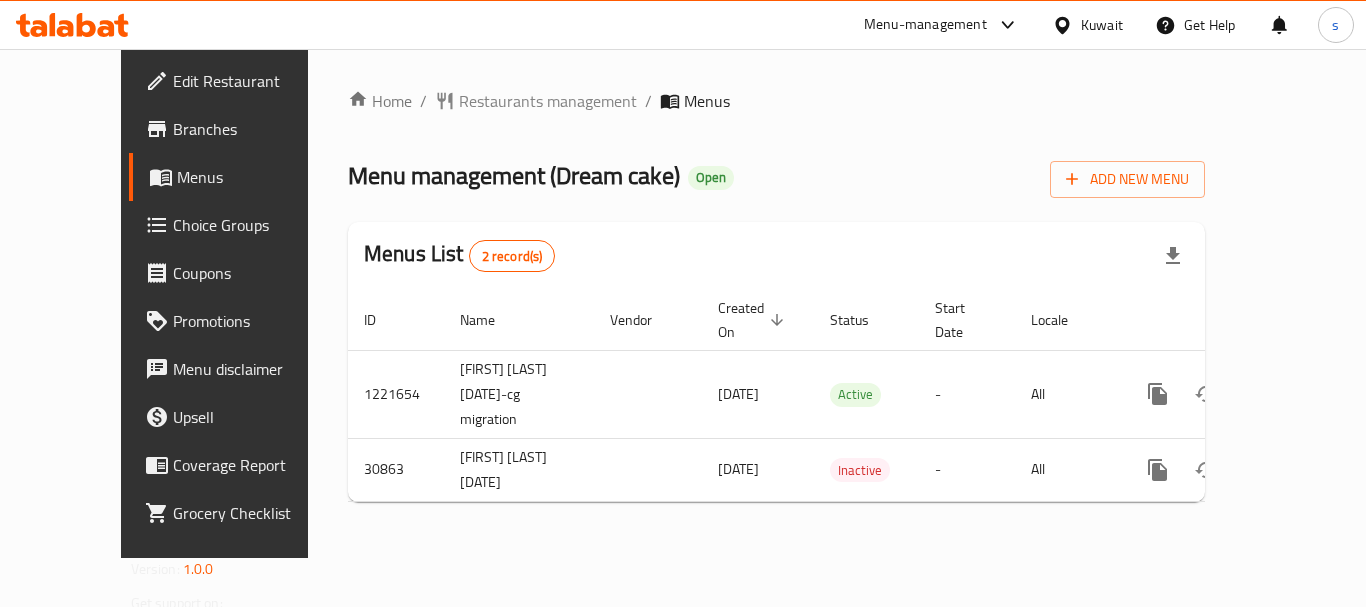 click on "Menu-management" at bounding box center (925, 25) 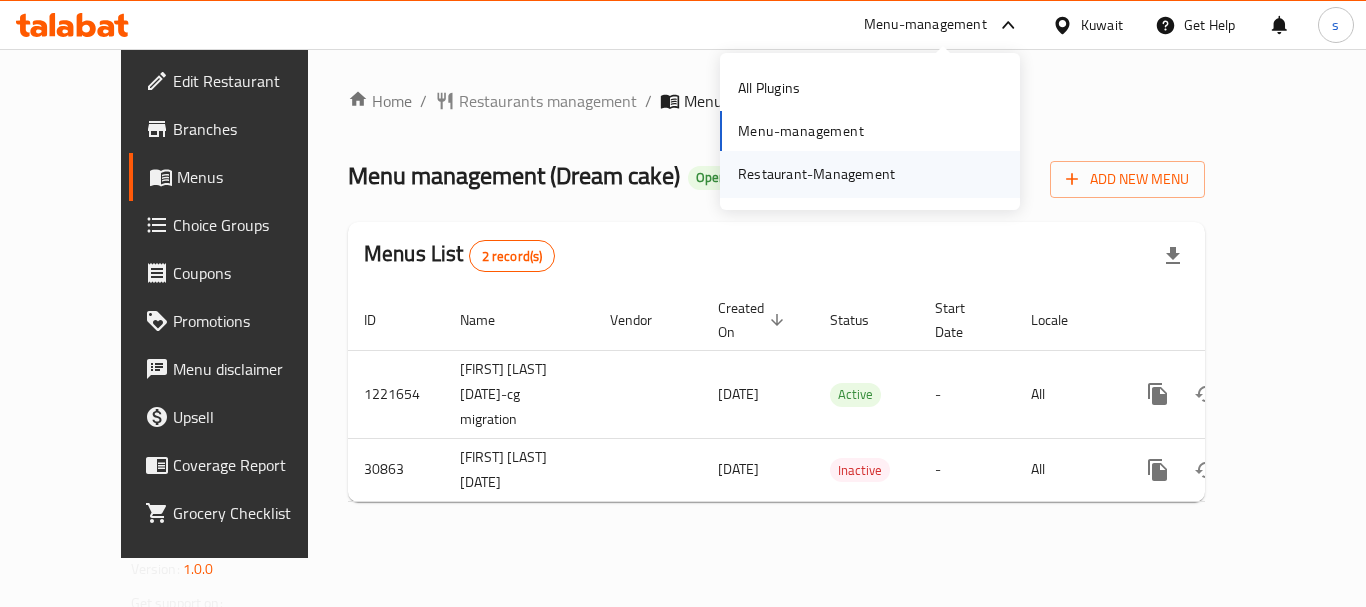 click on "Restaurant-Management" at bounding box center (816, 174) 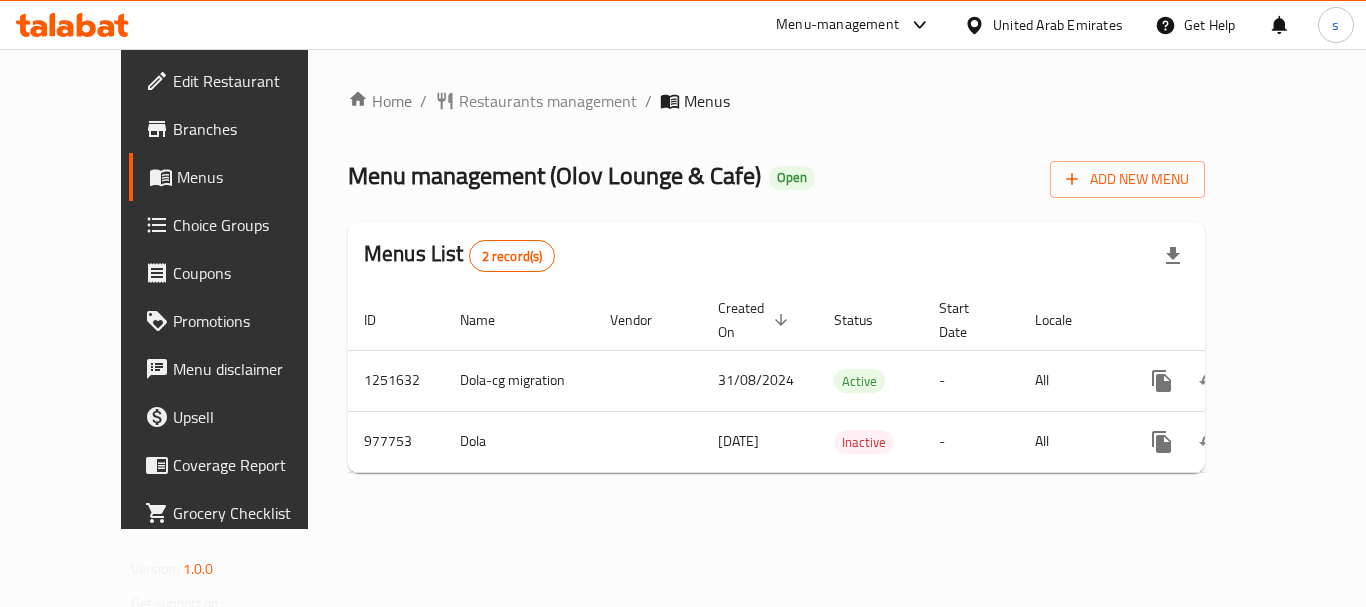 scroll, scrollTop: 0, scrollLeft: 0, axis: both 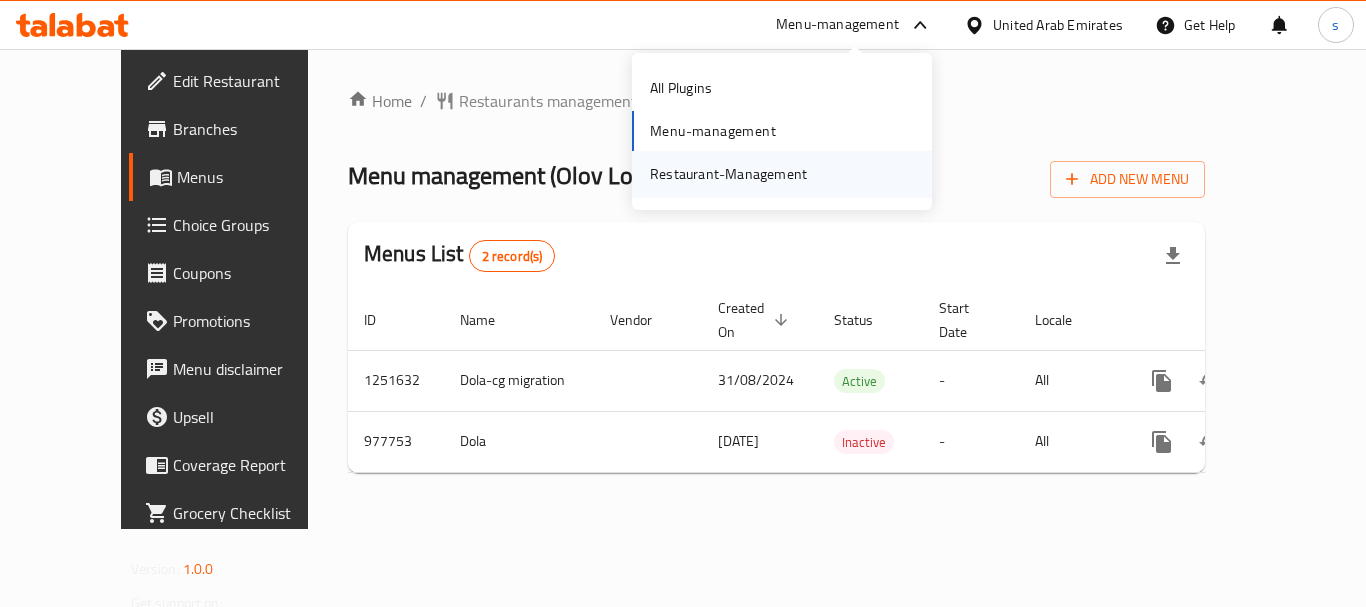 click on "Restaurant-Management" at bounding box center [728, 174] 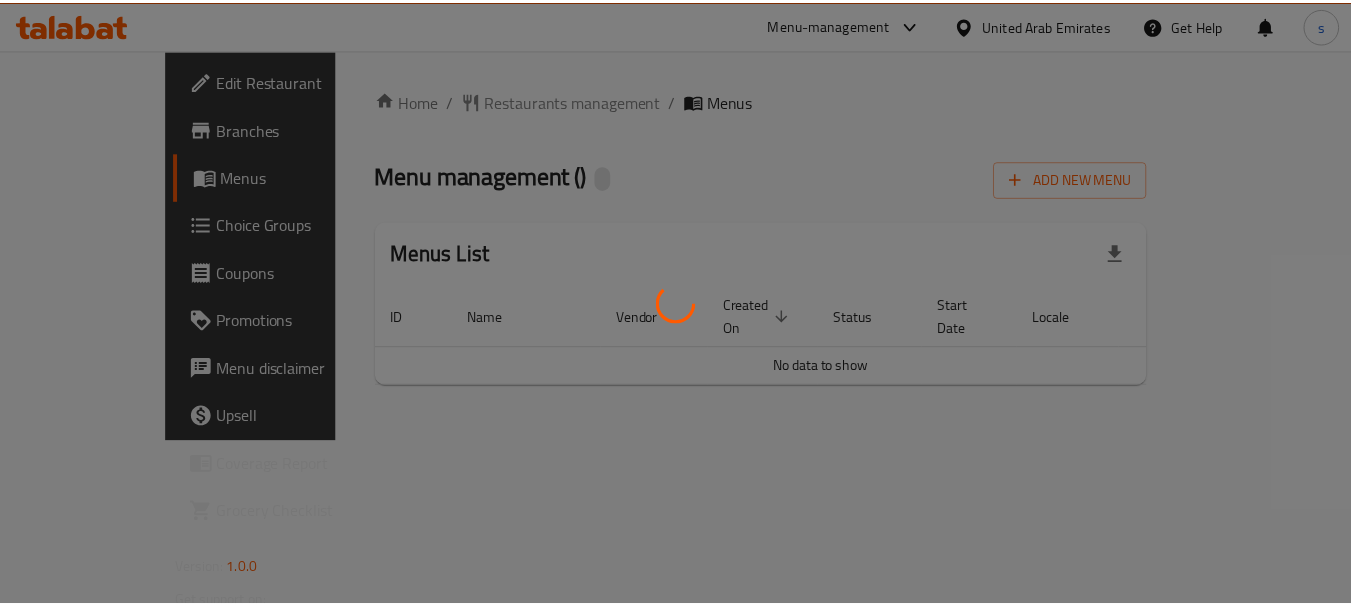 scroll, scrollTop: 0, scrollLeft: 0, axis: both 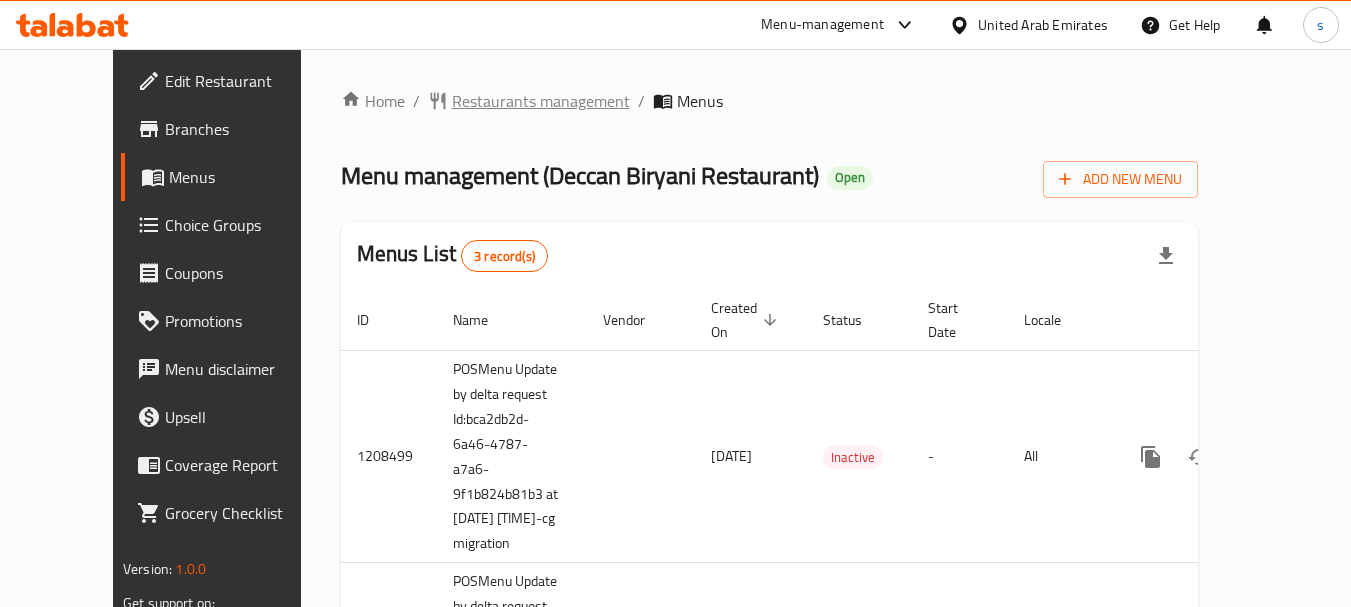 click on "Restaurants management" at bounding box center (541, 101) 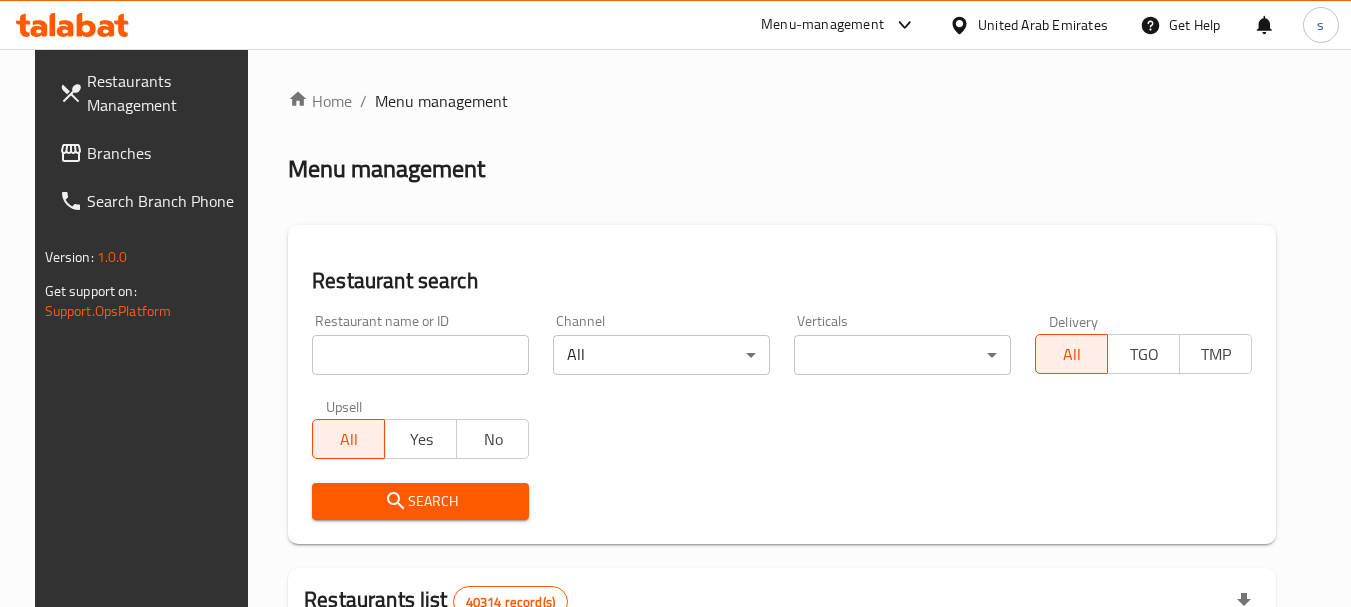 click at bounding box center [420, 355] 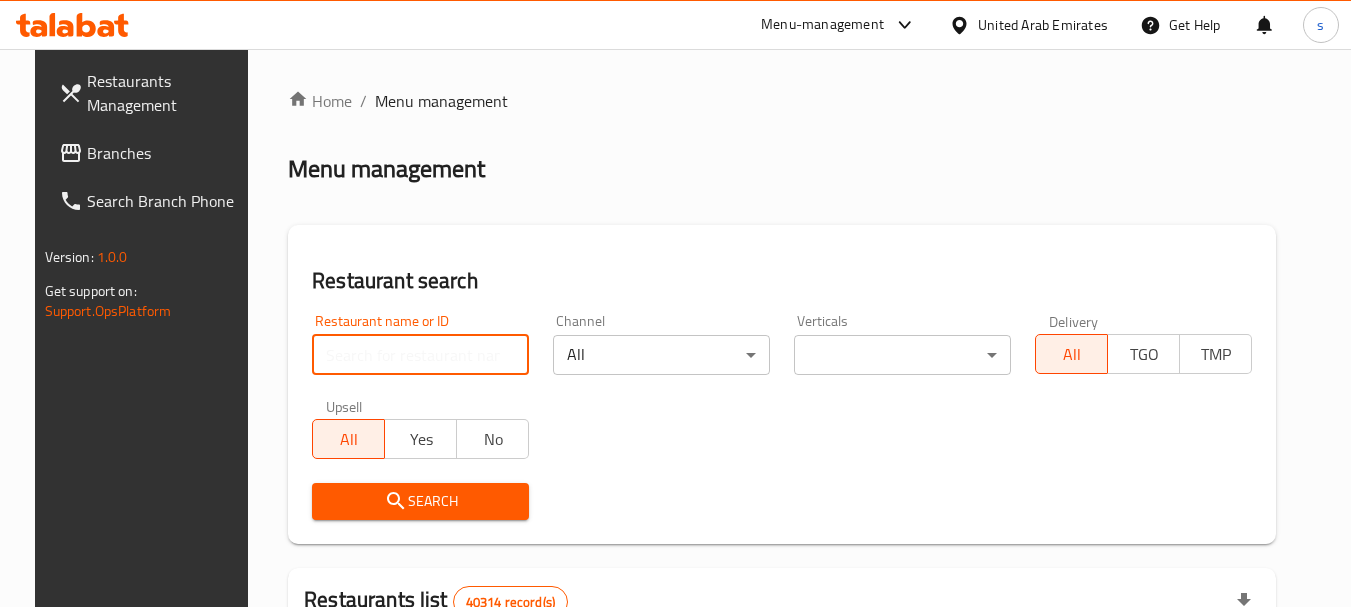 paste on "13608" 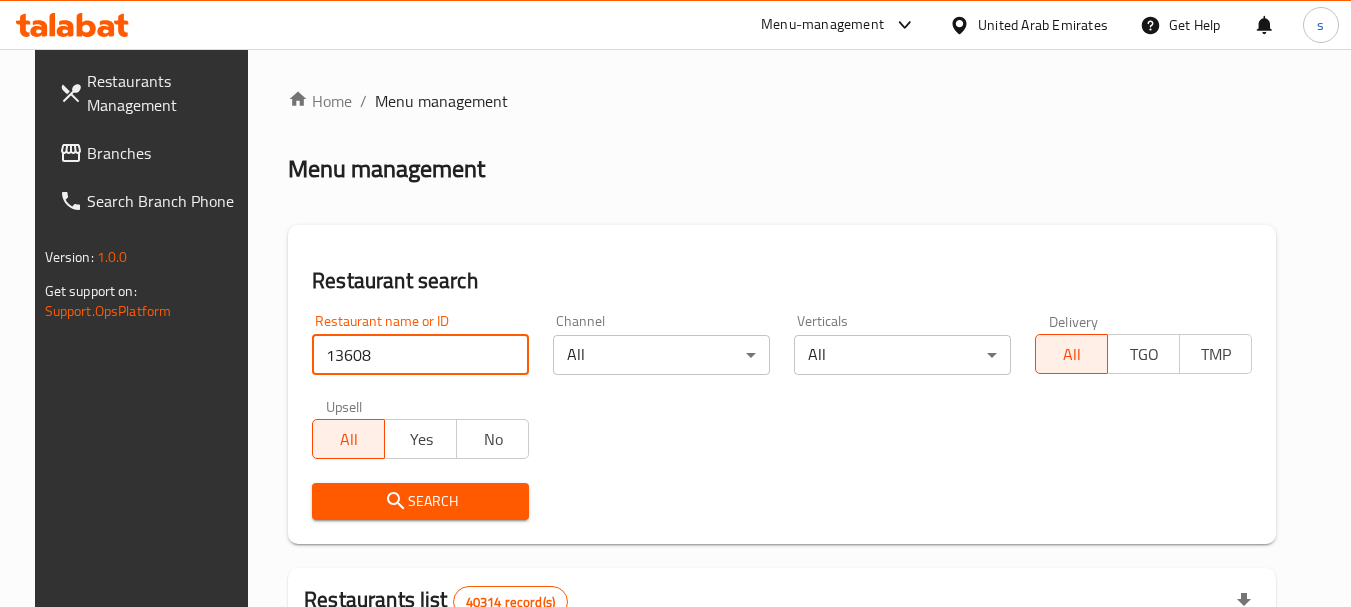 type on "13608" 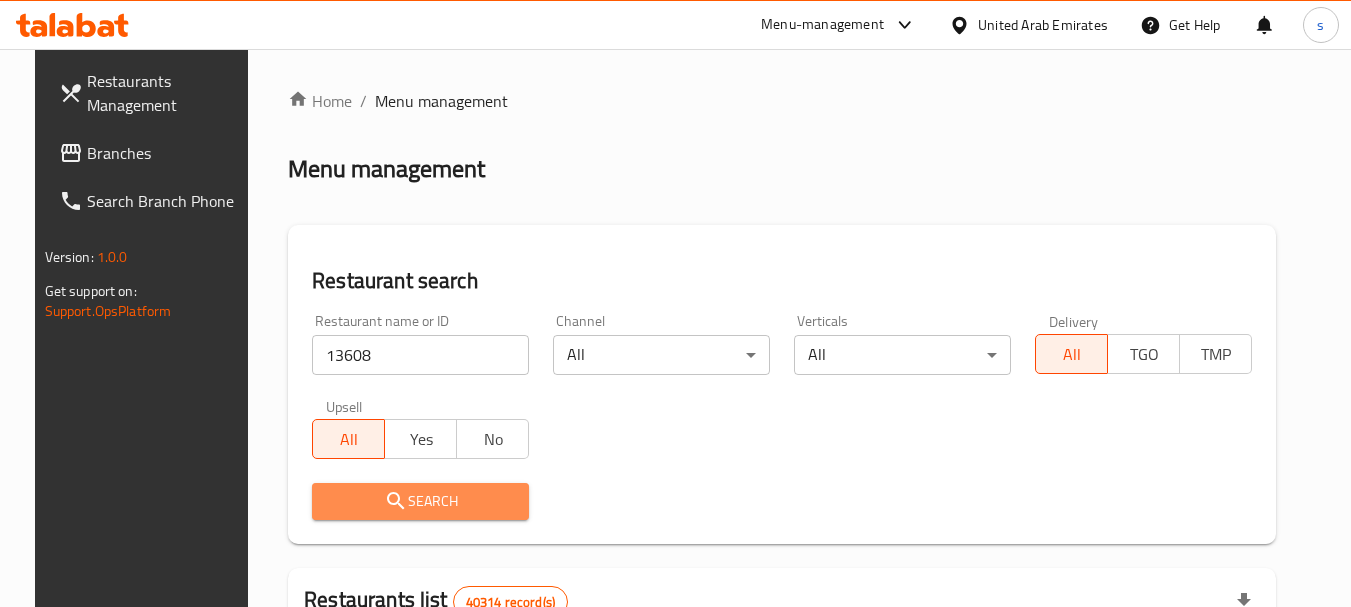 click on "Search" at bounding box center (420, 501) 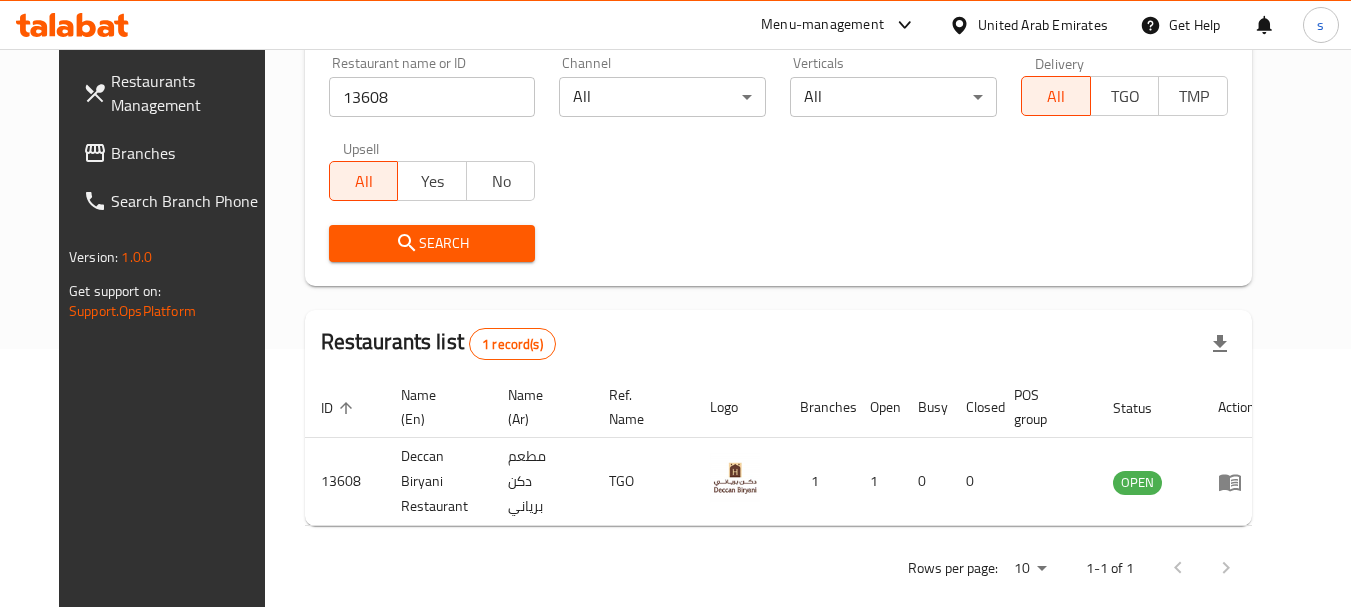 scroll, scrollTop: 268, scrollLeft: 0, axis: vertical 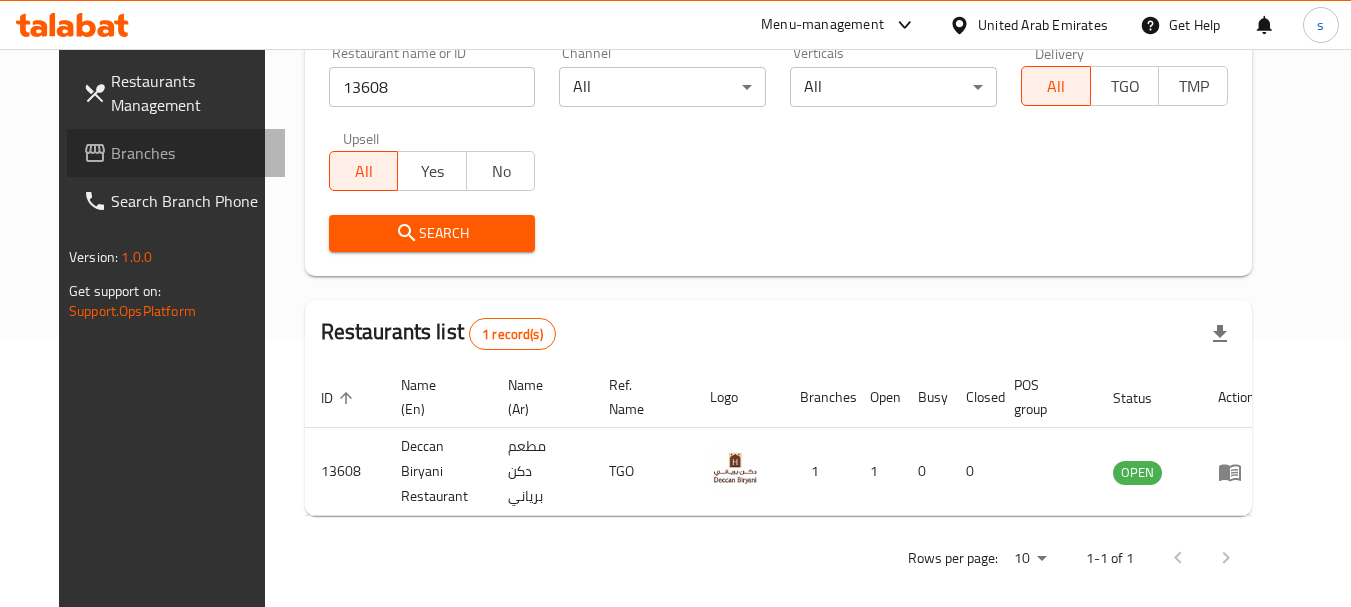 click on "Branches" at bounding box center (190, 153) 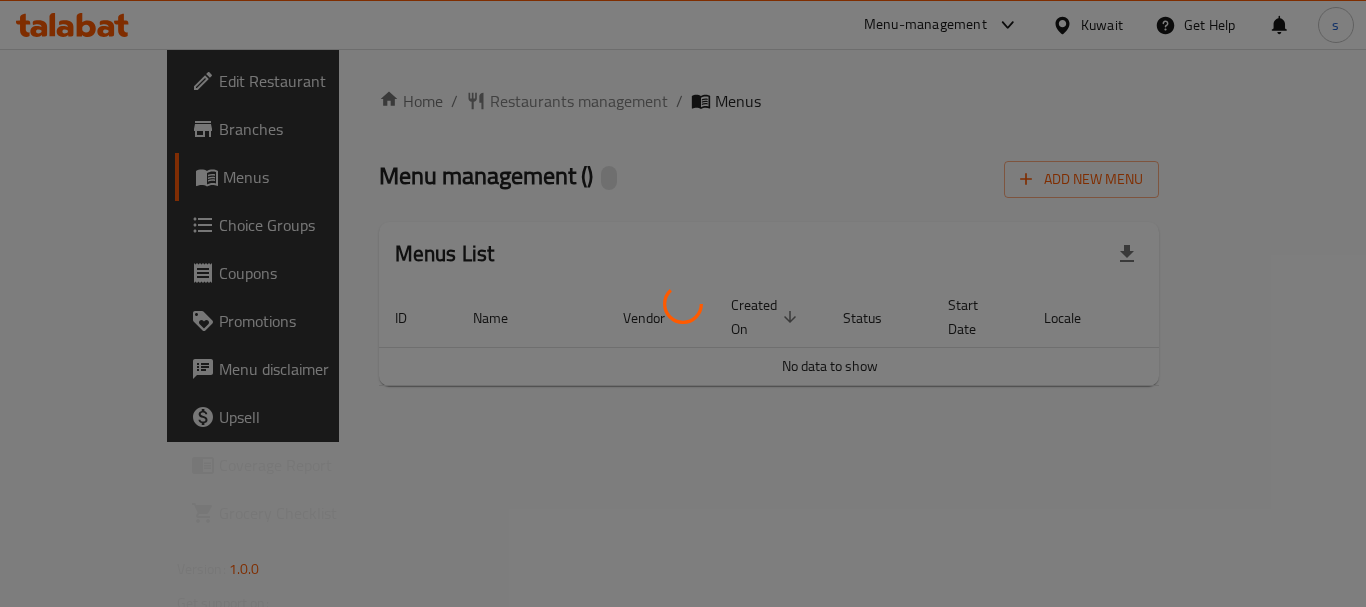 scroll, scrollTop: 0, scrollLeft: 0, axis: both 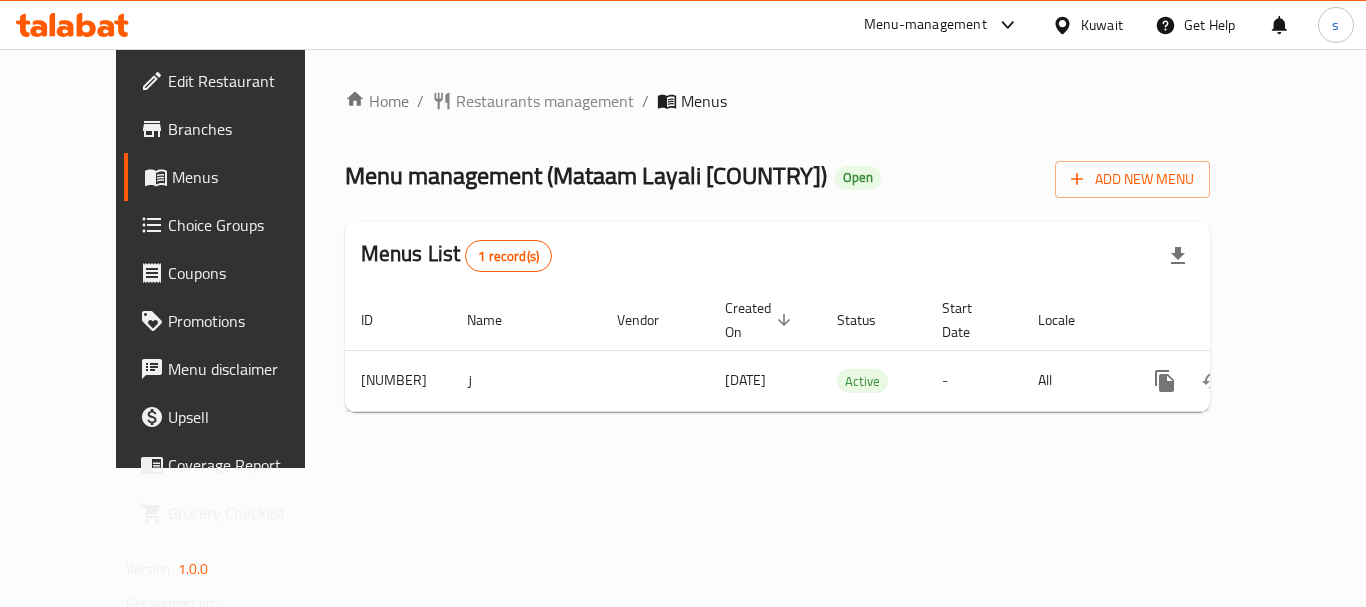 click on "Menu-management" at bounding box center [925, 25] 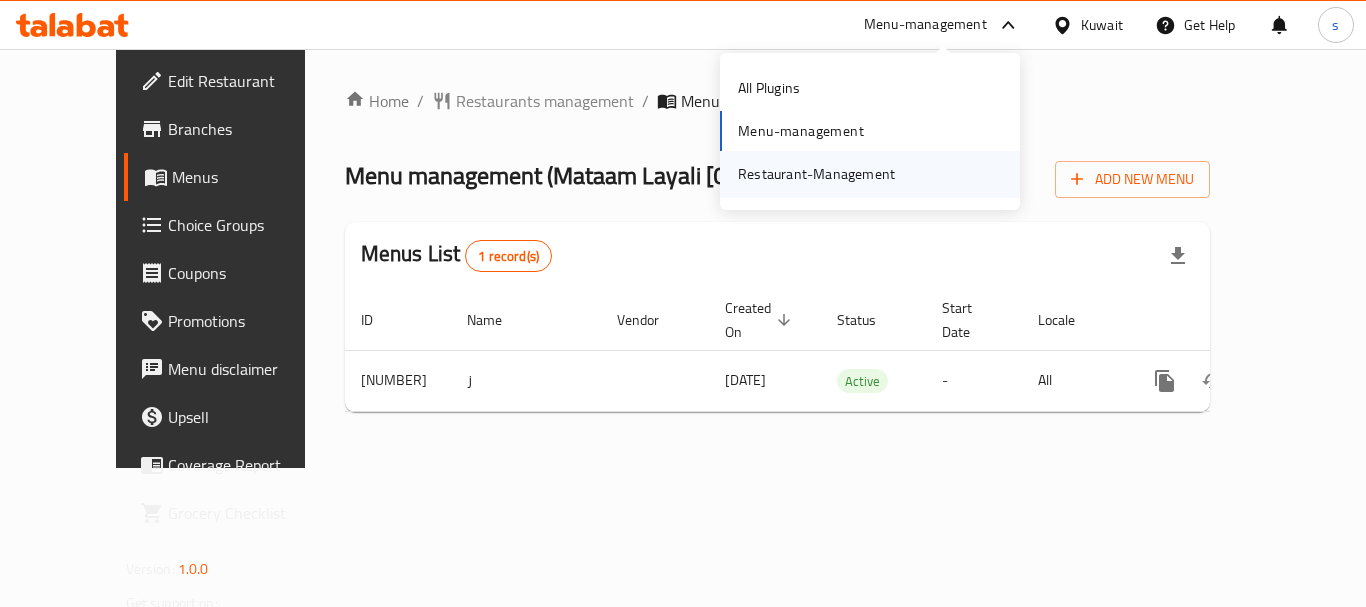 click on "Restaurant-Management" at bounding box center [816, 174] 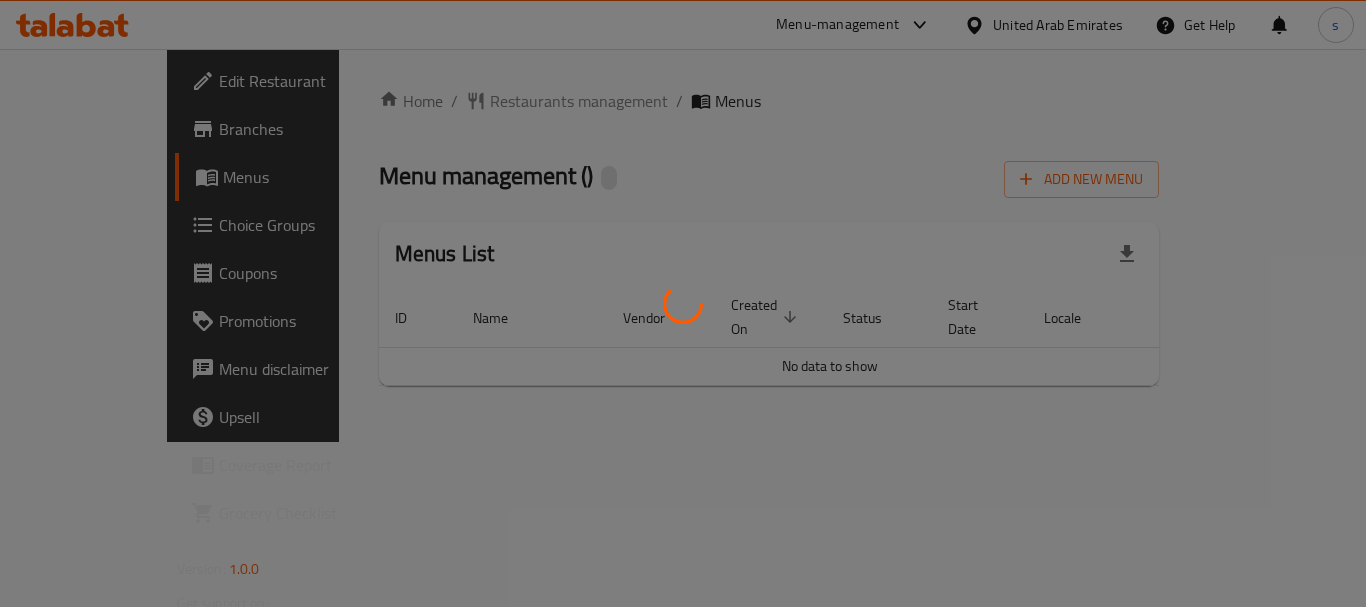 scroll, scrollTop: 0, scrollLeft: 0, axis: both 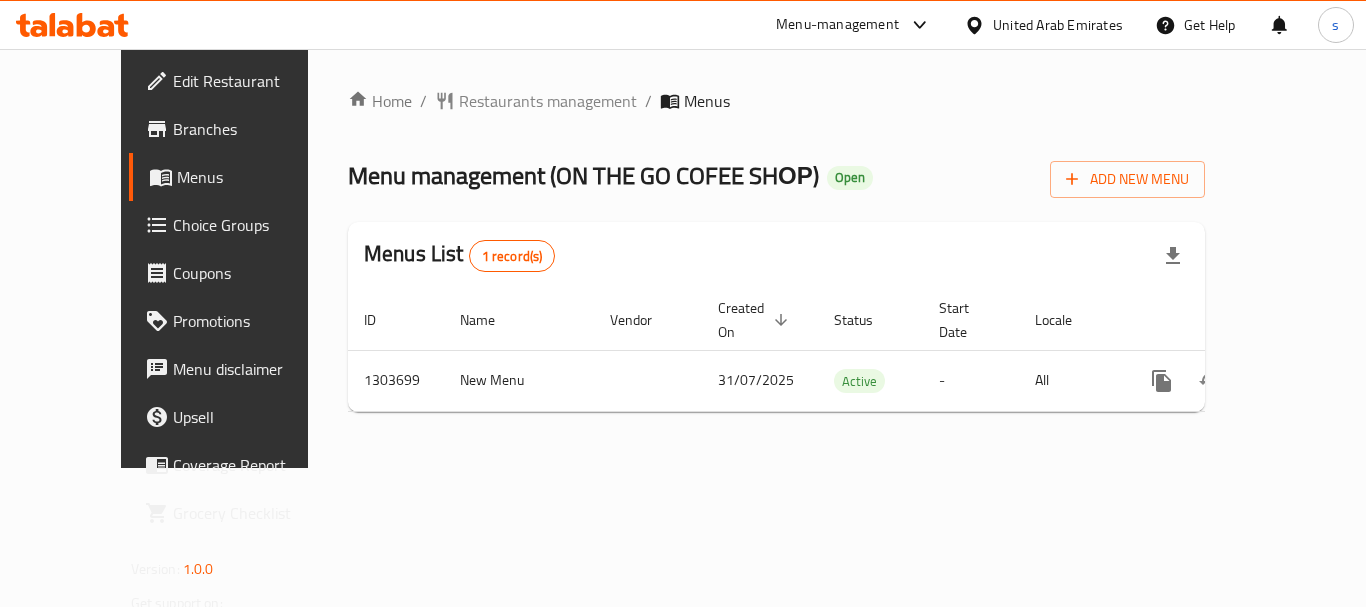 click at bounding box center (915, 25) 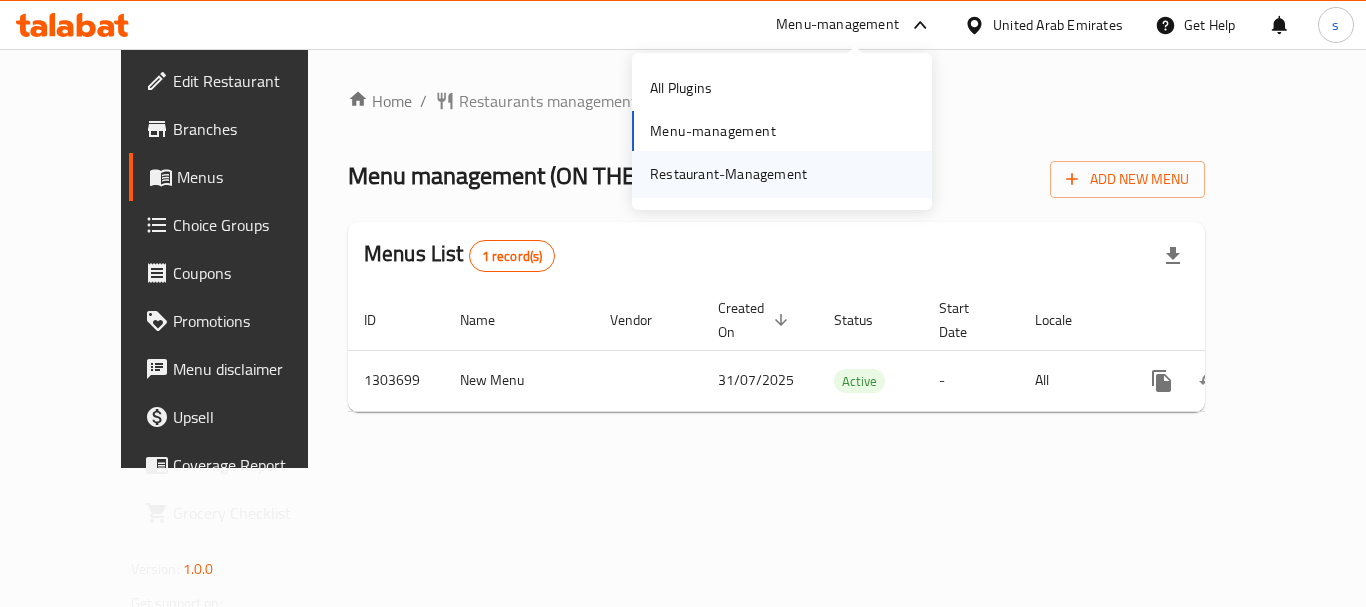 click on "Restaurant-Management" at bounding box center (728, 174) 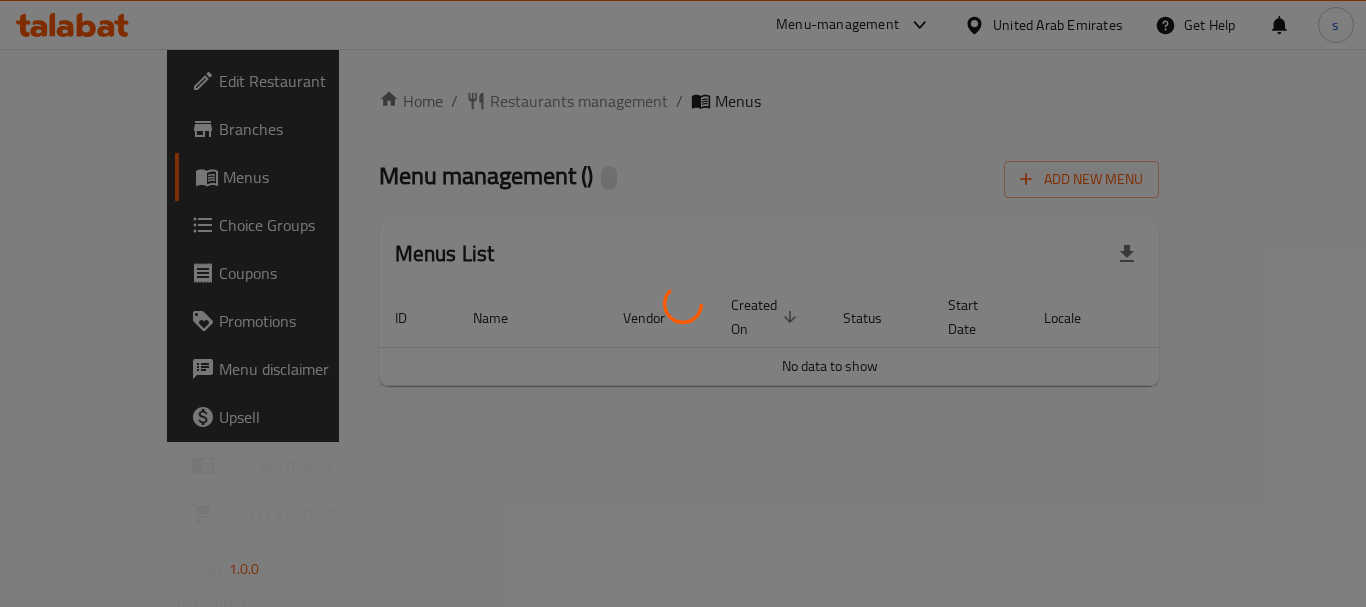scroll, scrollTop: 0, scrollLeft: 0, axis: both 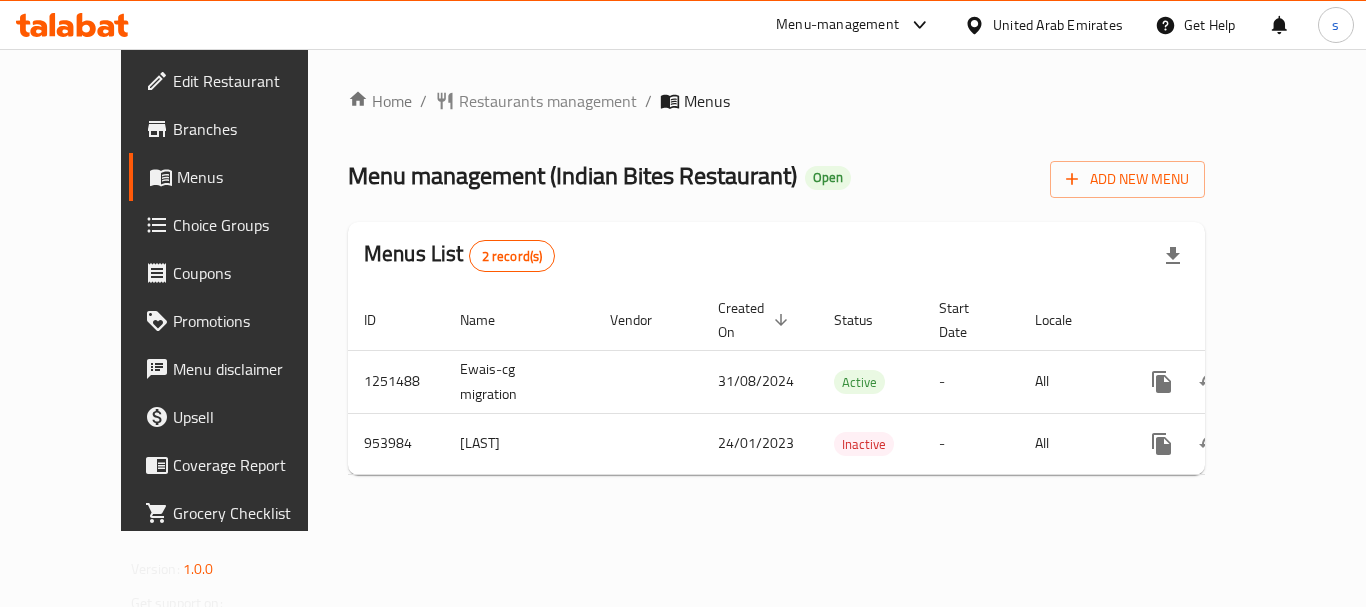 click on "Menu-management" at bounding box center [837, 25] 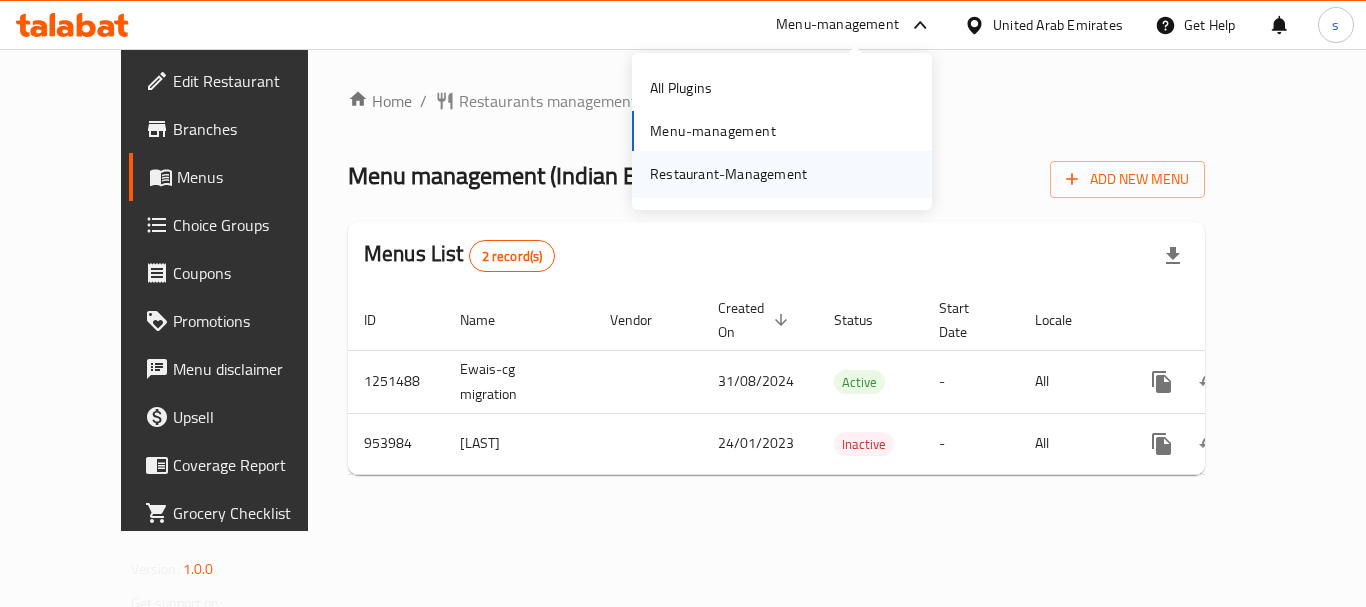 click on "Restaurant-Management" at bounding box center (728, 174) 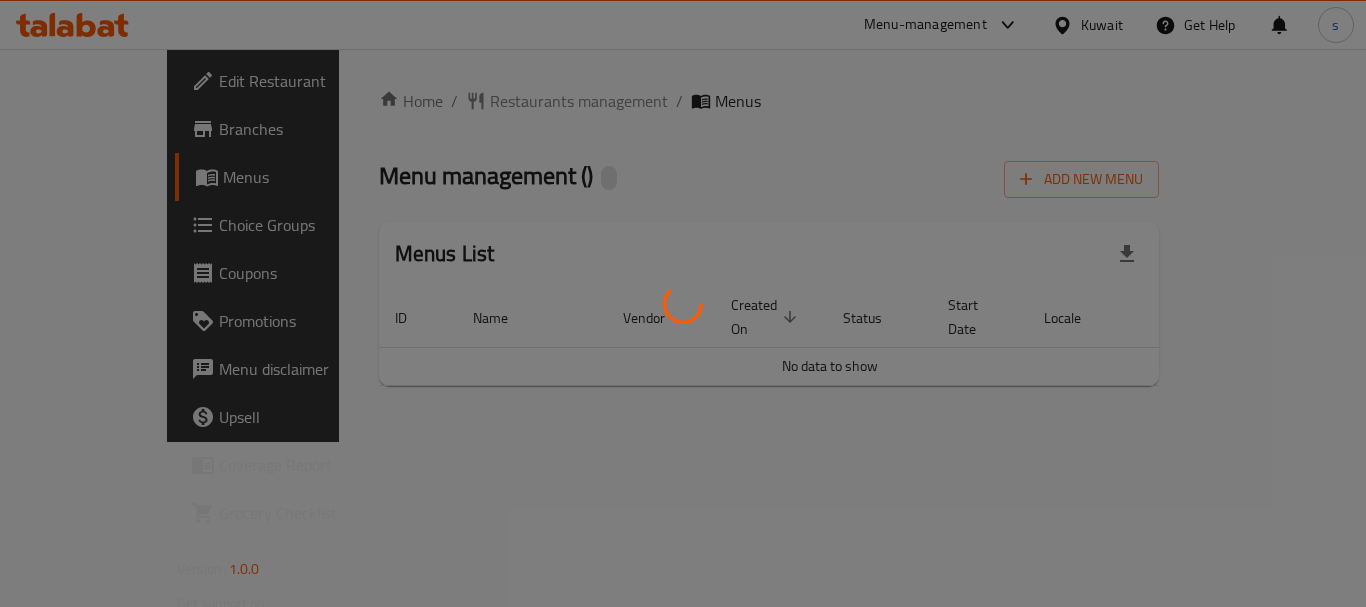 scroll, scrollTop: 0, scrollLeft: 0, axis: both 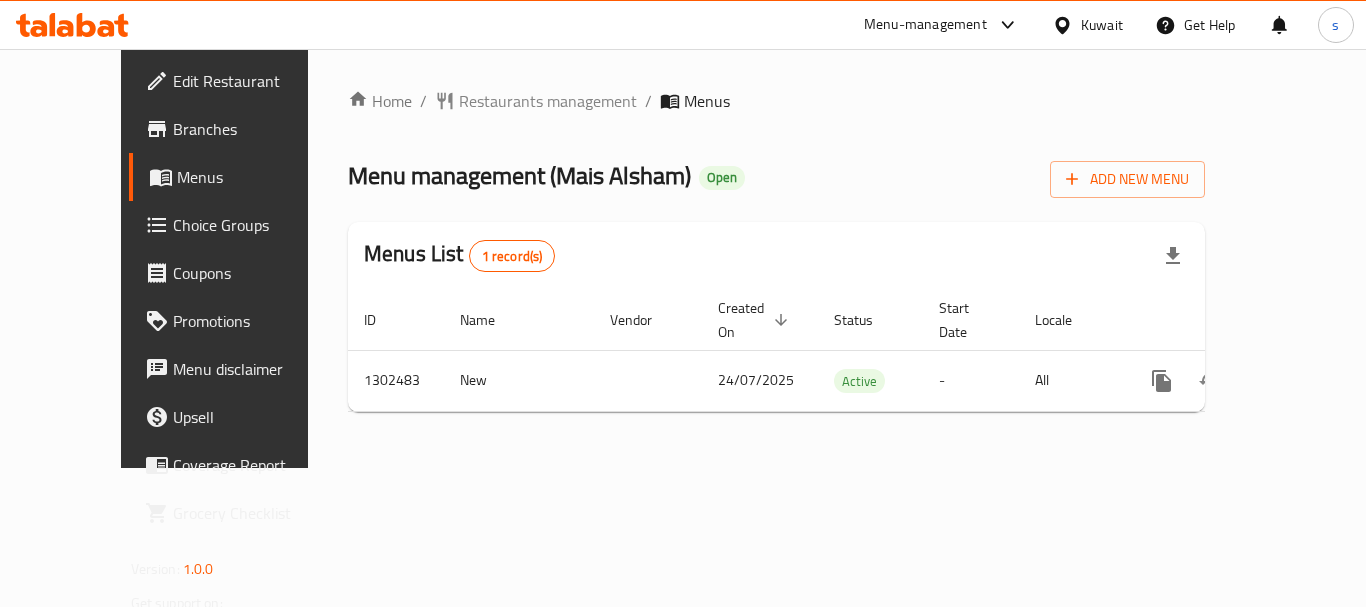 click on "Menu-management" at bounding box center [925, 25] 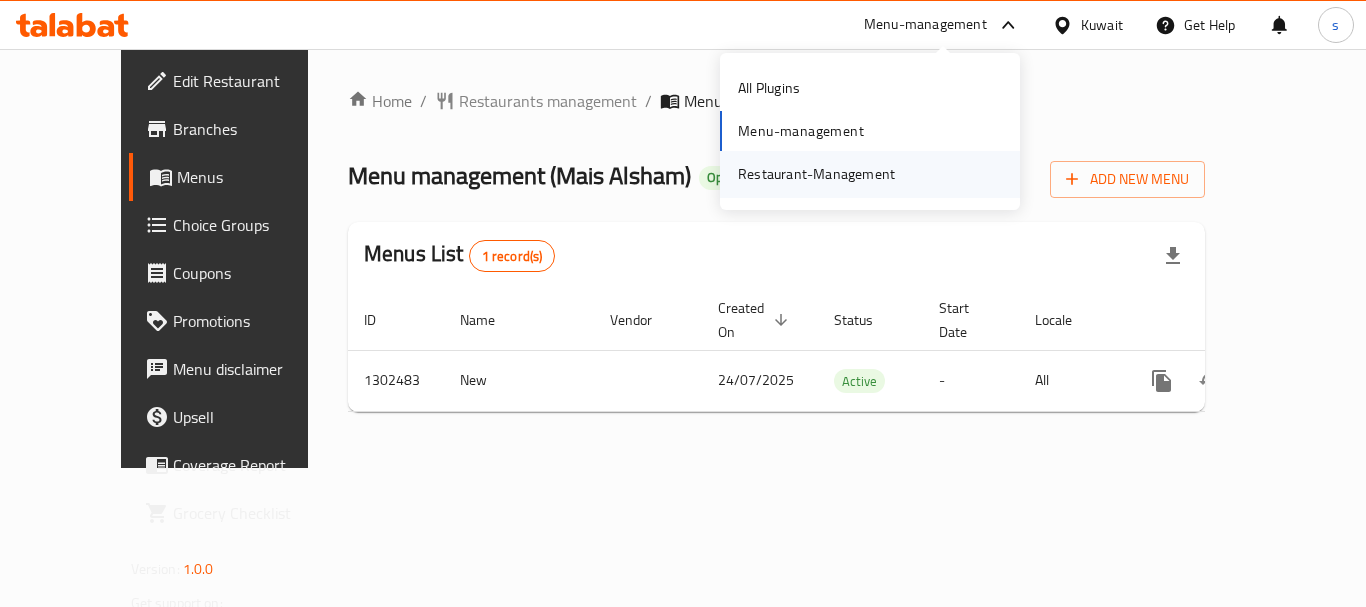 click on "Restaurant-Management" at bounding box center [816, 174] 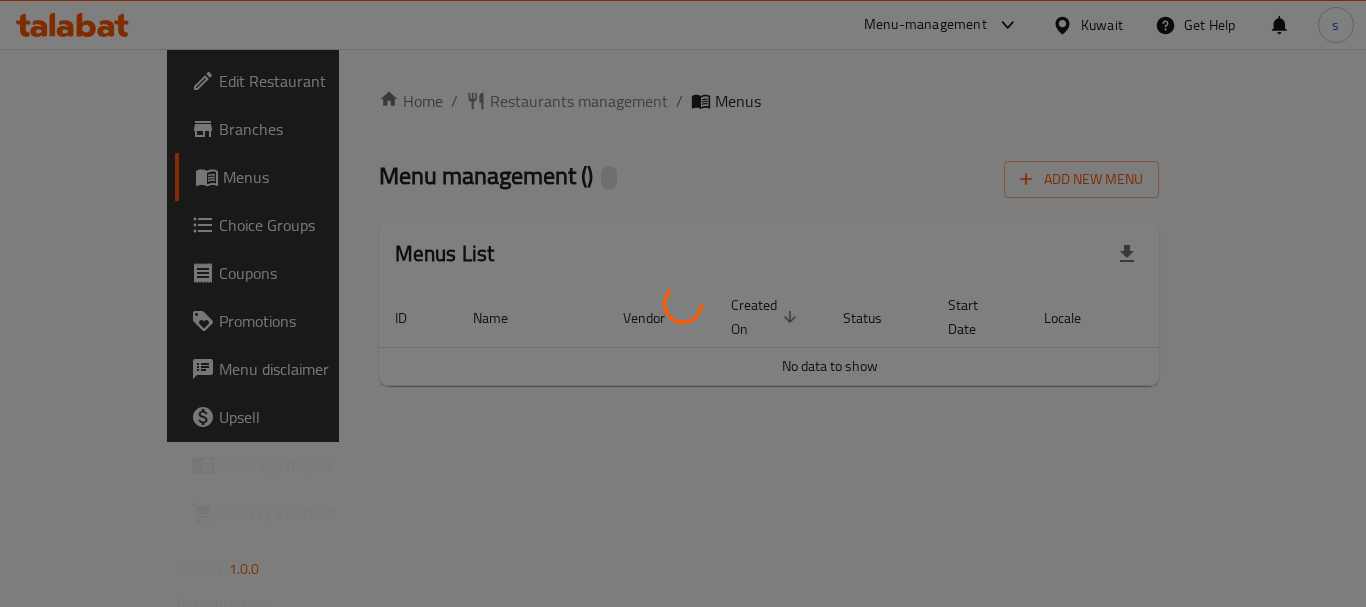 scroll, scrollTop: 0, scrollLeft: 0, axis: both 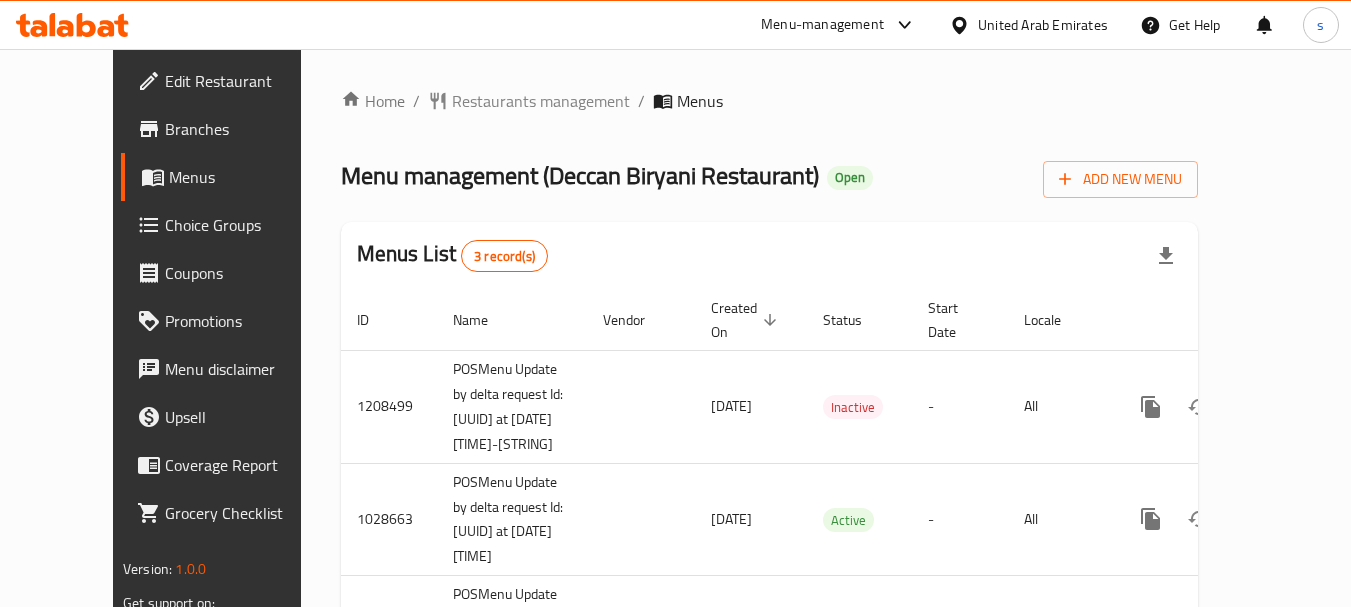 click on "Home / Restaurants management / Menus Menu management ( Deccan Biryani Restaurant )  Open Add New Menu Menus List   3 record(s) ID Name Vendor Created On sorted descending Status Start Date Locale Actions 1208499 POSMenu Update by delta request Id:[UUID] at [DATE] [TIME]-[STRING] 25/11/2023 Inactive - All 1028663 POSMenu Update by delta request Id:[UUID] at [DATE] [TIME] 14/03/2023 Active - All 572873 POSMenu Update by delta request Id:[UUID] at [DATE] [TIME] 26/10/2021 Inactive - All" at bounding box center [769, 397] 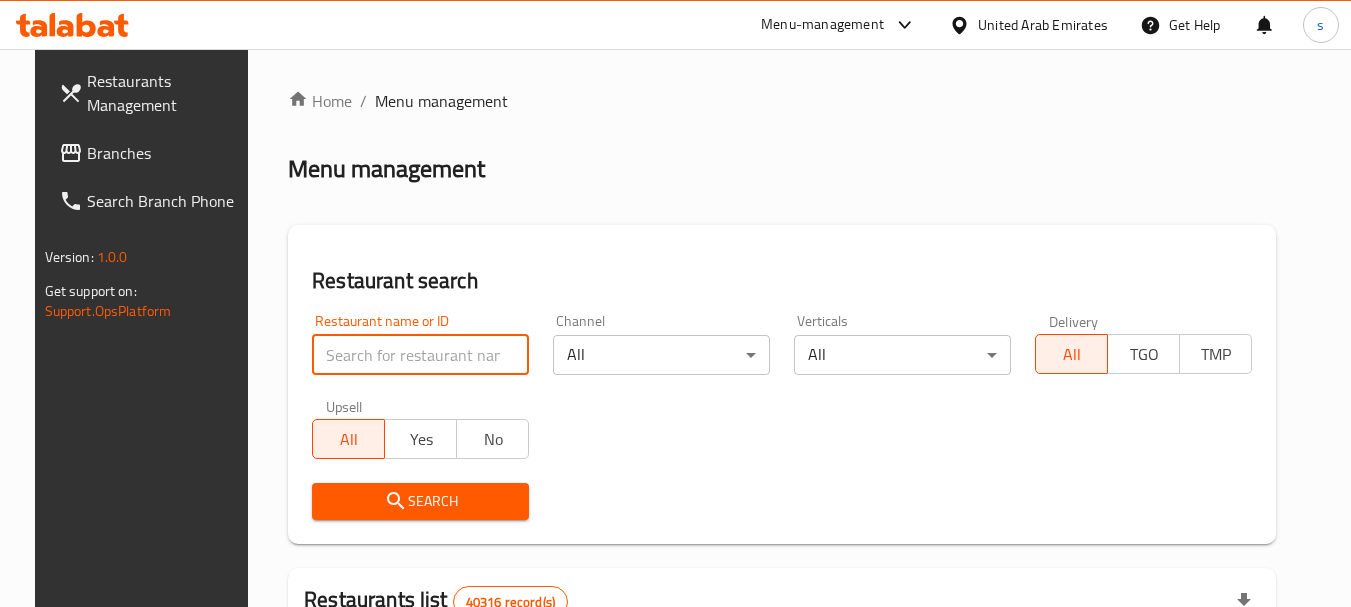 click at bounding box center [420, 355] 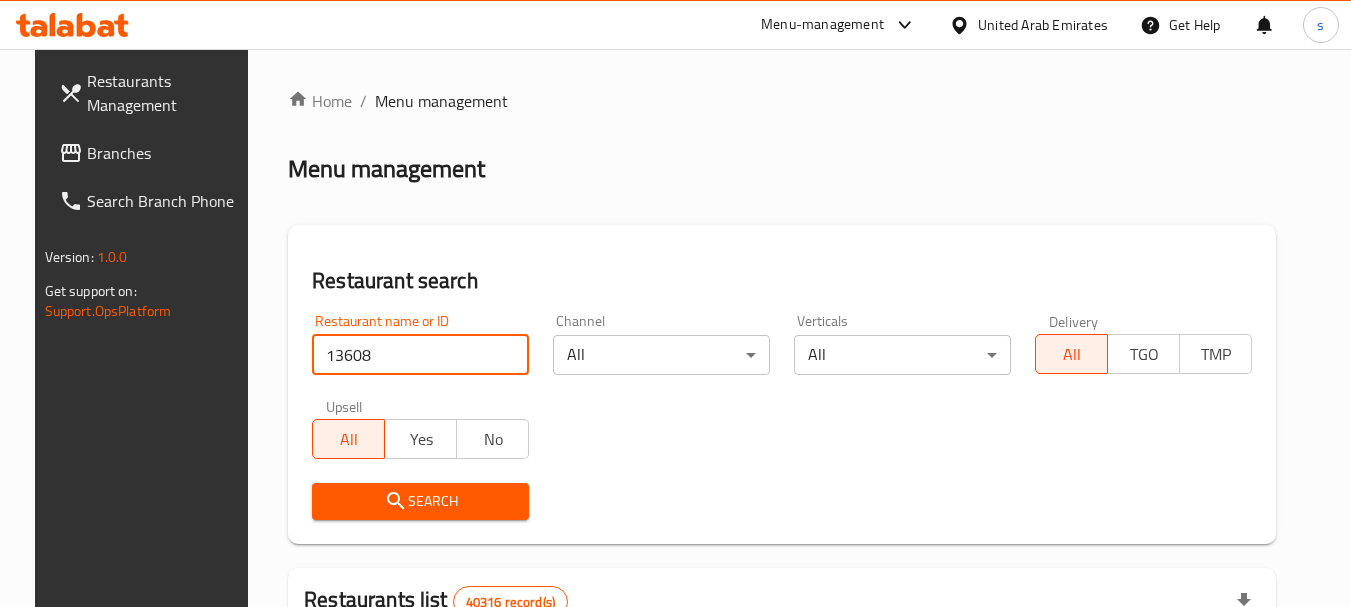type on "13608" 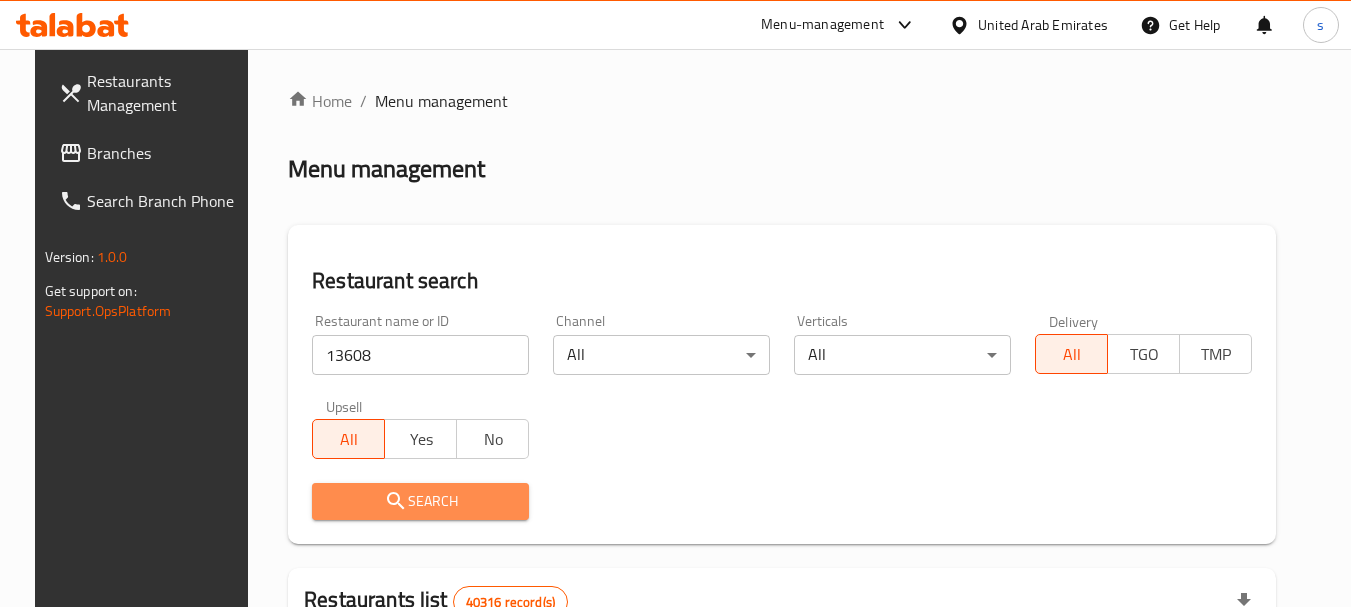 click on "Search" at bounding box center [420, 501] 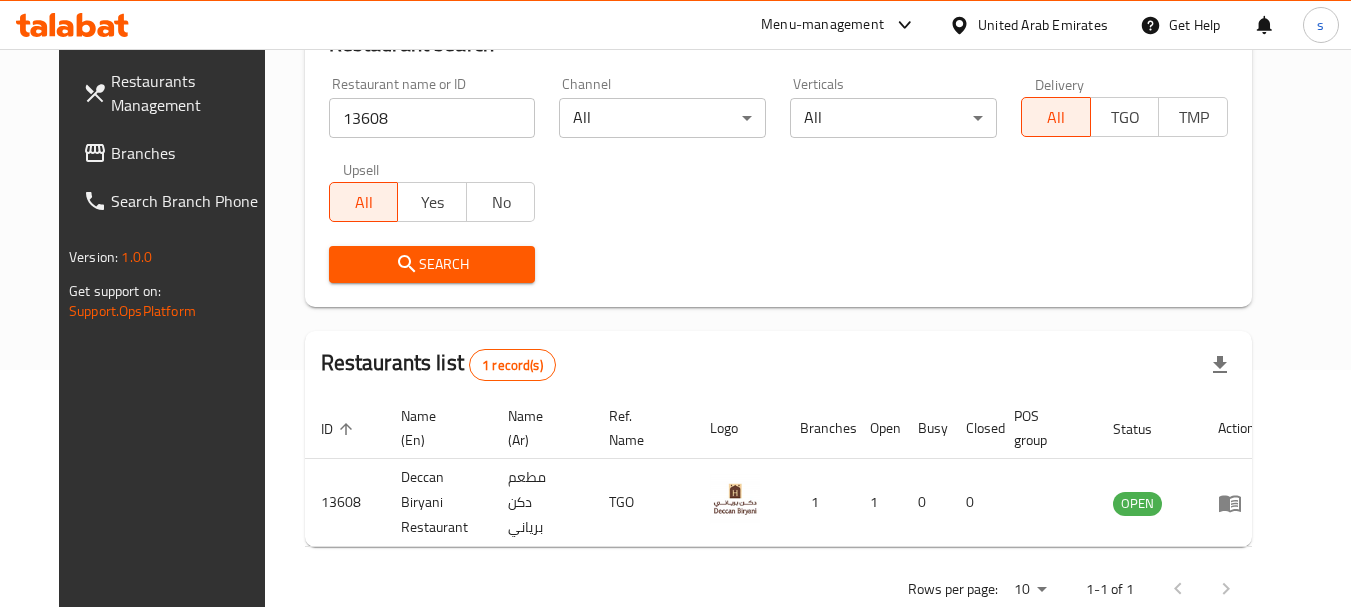 scroll, scrollTop: 268, scrollLeft: 0, axis: vertical 